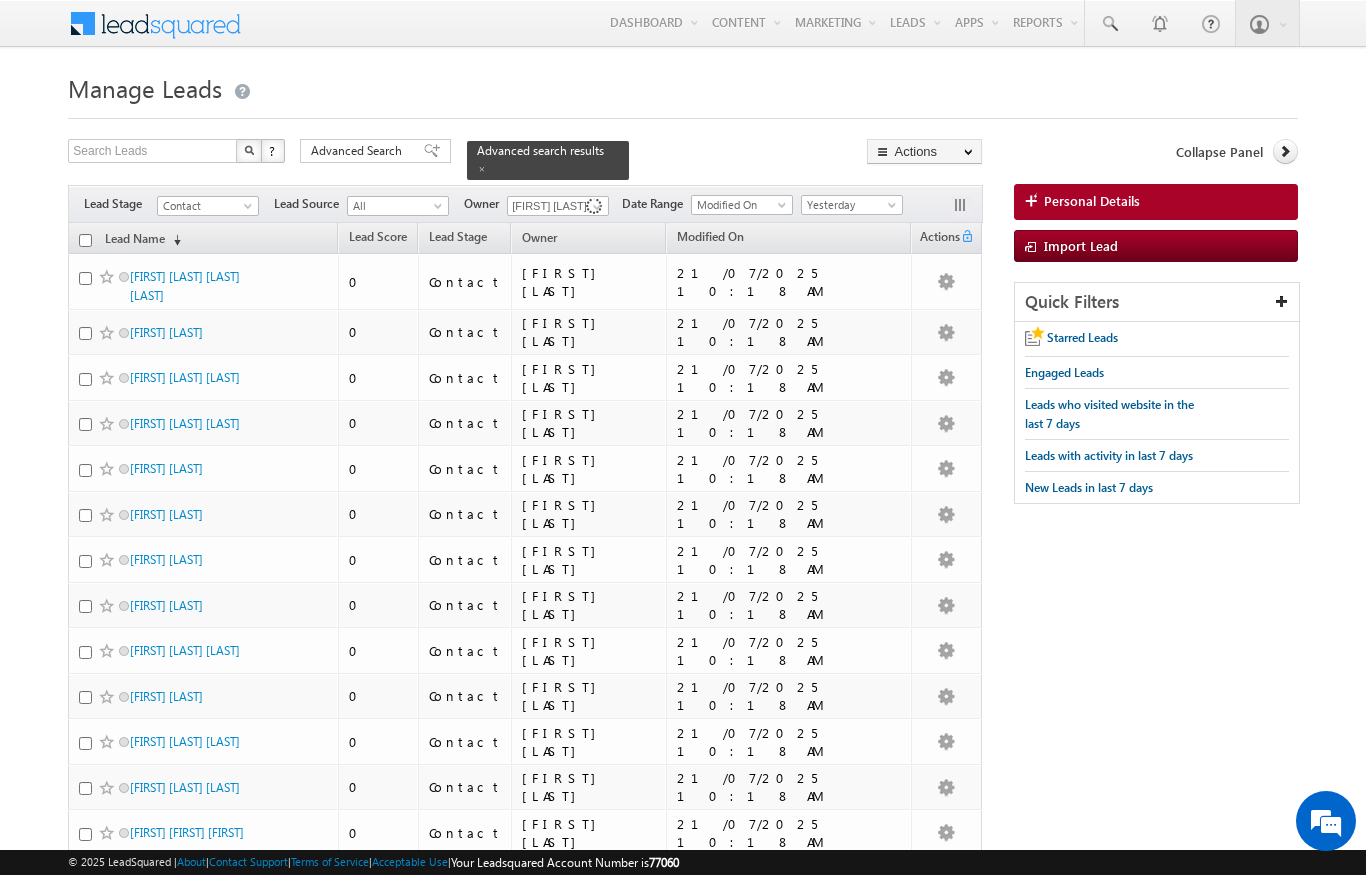 scroll, scrollTop: 0, scrollLeft: 0, axis: both 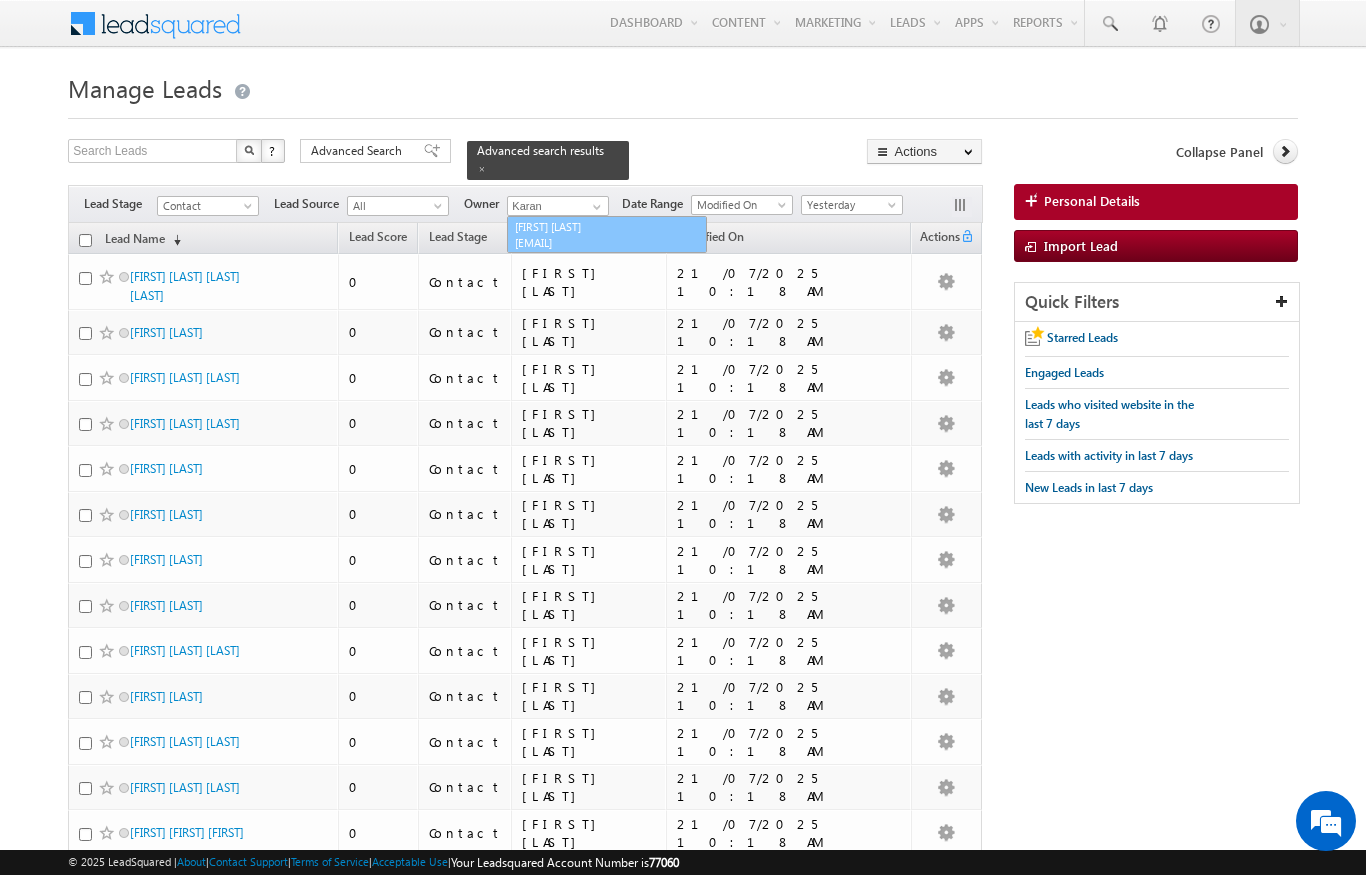 click on "[EMAIL]" at bounding box center (605, 242) 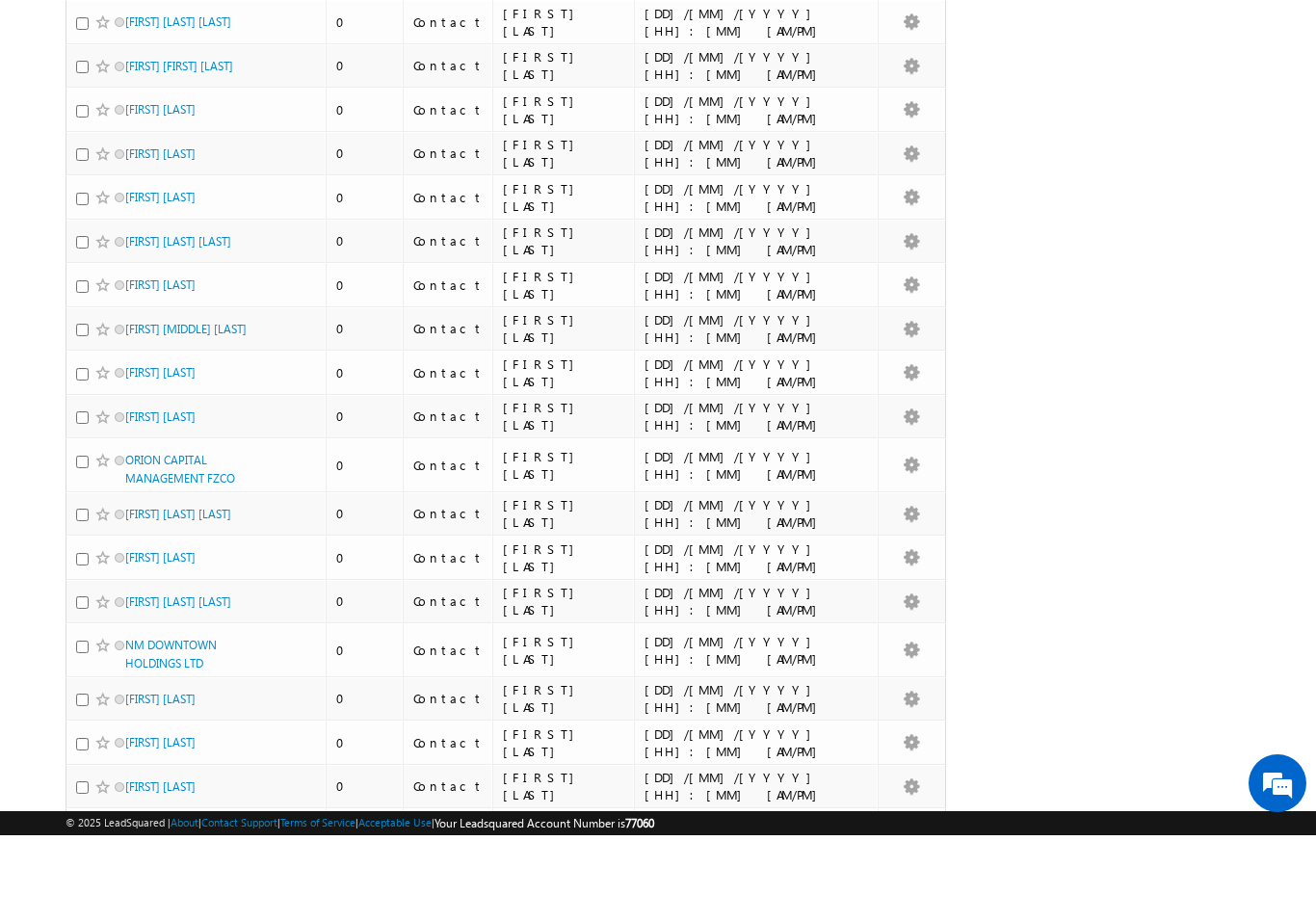 scroll, scrollTop: 5515, scrollLeft: 0, axis: vertical 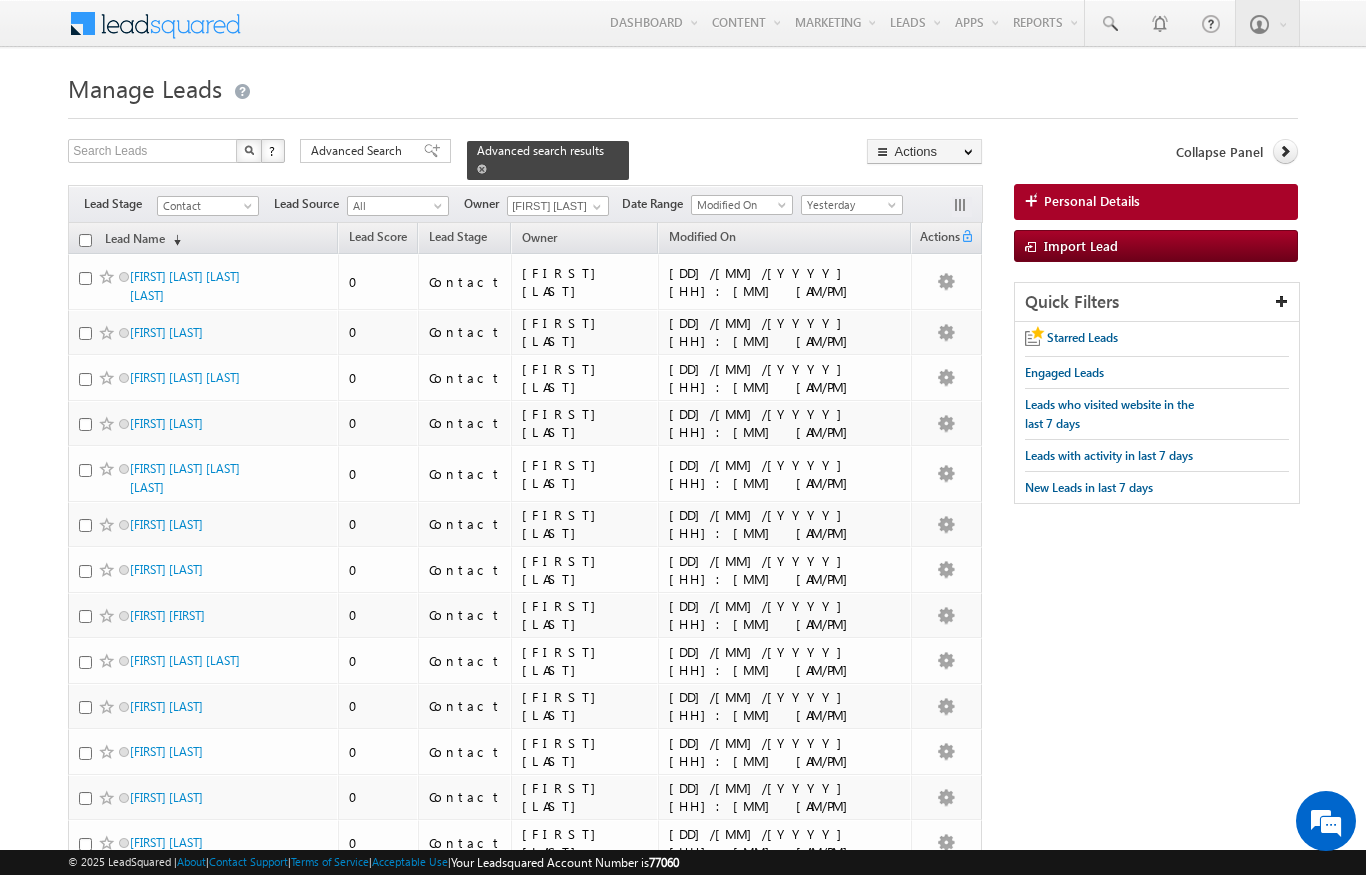 click at bounding box center [482, 168] 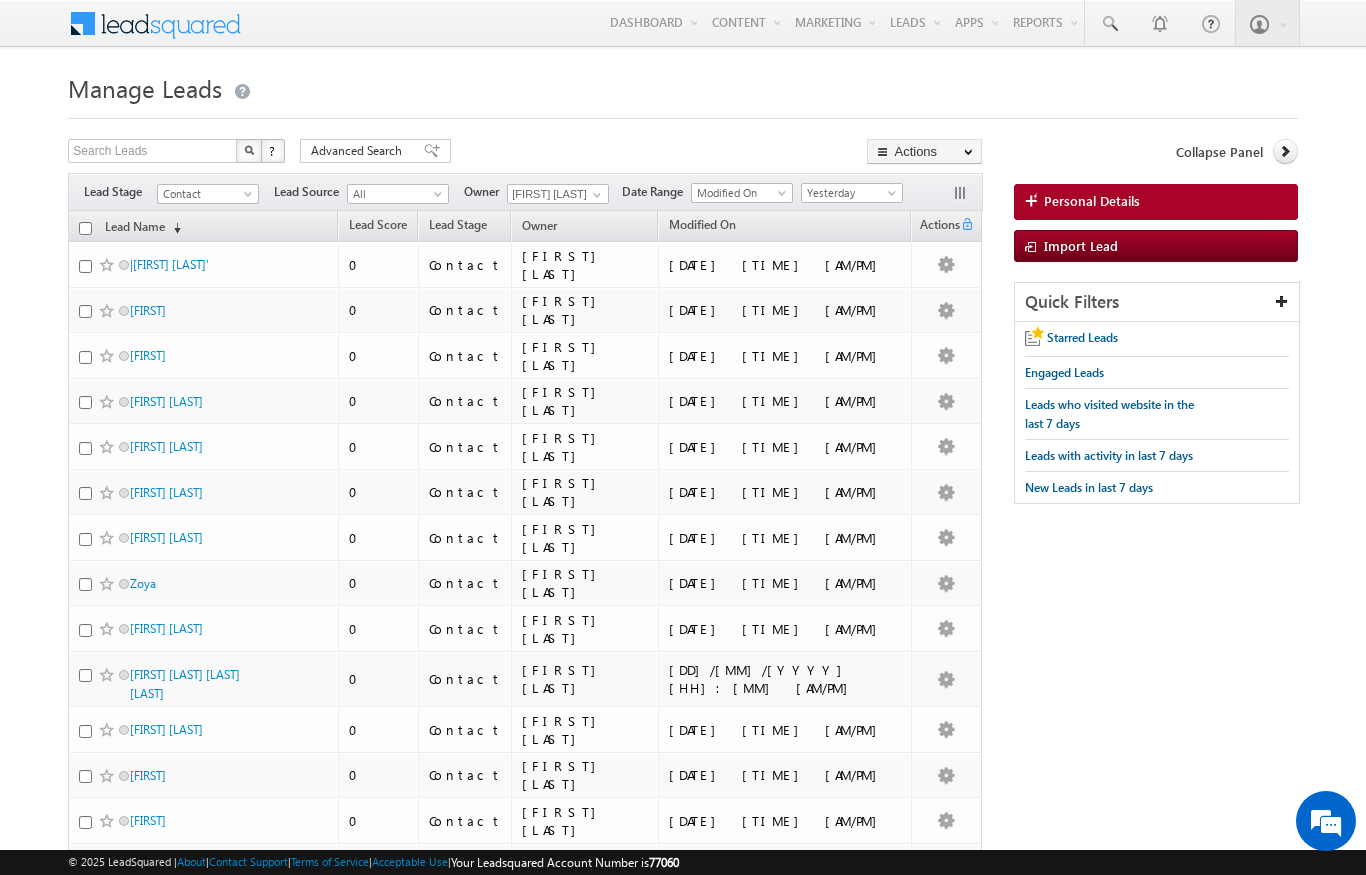 click on "All" at bounding box center (395, 194) 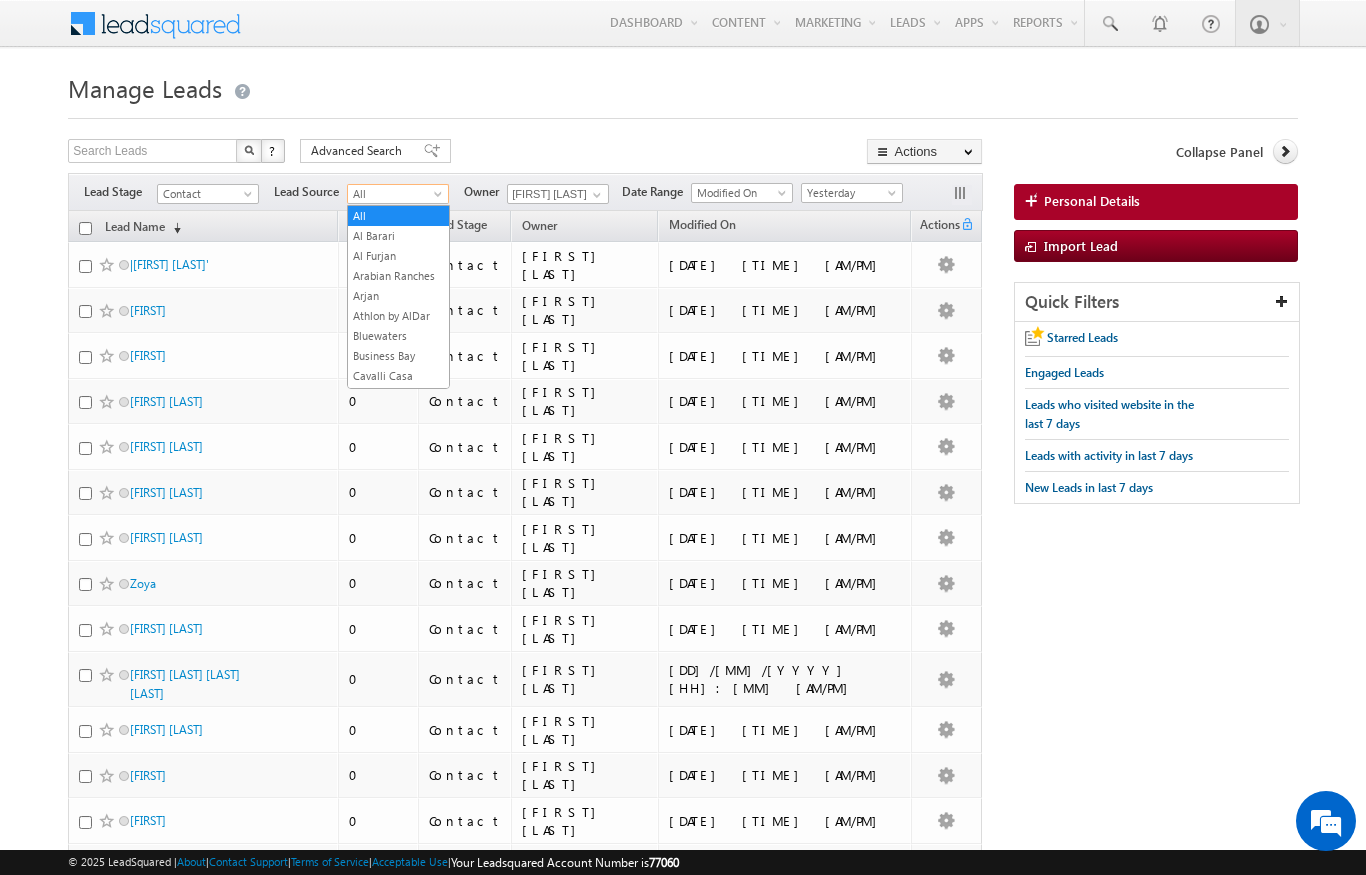 scroll, scrollTop: 1345, scrollLeft: 0, axis: vertical 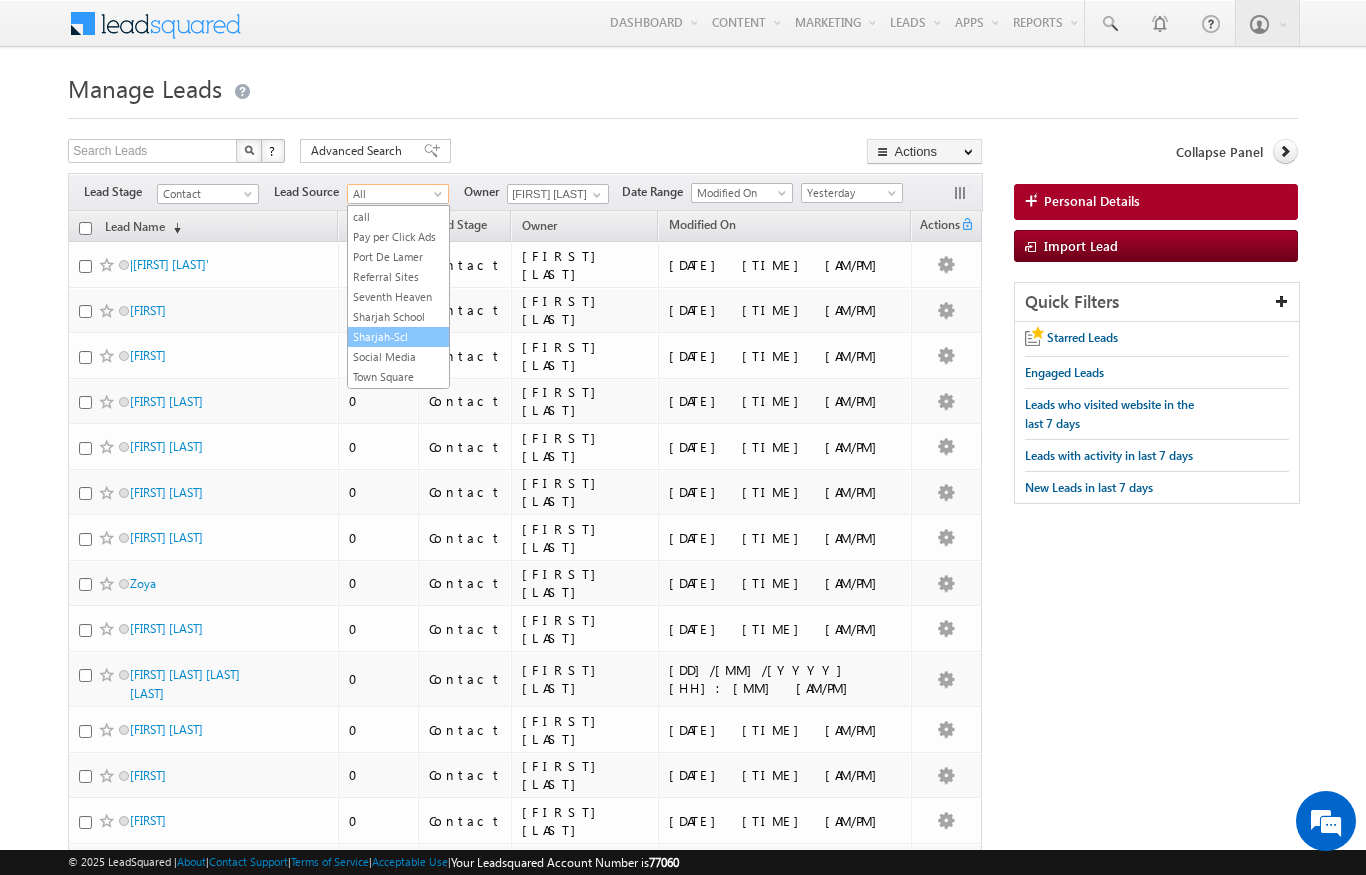 click on "Sharjah-Scl" at bounding box center (398, 337) 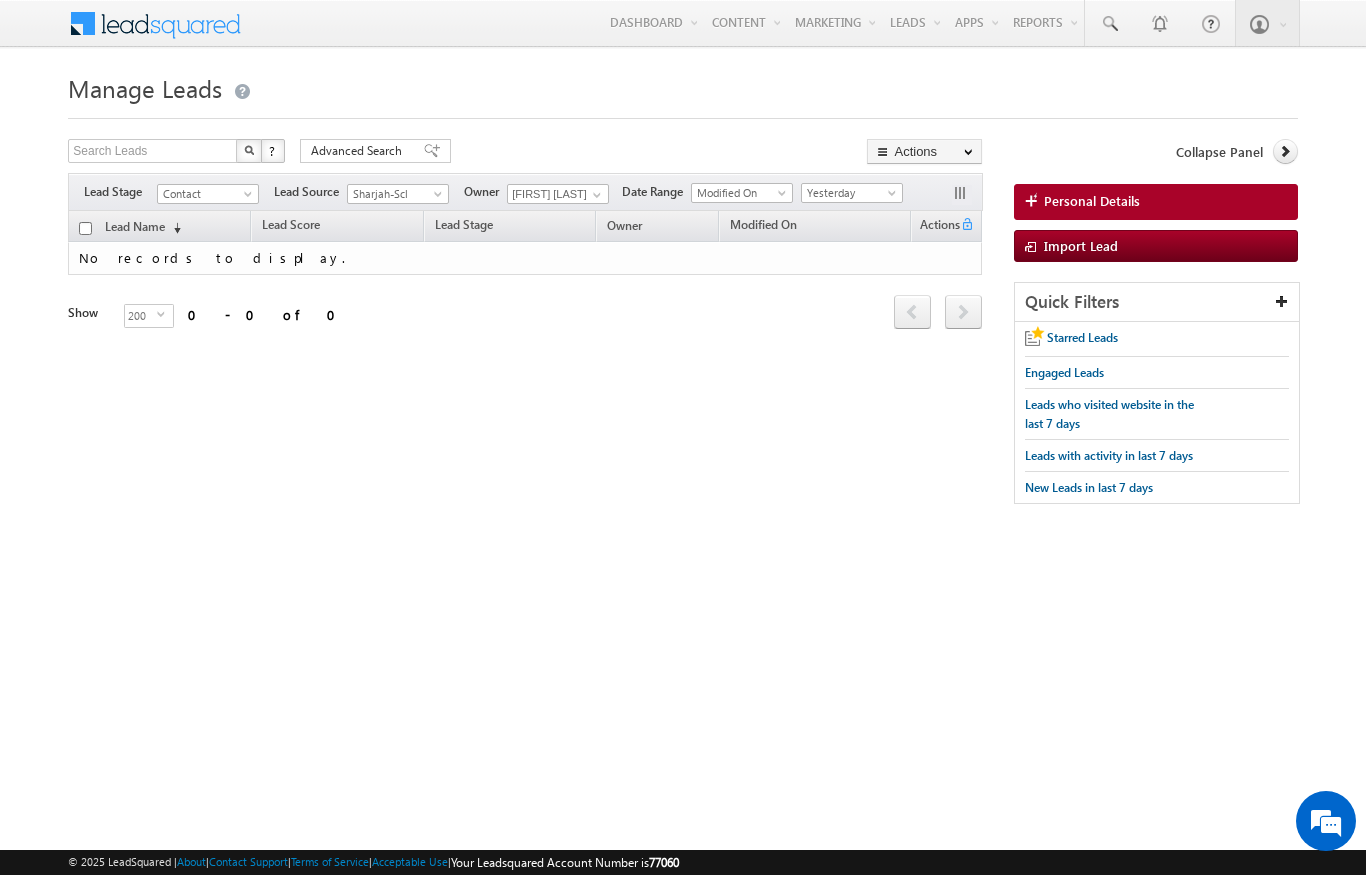 click on "Sharjah-Scl" at bounding box center (395, 194) 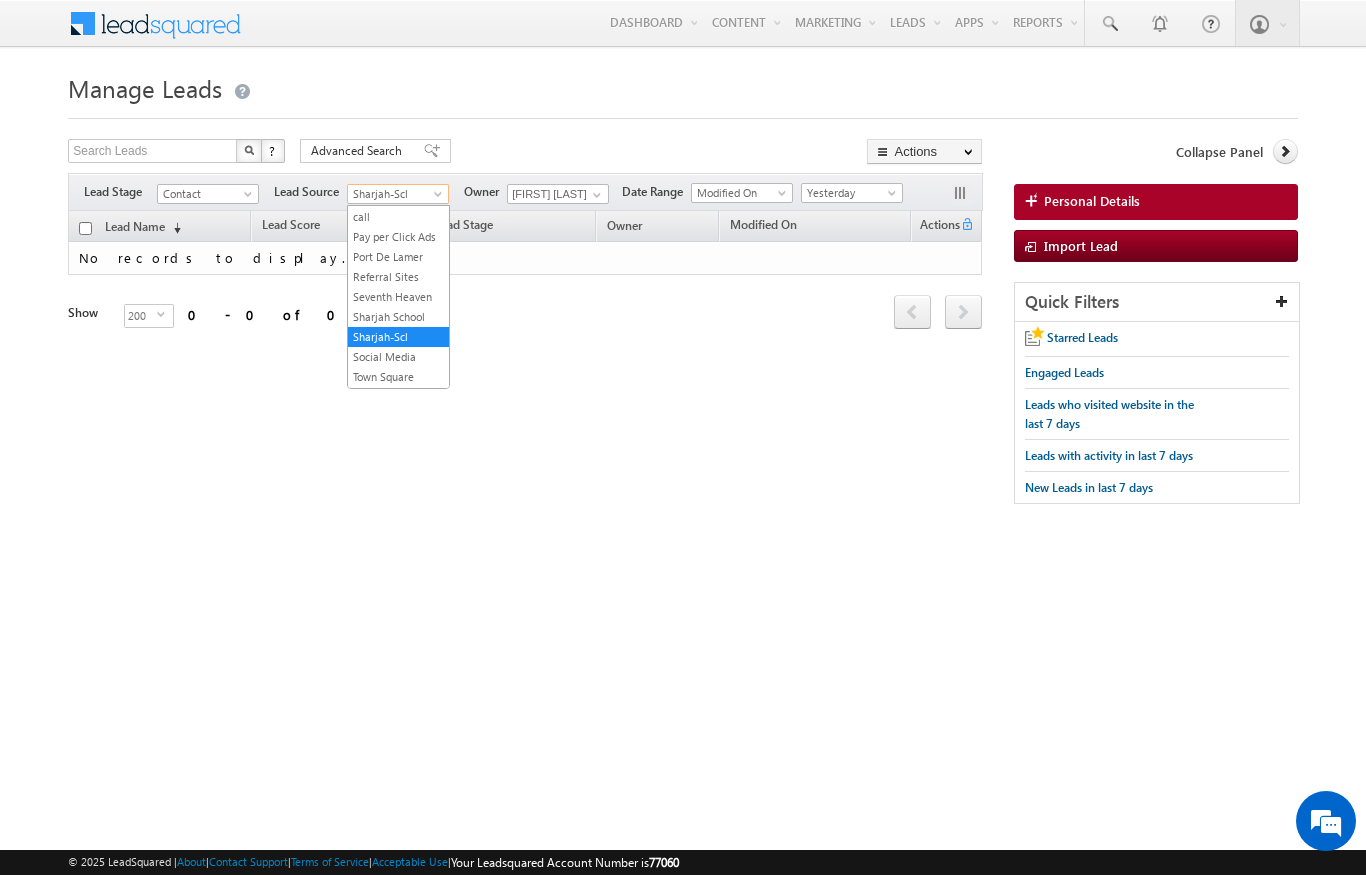 click on "Sharjah School" at bounding box center (398, 317) 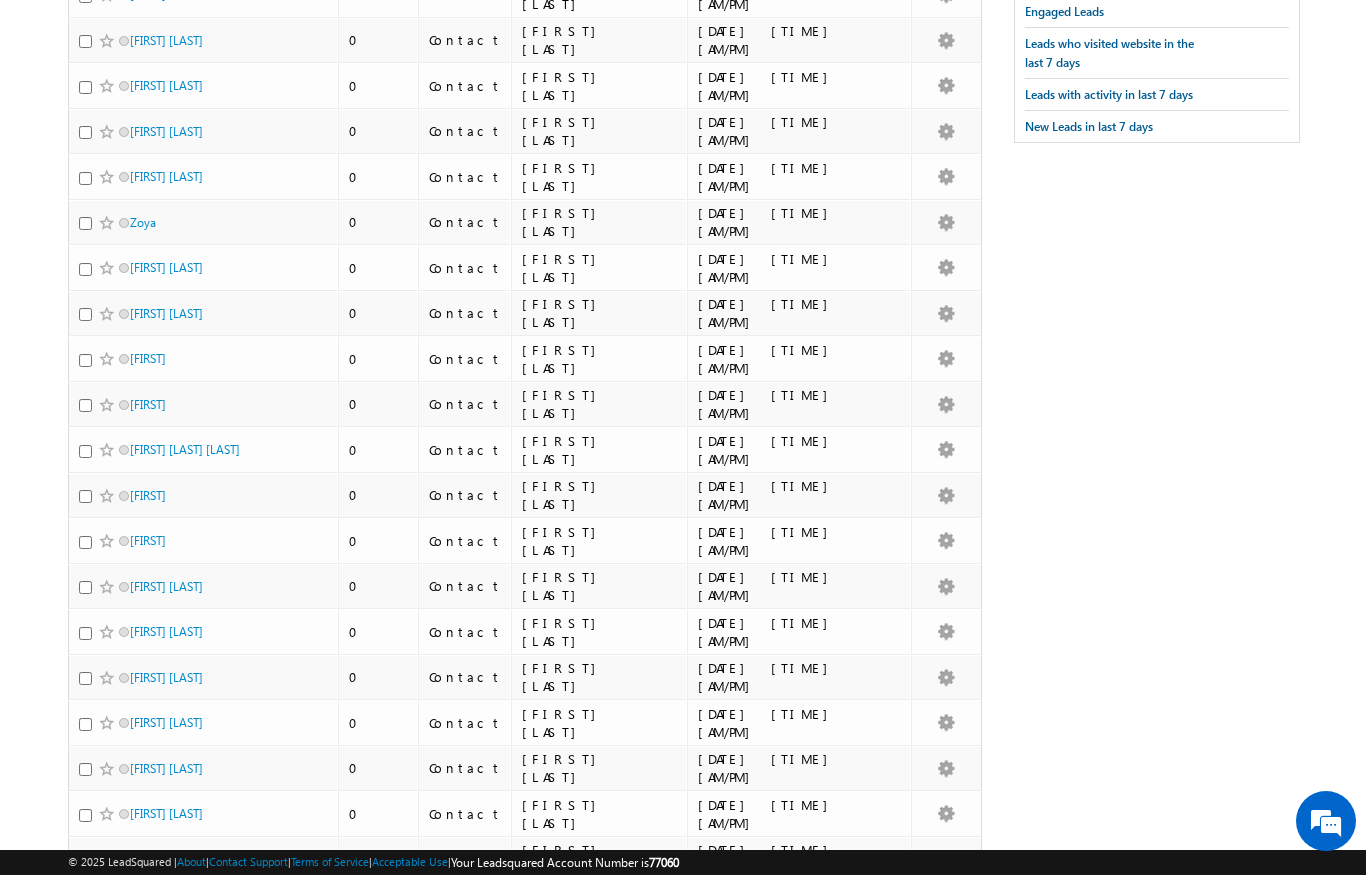 scroll, scrollTop: 0, scrollLeft: 0, axis: both 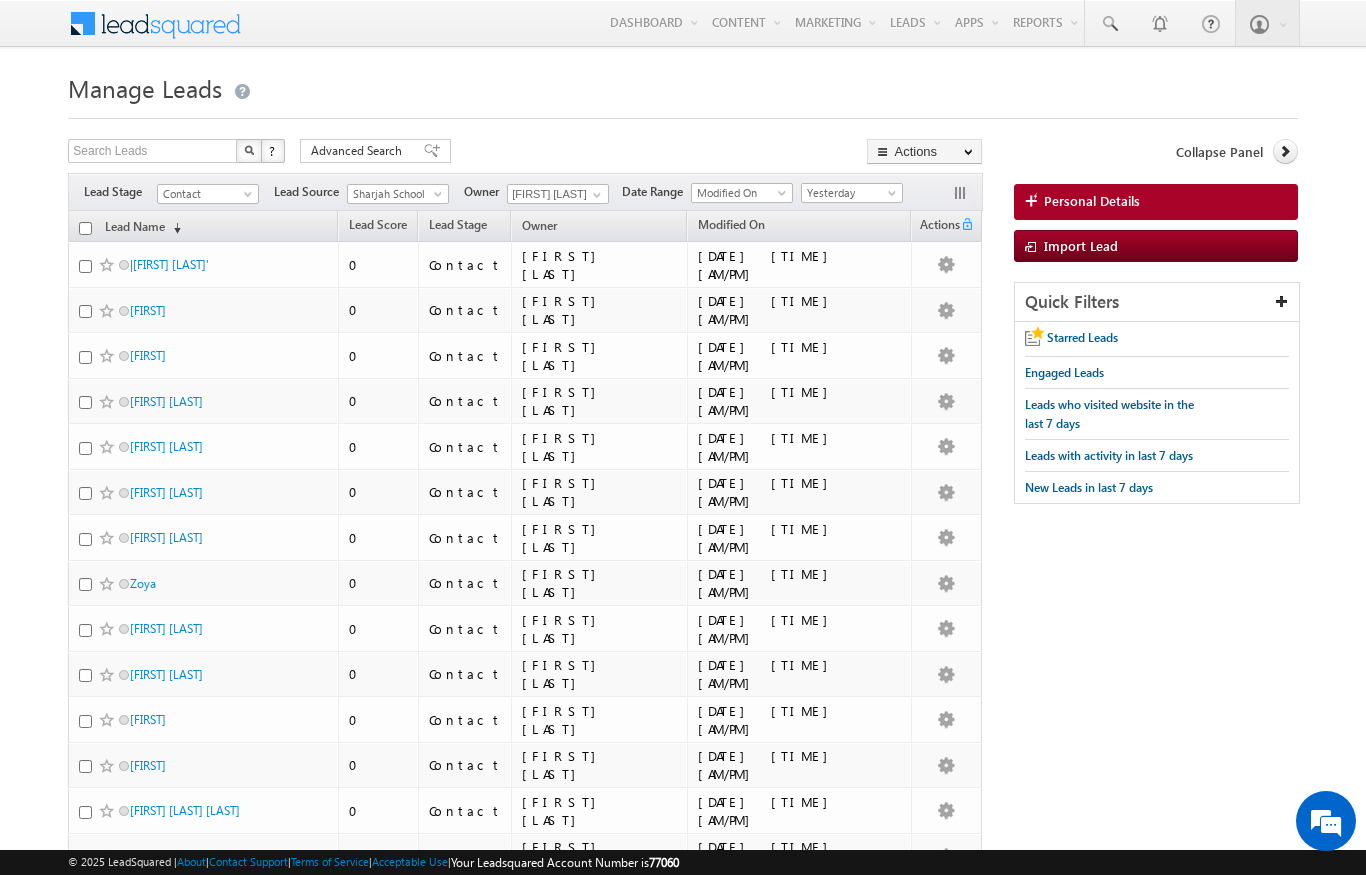 click at bounding box center (85, 228) 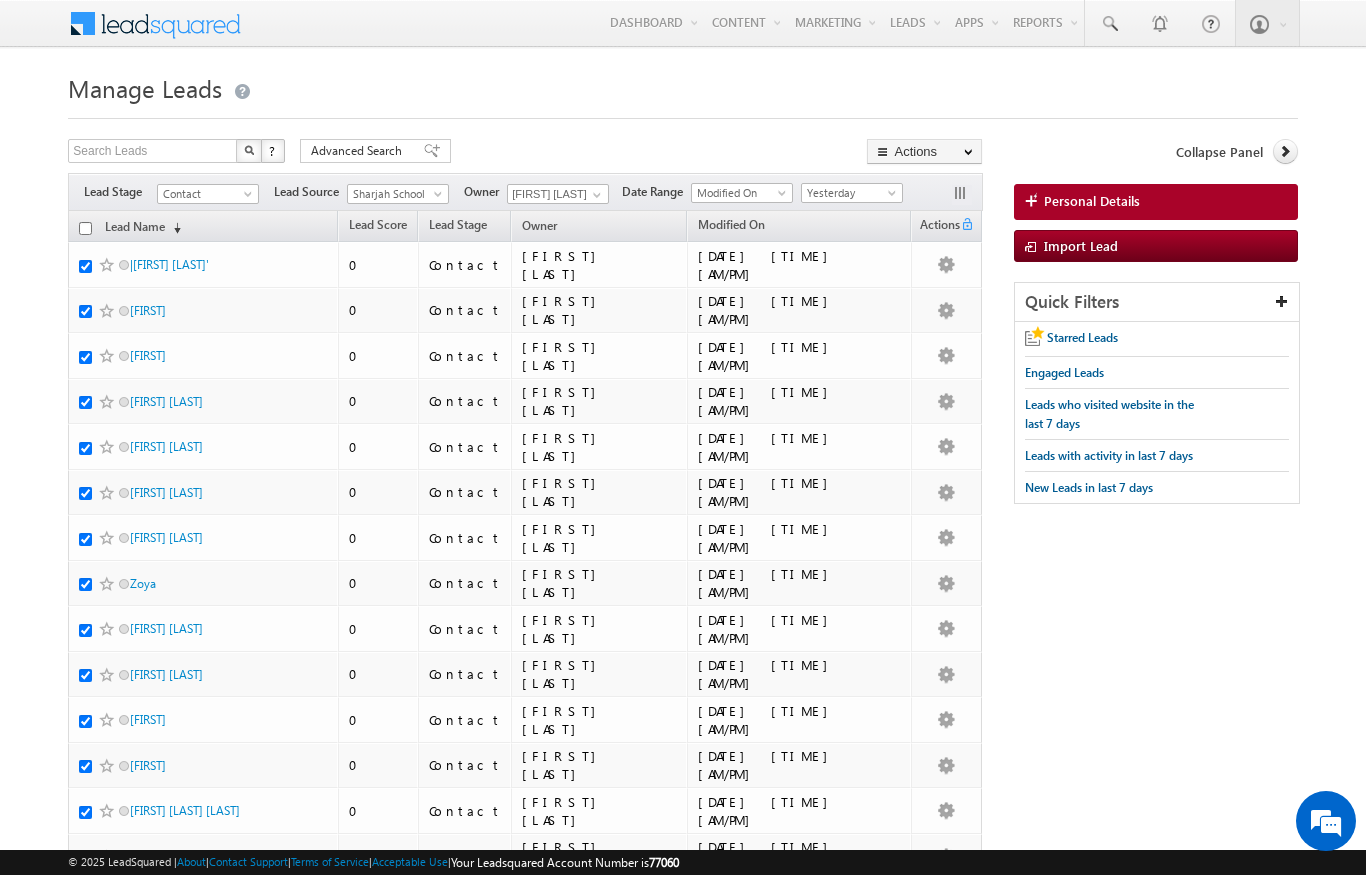 checkbox on "true" 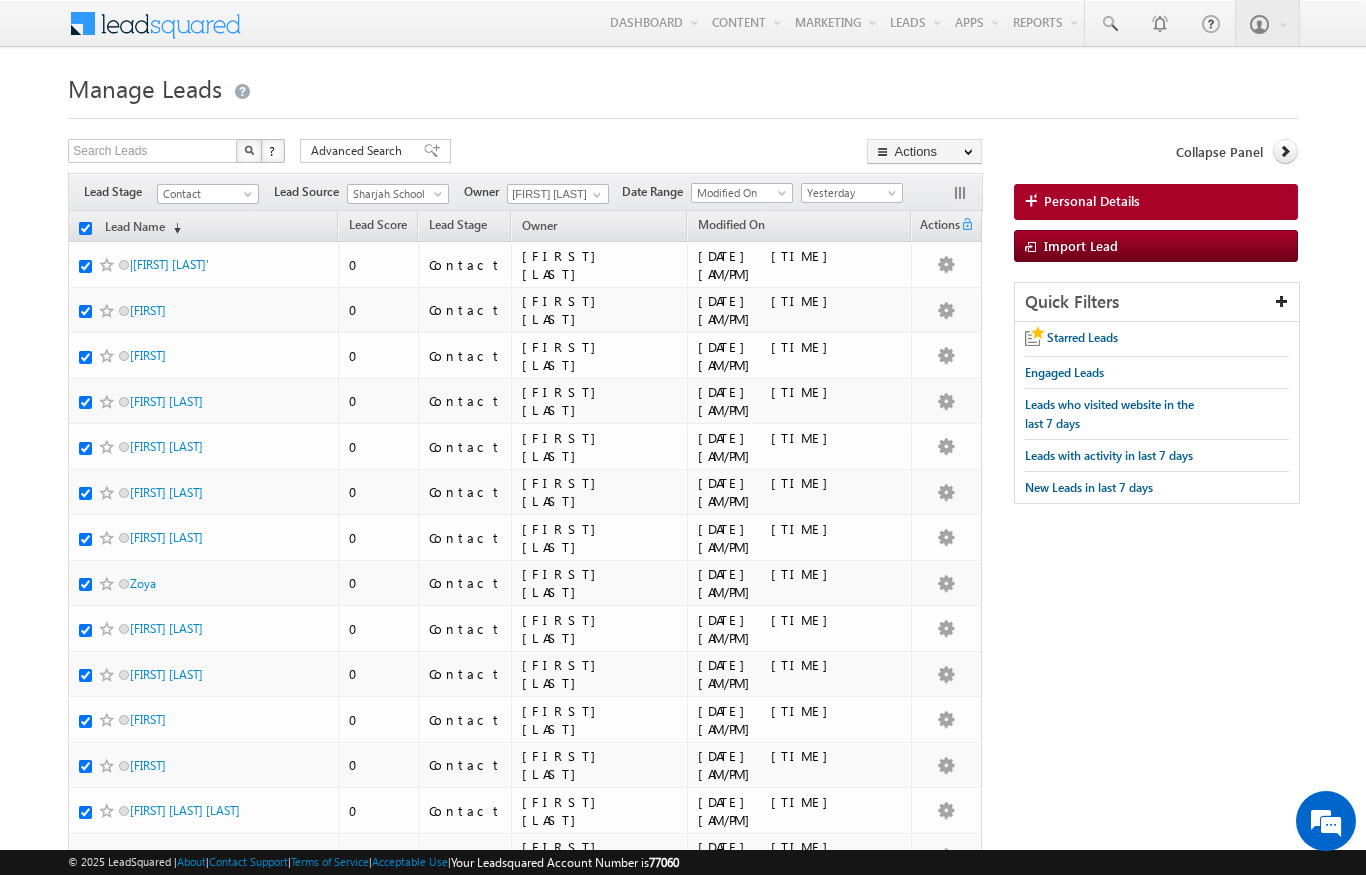 checkbox on "true" 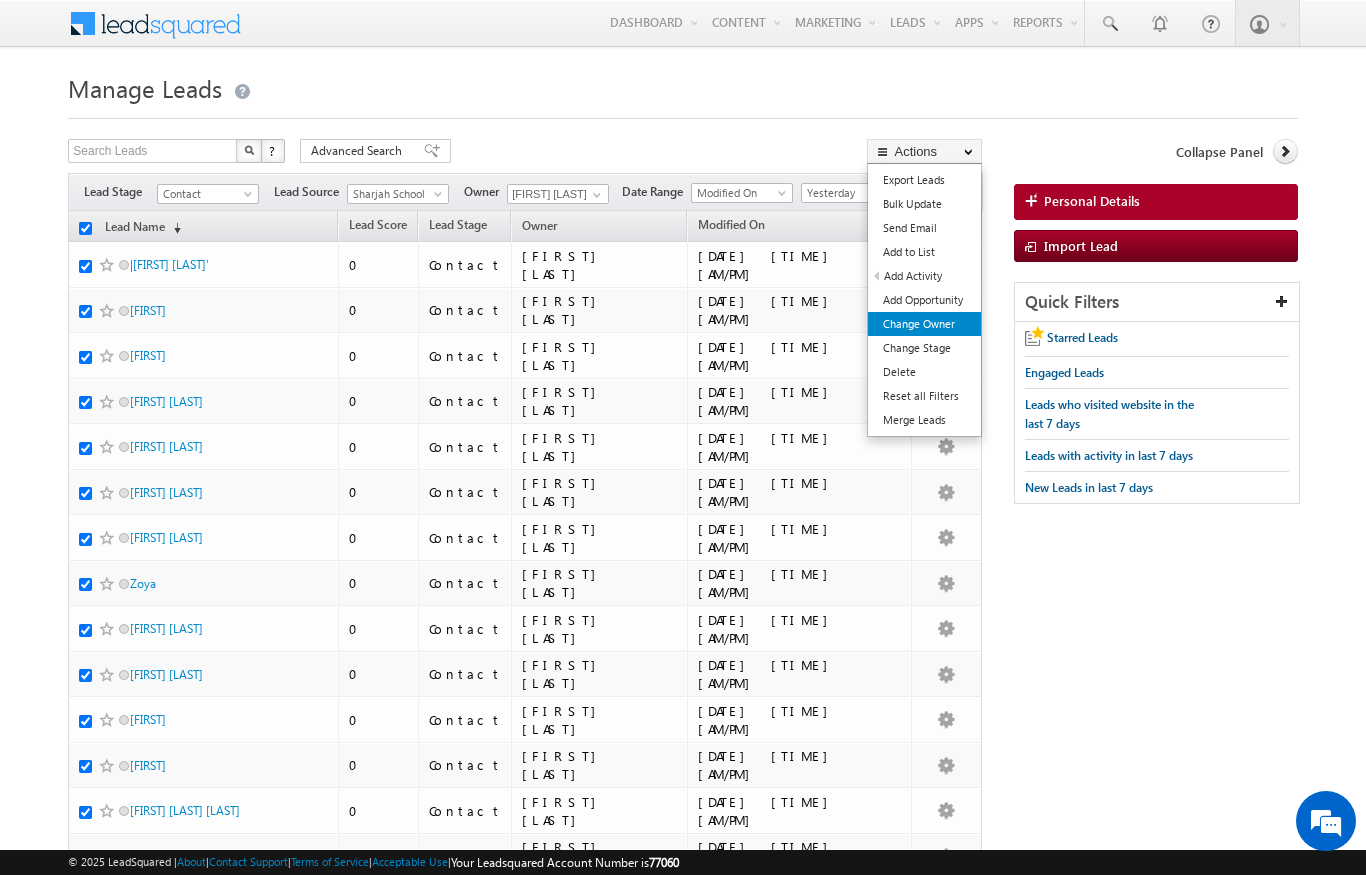 click on "Change Owner" at bounding box center (924, 324) 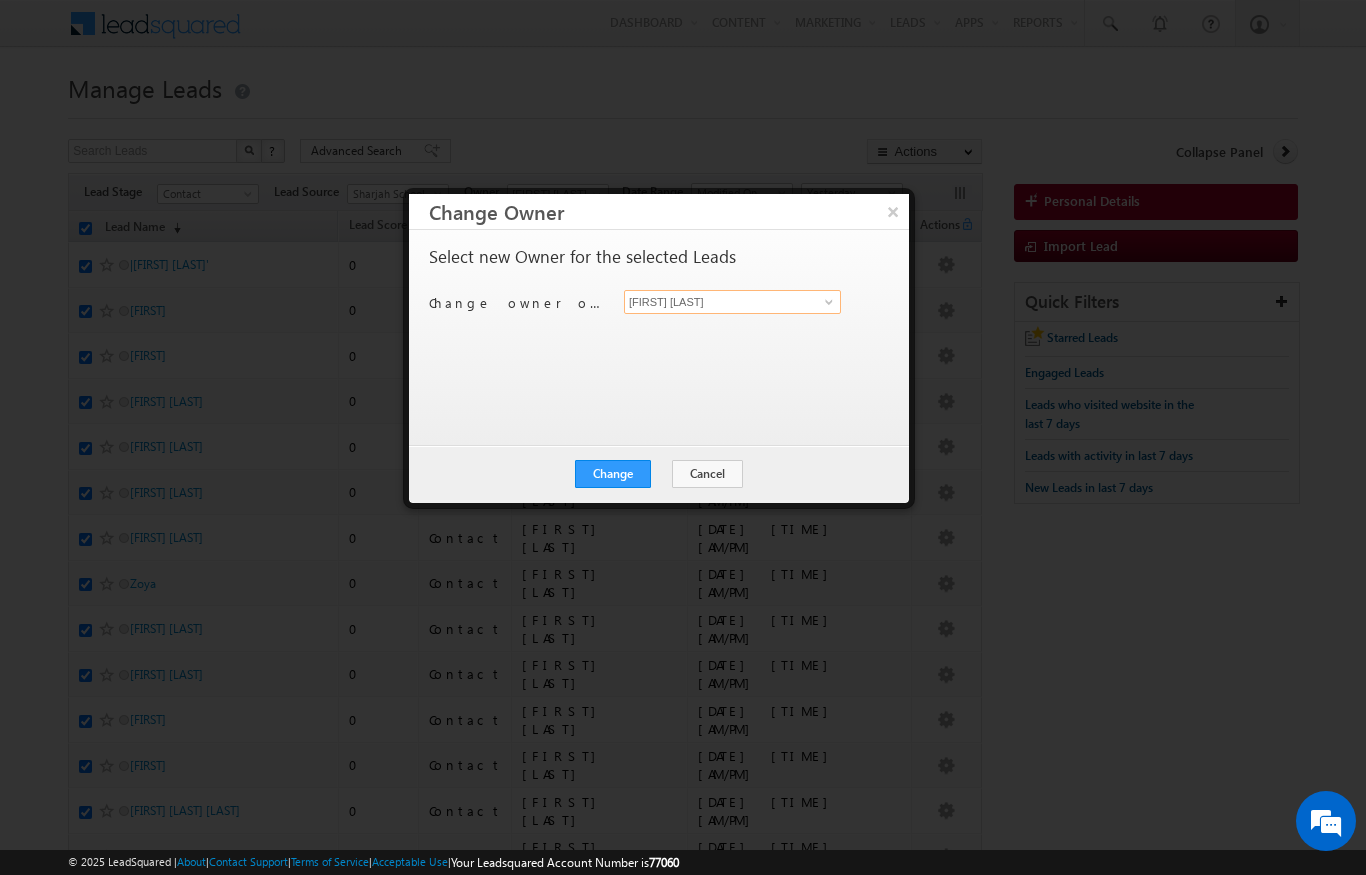 click on "[FIRST] [LAST]" at bounding box center [732, 302] 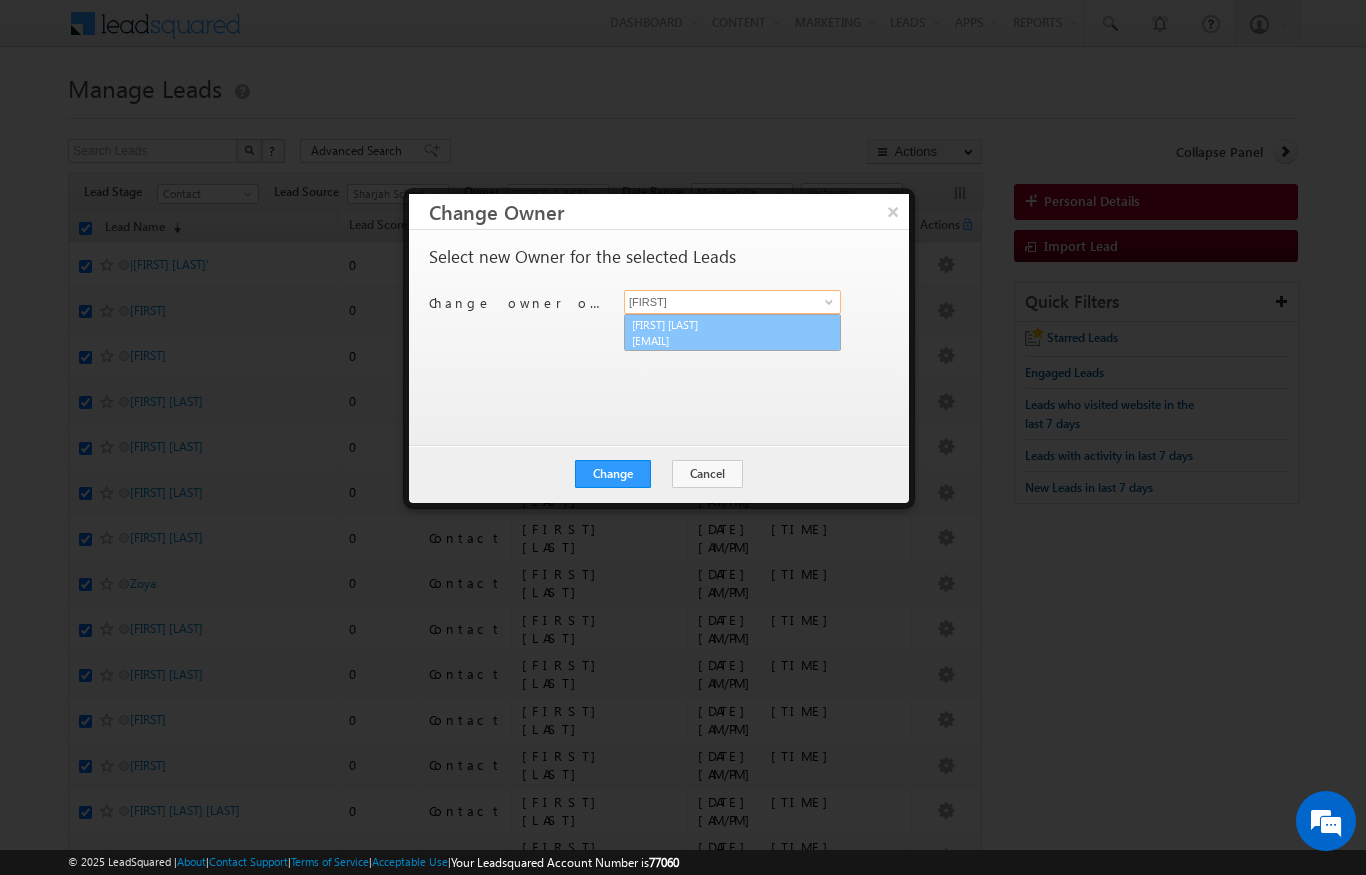 click on "[FIRST] [LAST]   [EMAIL]" at bounding box center (732, 333) 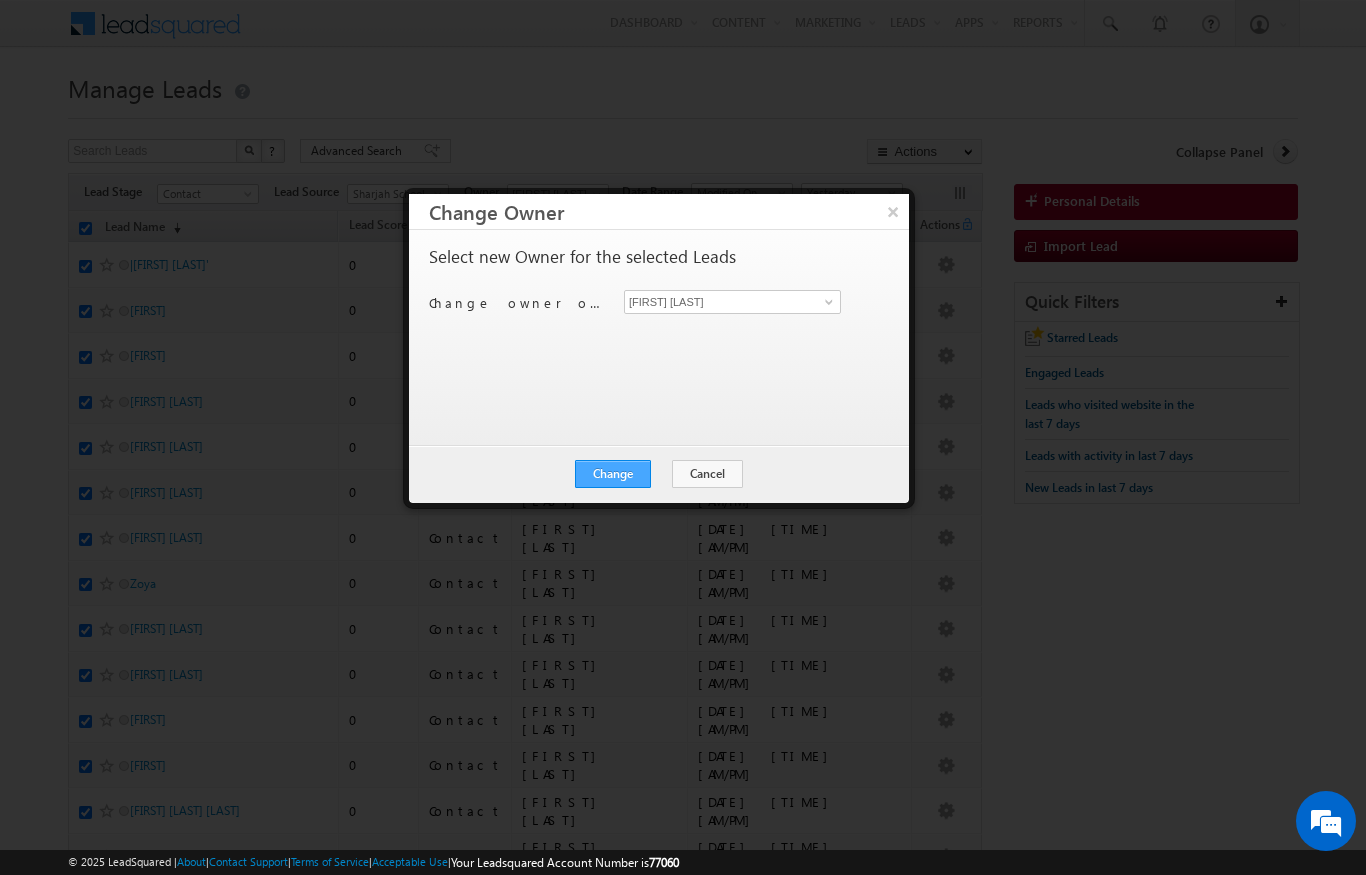 click on "Change" at bounding box center (613, 474) 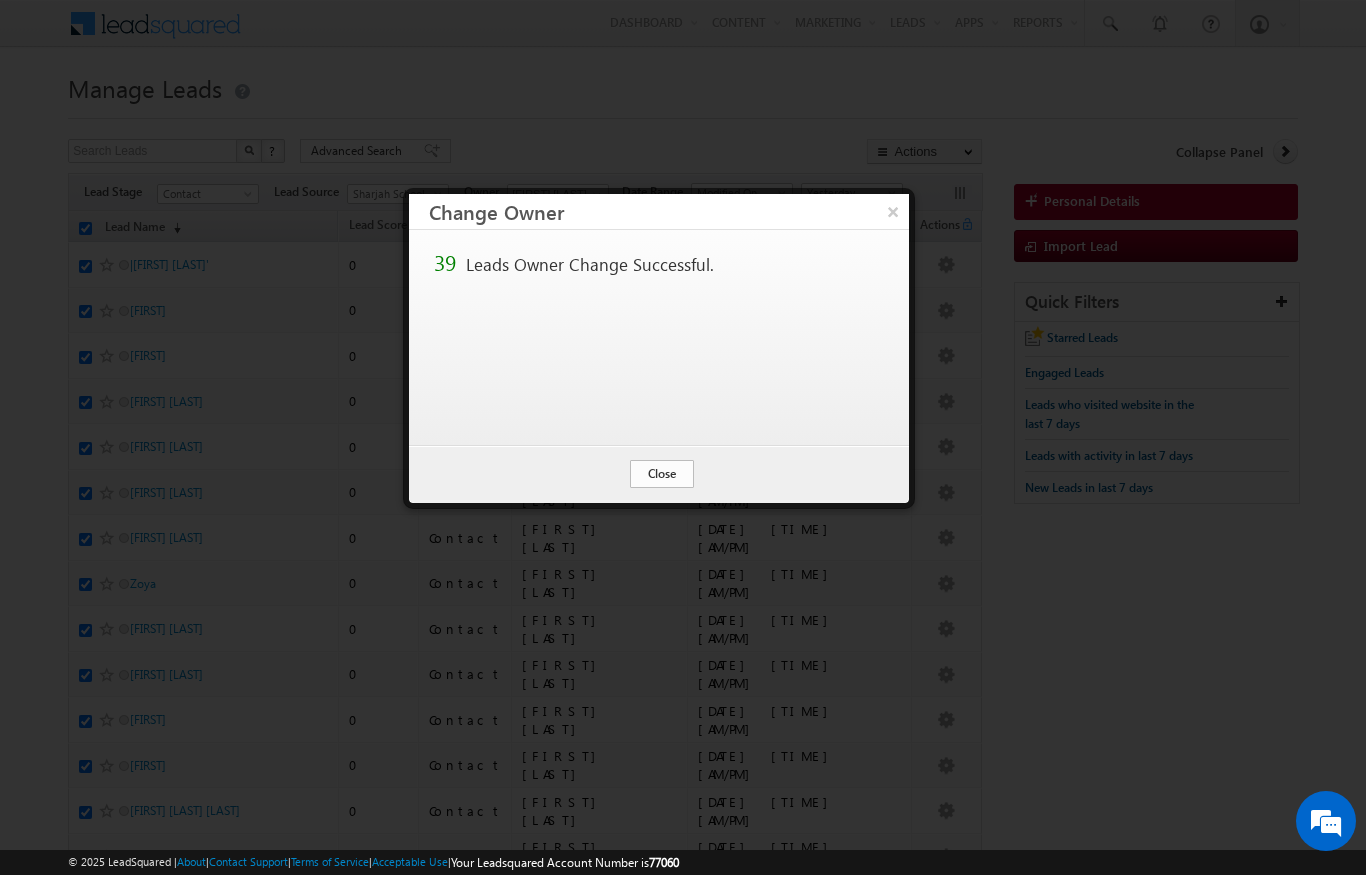 click on "Close" at bounding box center (662, 474) 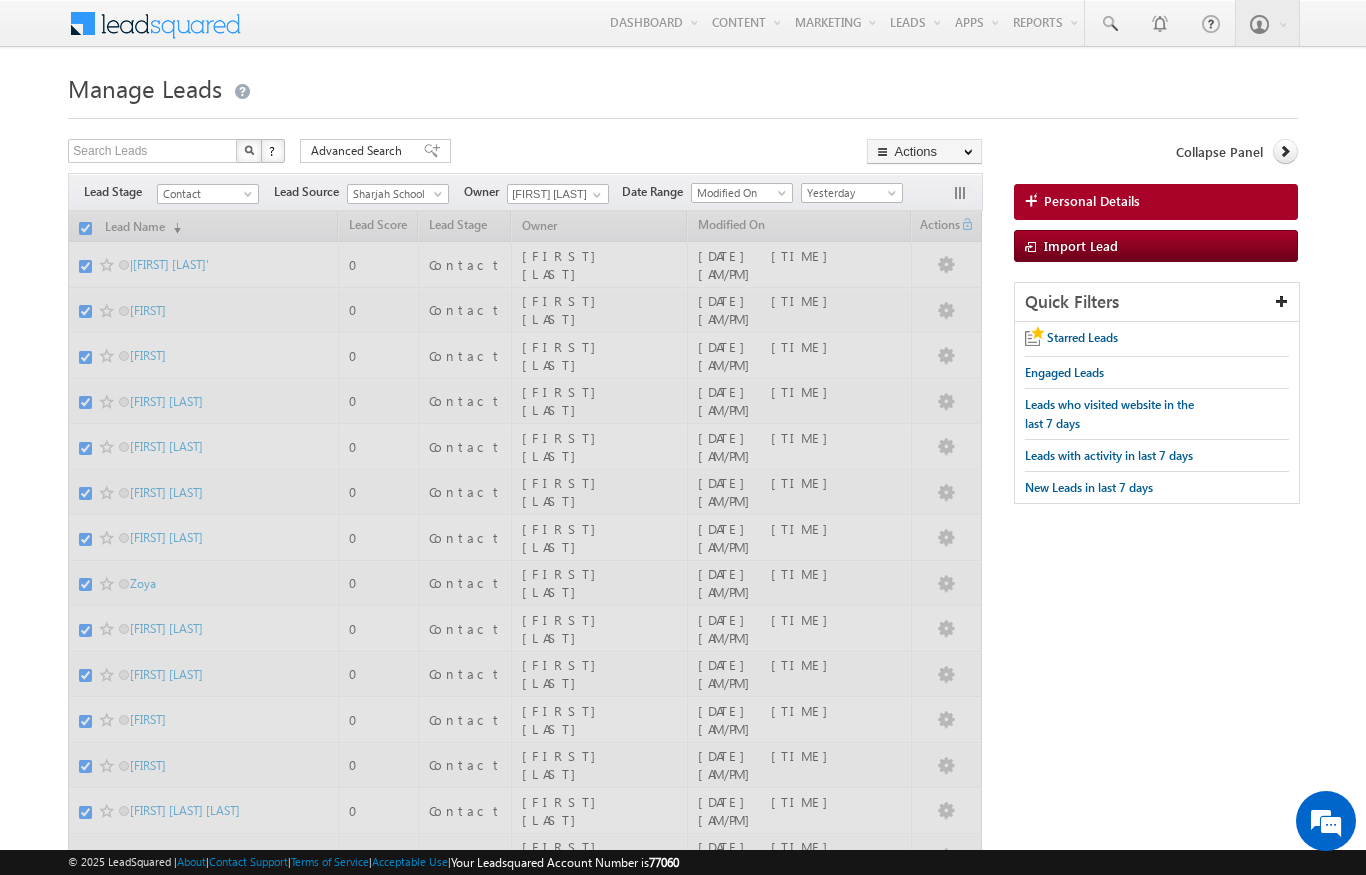 checkbox on "false" 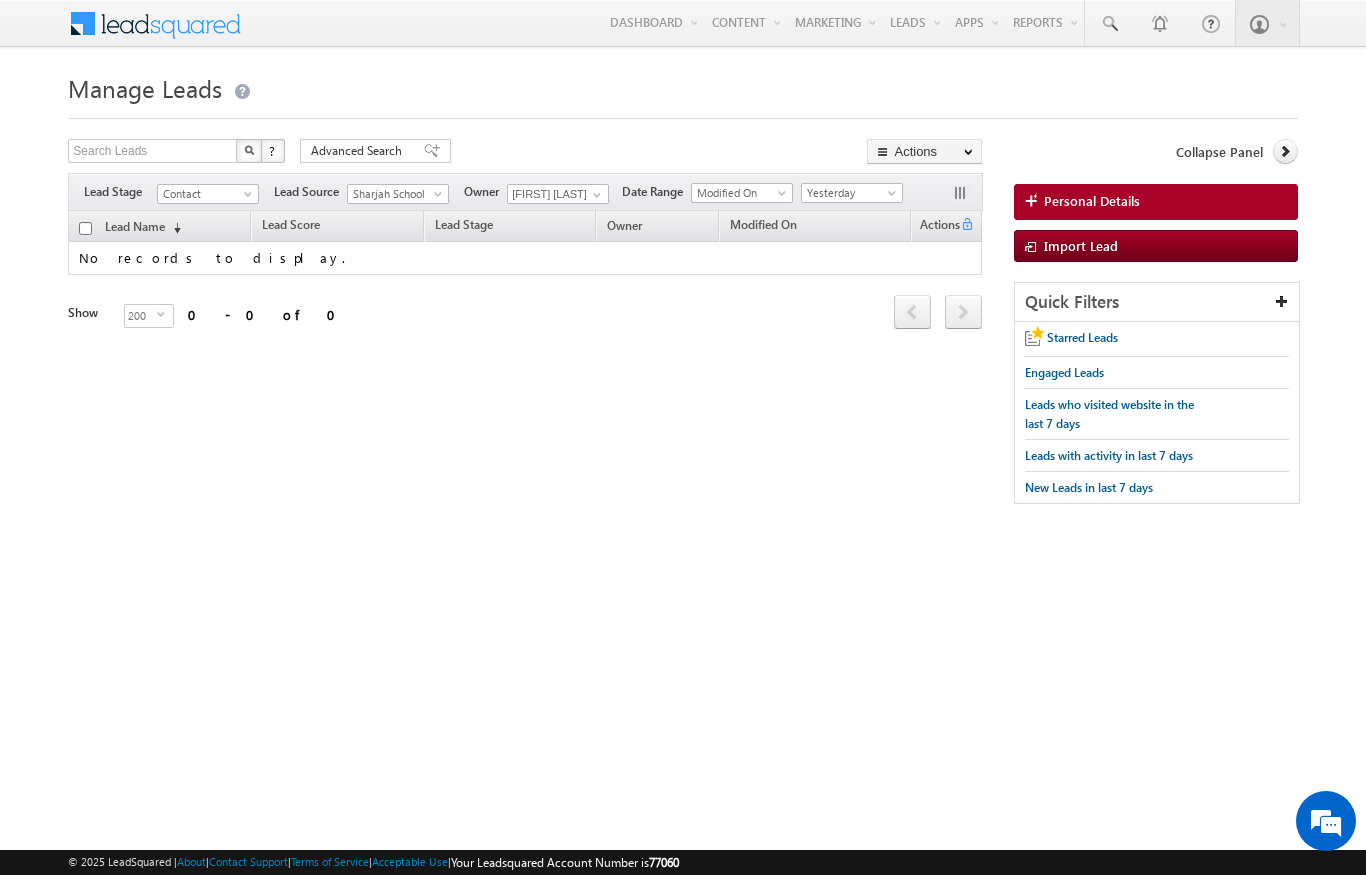 click on "Sharjah School" at bounding box center [395, 194] 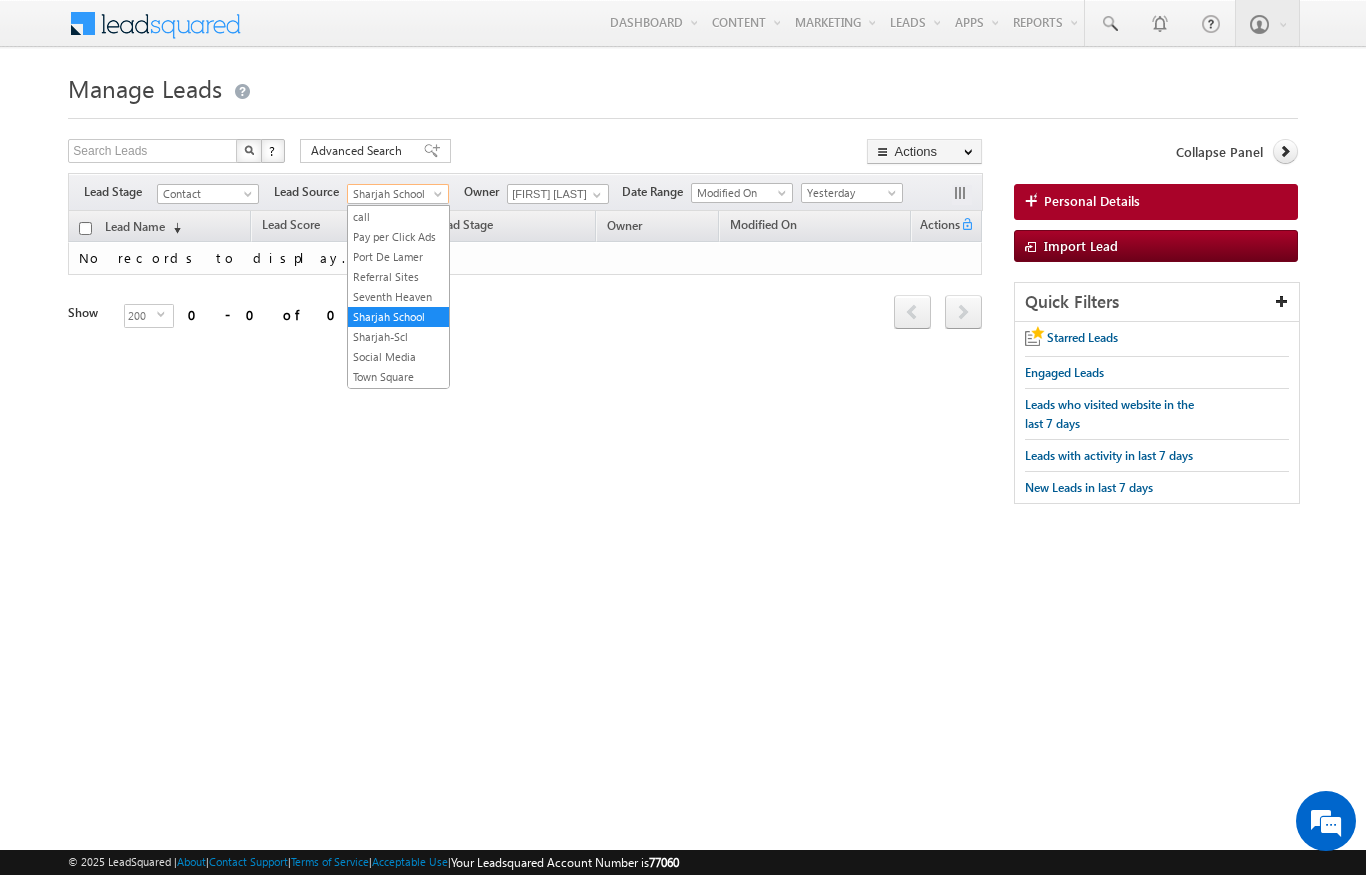 click on "Filters
Lead Stage
Contact Contact
Lead Source
All Al Barari Al Furjan Arabian Ranches Arjan Athlon by AlDar Bluewaters Business Bay Cavalli Casa City Walk Damac Bay Damac Hills 1 Damac Hills 2 Damac Lagoon Direct Traffic Dorchester Collection DOWNTOWN DUBAI Dubai Creek DUBAI HILLS Dubai South Emaar BeachFront Emaar South Fairway Villas - Dubai South Furjan New.xlsx - Old Greens Inbound Email Inbound Phone call INDG_DOWNTOWN_2025 JBR JVC JVT" at bounding box center (525, 192) 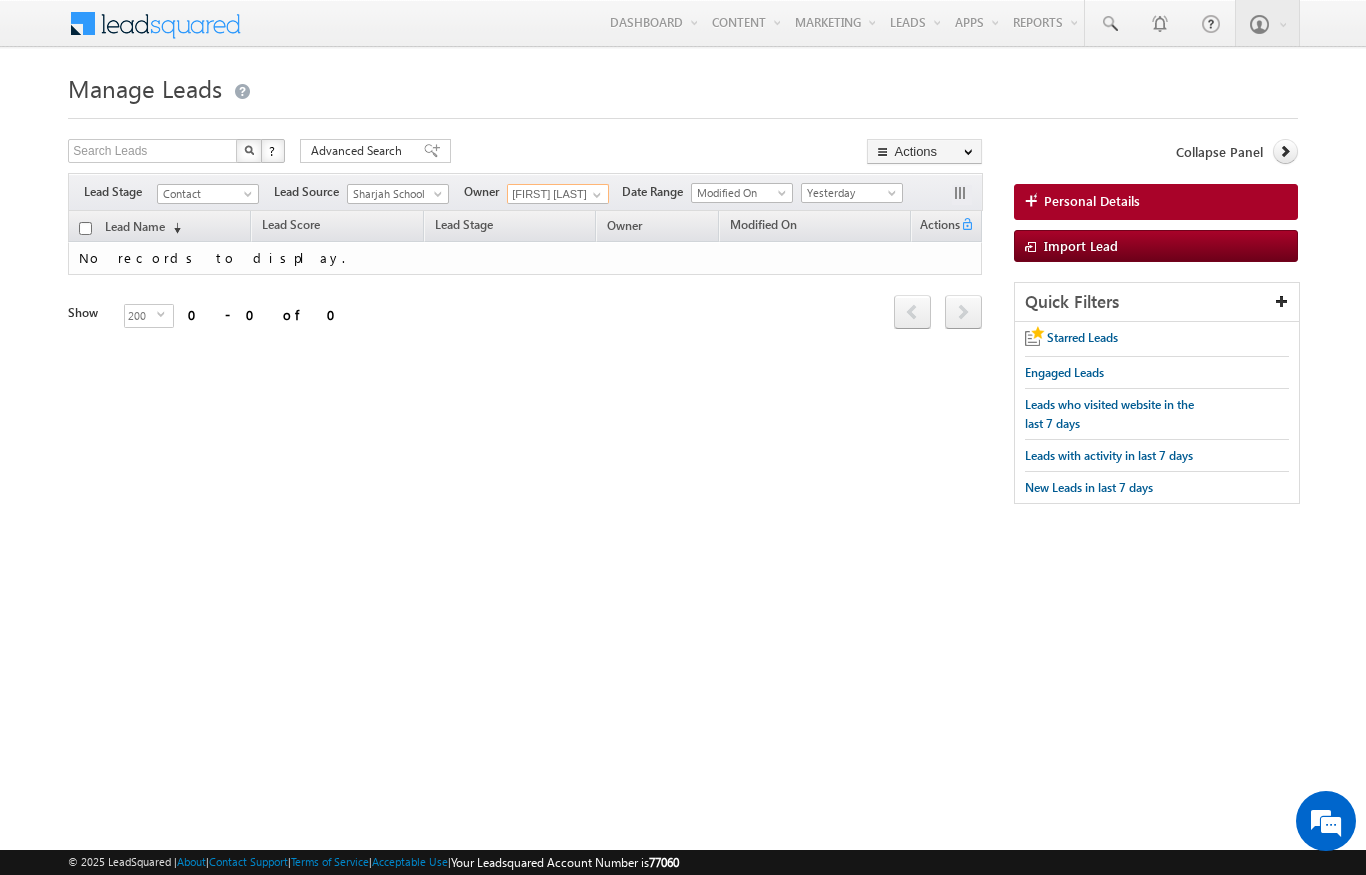 click on "[FIRST] [LAST]" at bounding box center (558, 194) 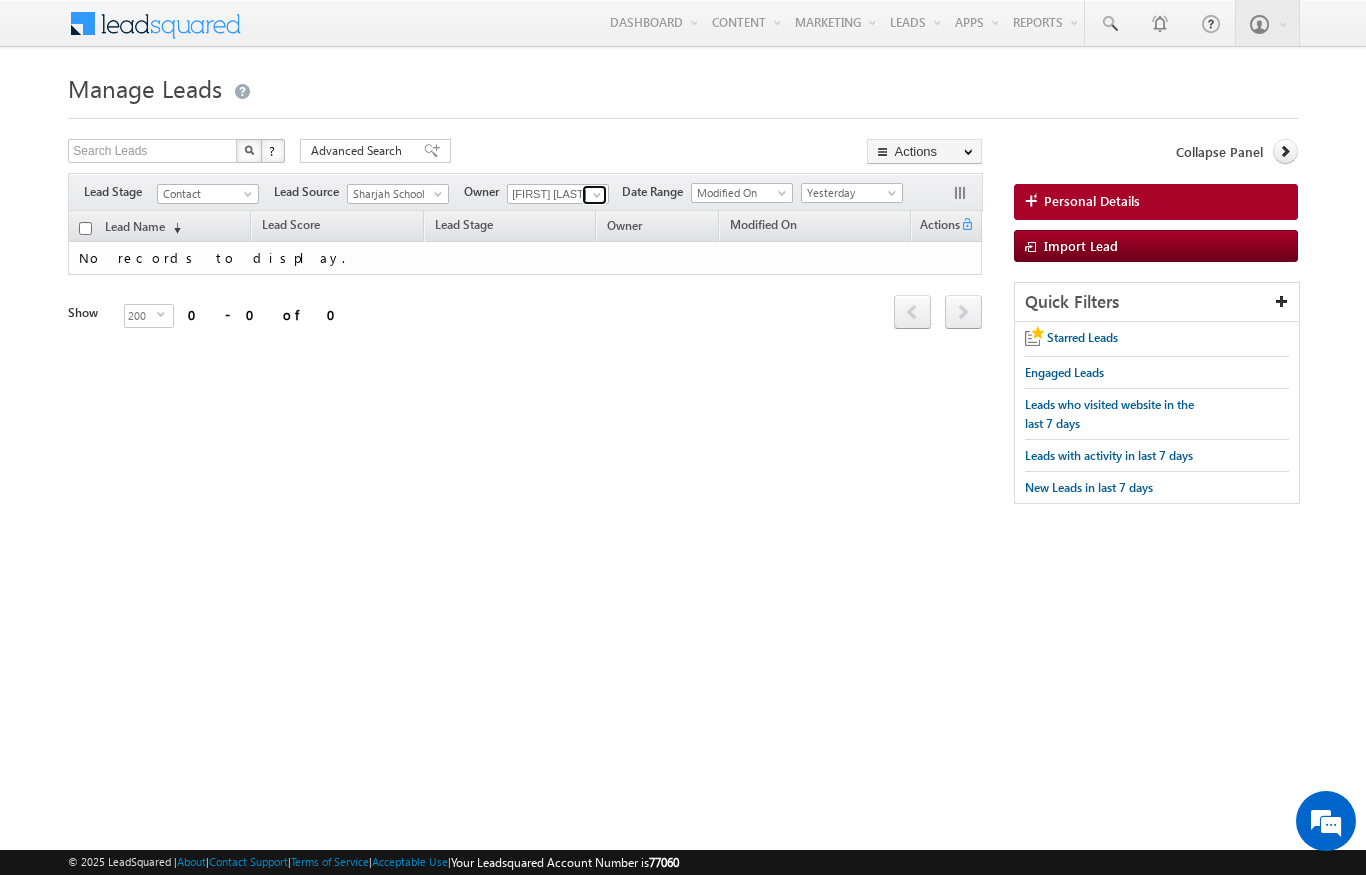 click at bounding box center (597, 195) 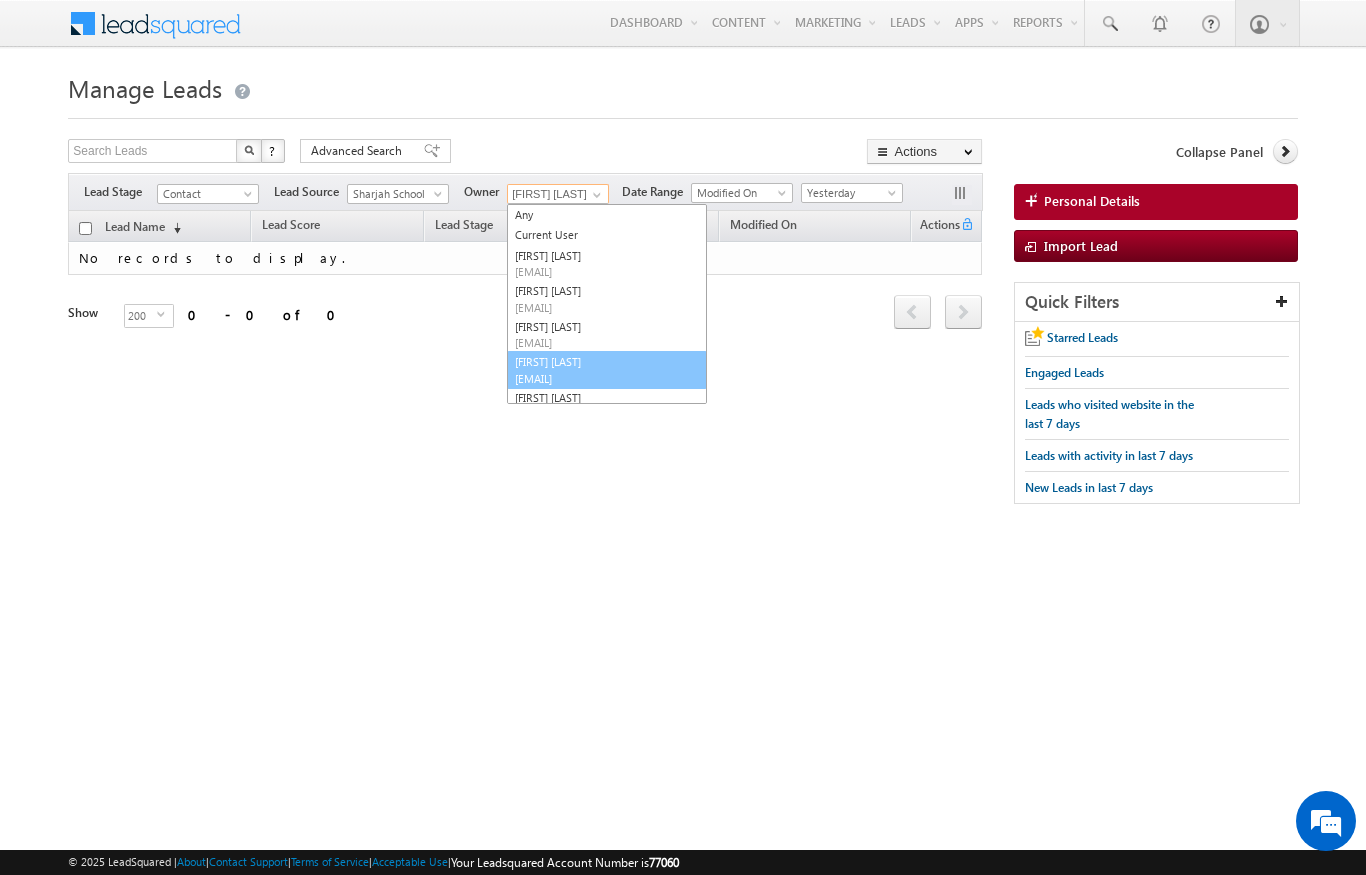 click on "[FIRST] [LAST]   [EMAIL]" at bounding box center [607, 370] 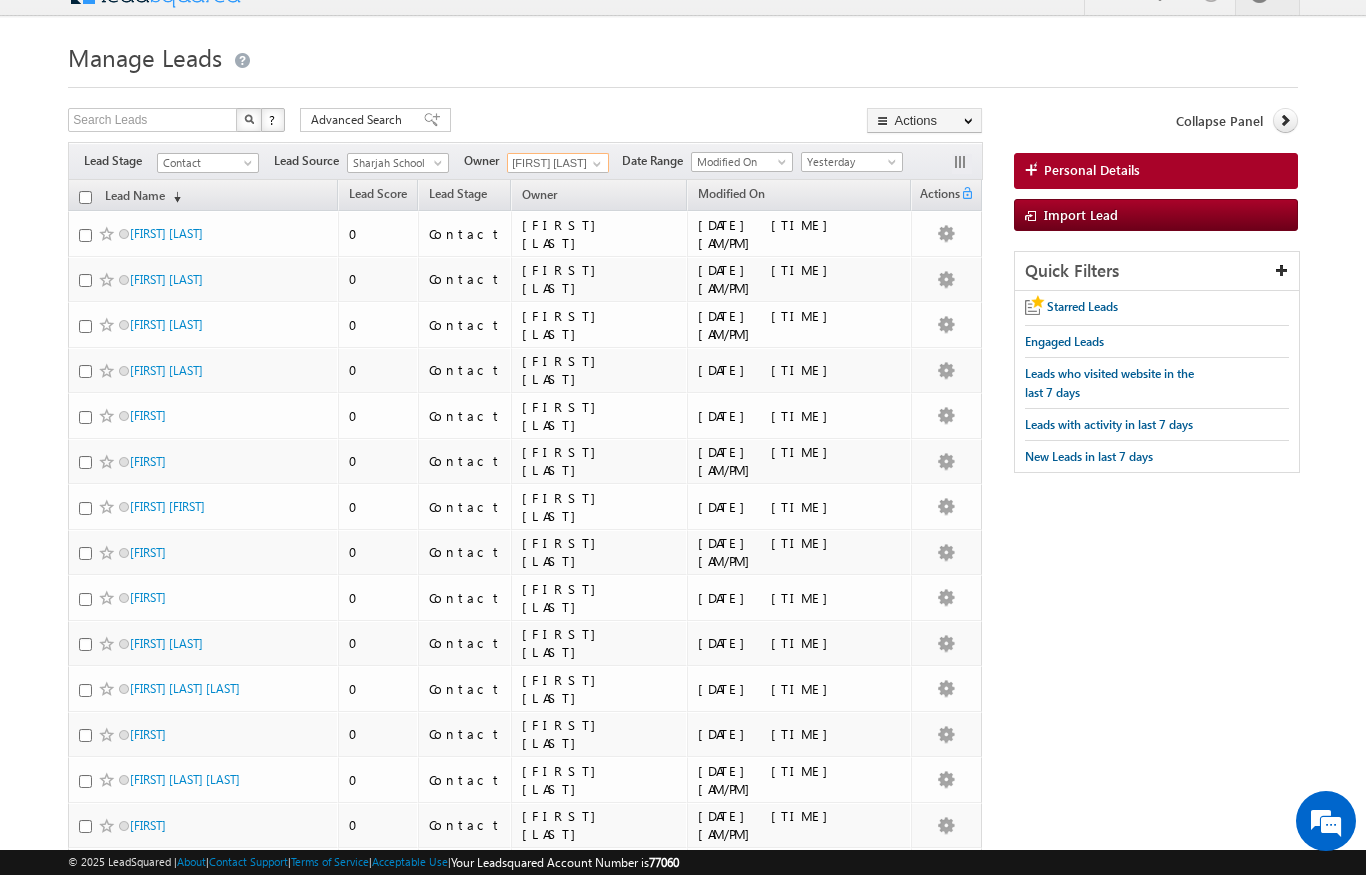scroll, scrollTop: 0, scrollLeft: 0, axis: both 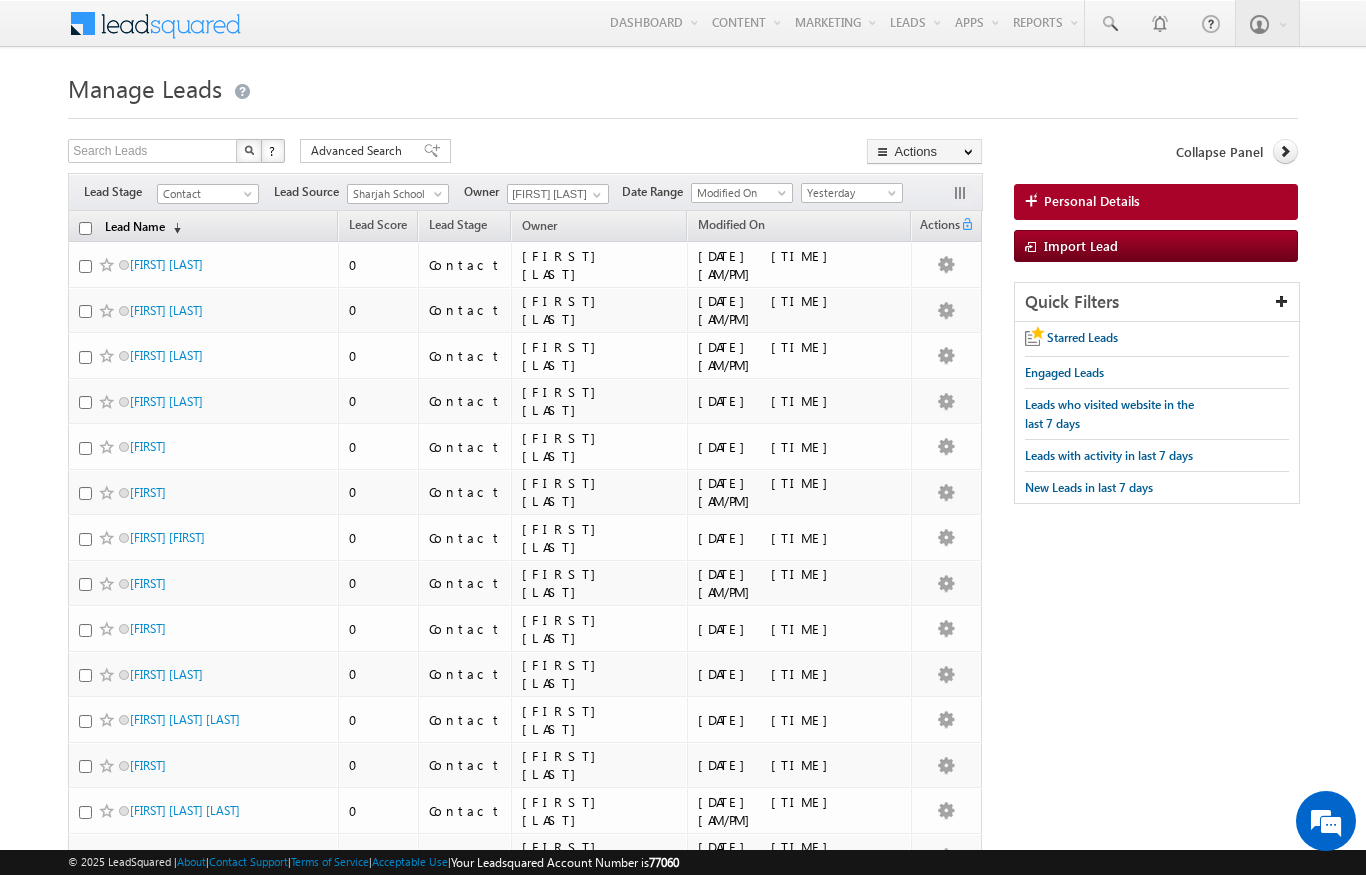 click on "Lead Name
(sorted descending)" at bounding box center [143, 228] 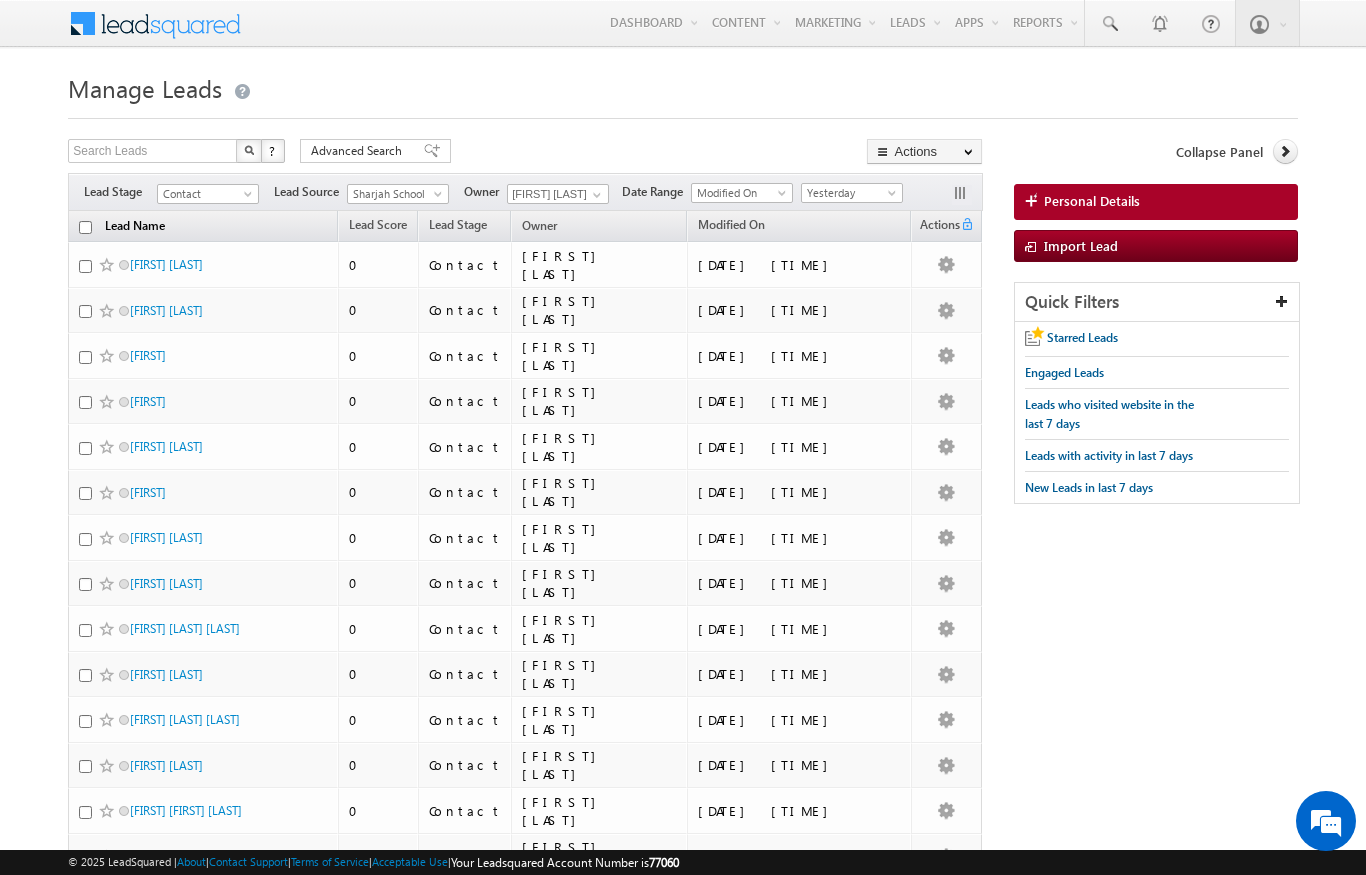 click on "Lead Name
(sorted descending)" at bounding box center [135, 228] 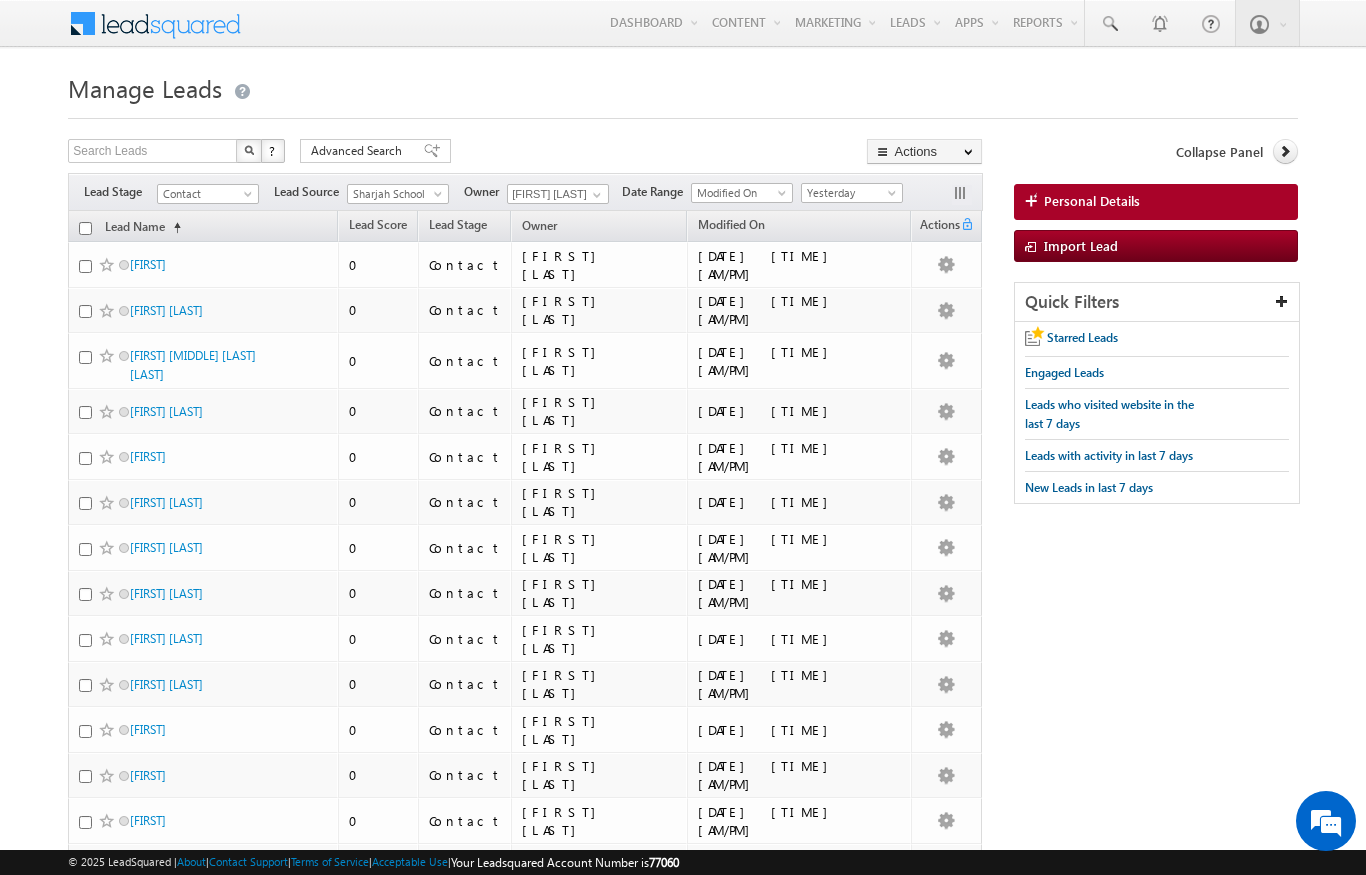 click on "Lead Name
(sorted ascending)" at bounding box center (203, 226) 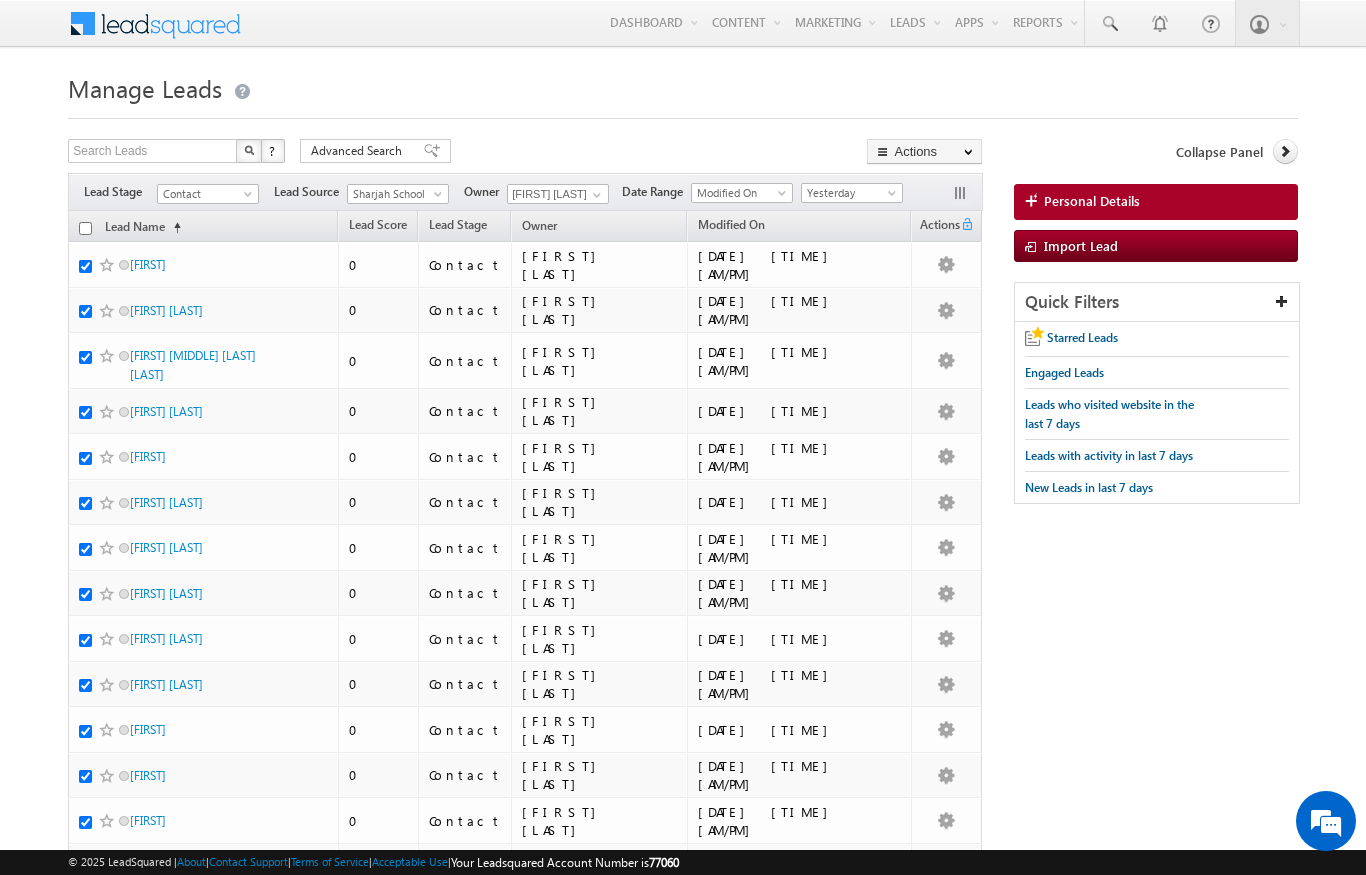 checkbox on "true" 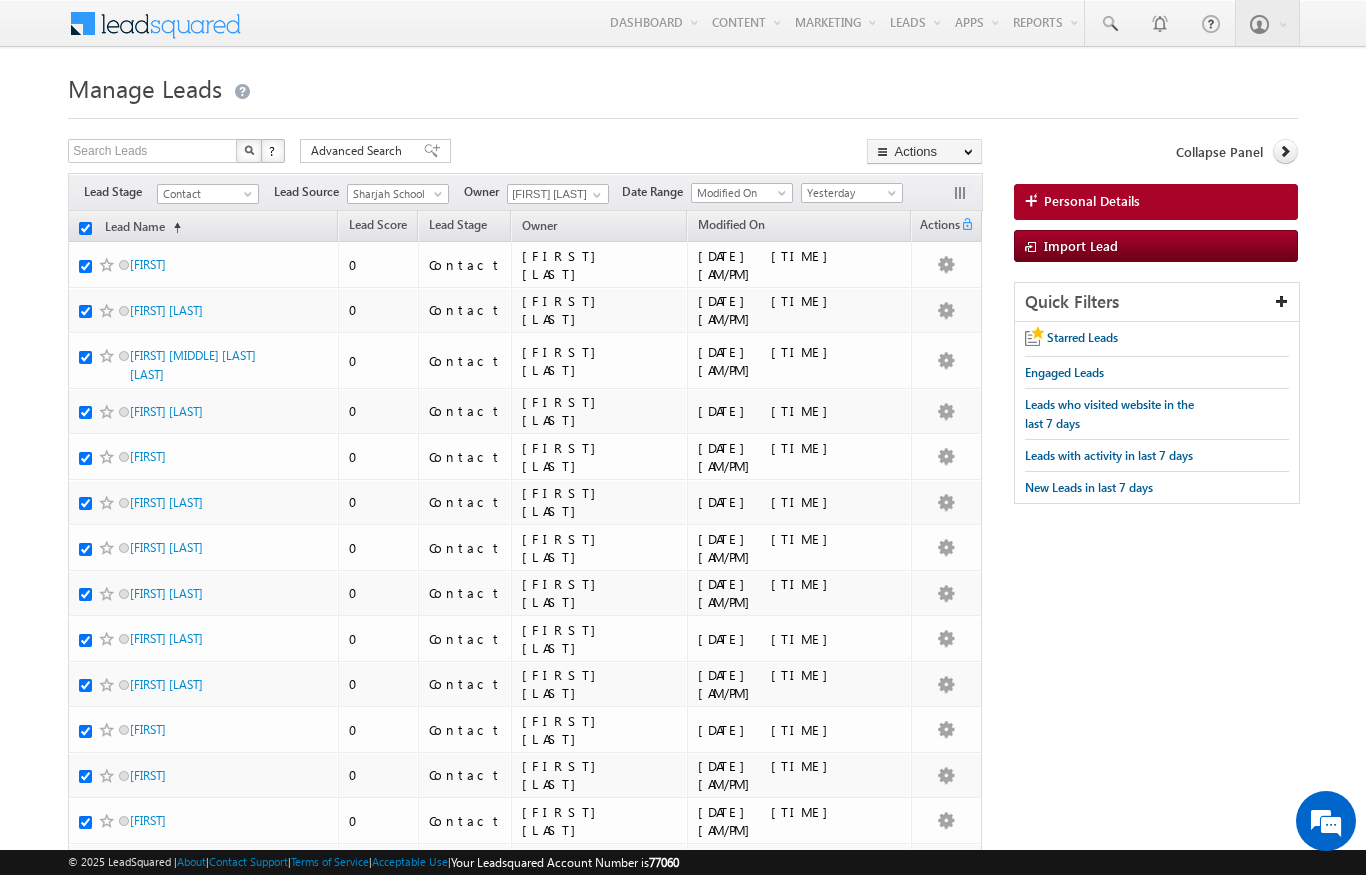 checkbox on "true" 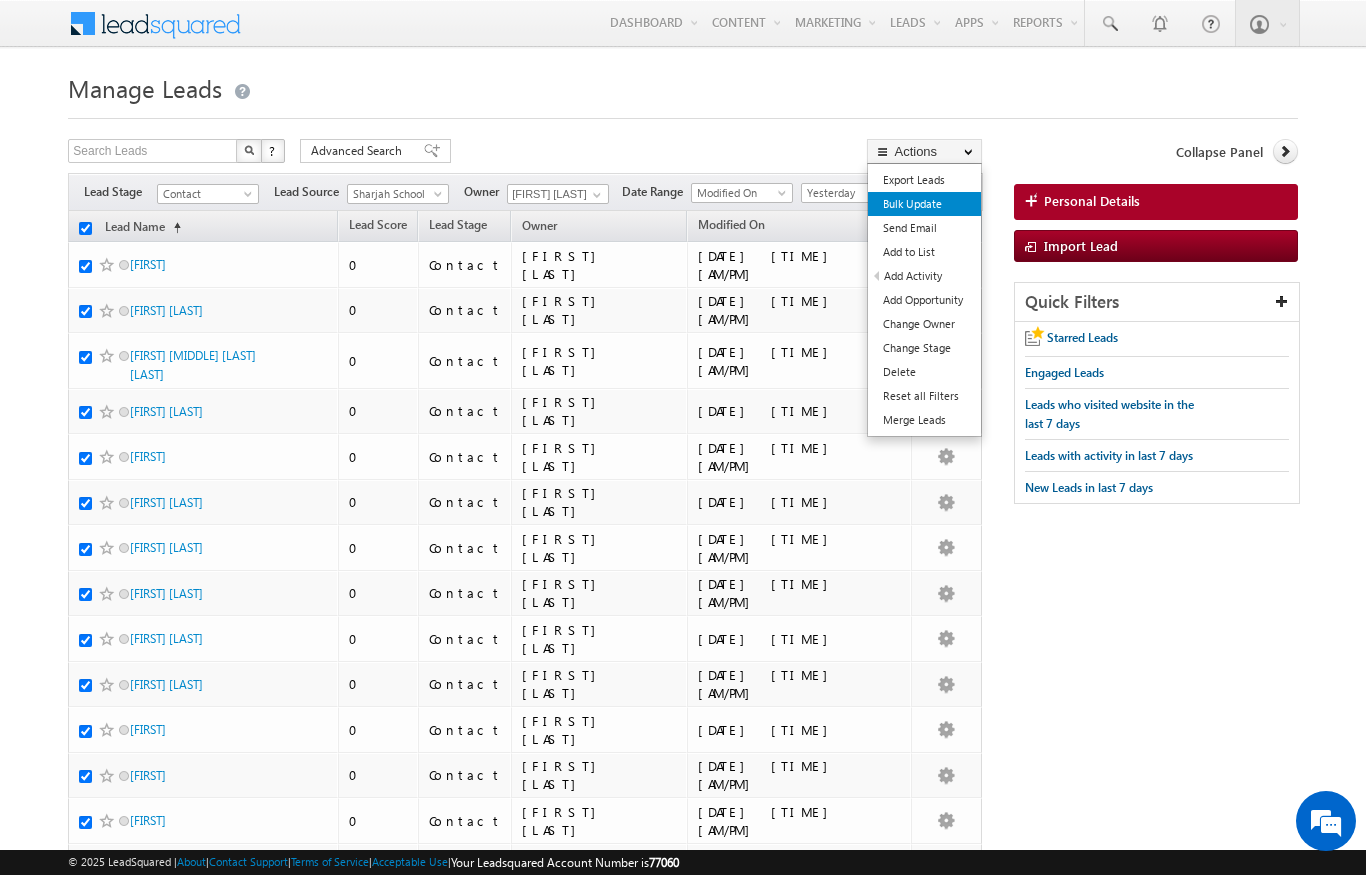 click on "Bulk Update" at bounding box center [924, 204] 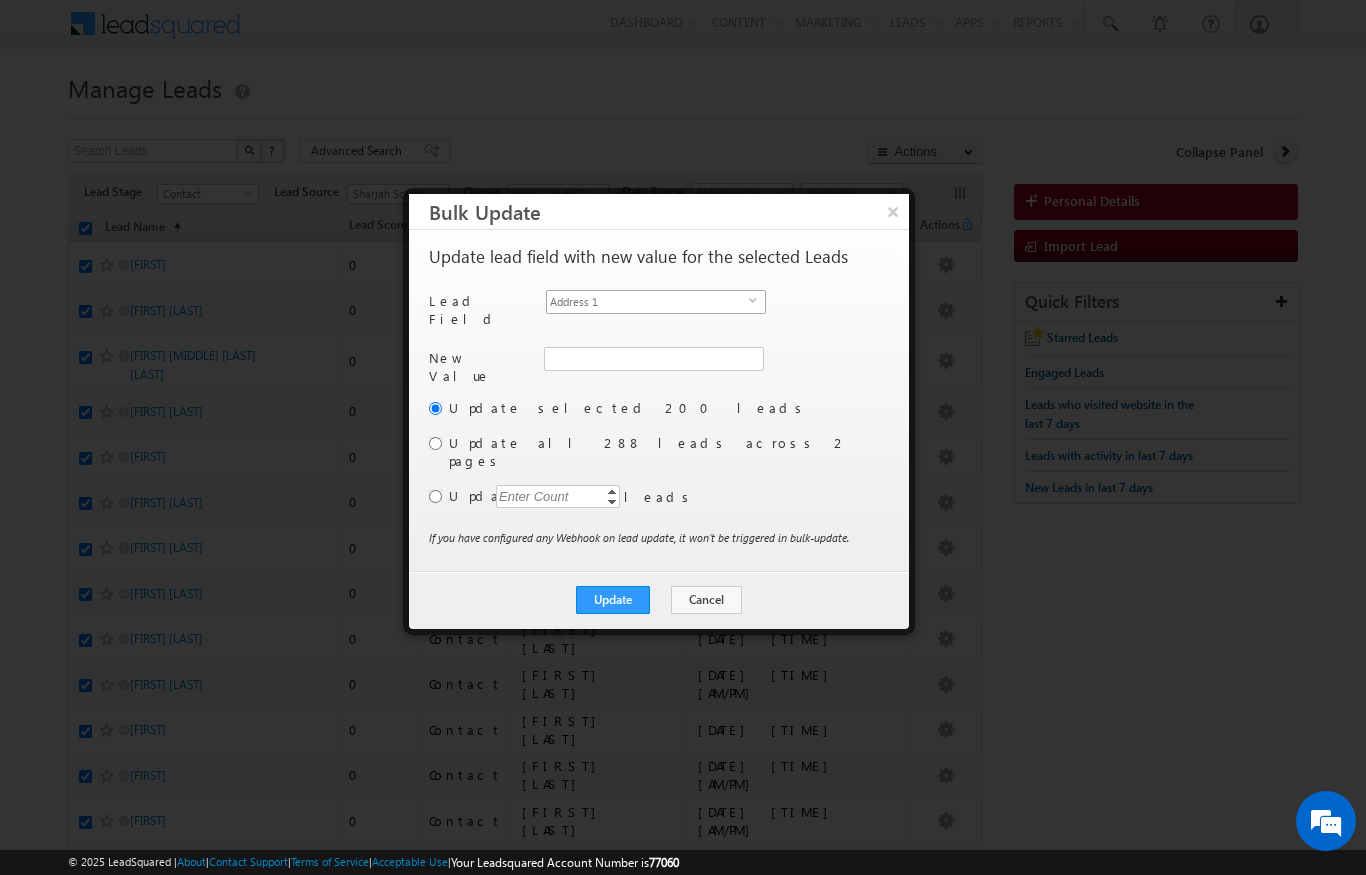 click on "Address 1" at bounding box center (648, 302) 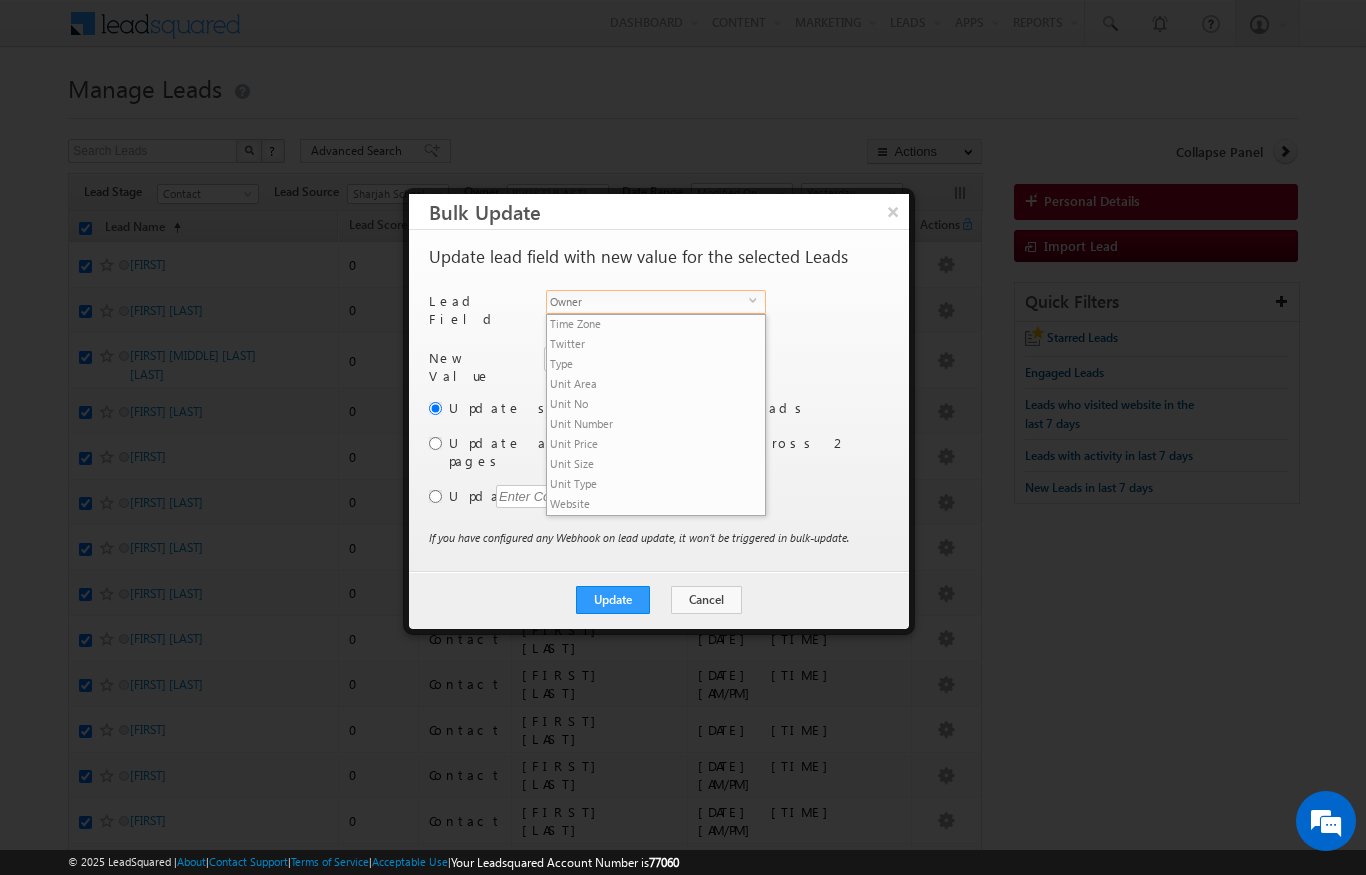 scroll, scrollTop: 941, scrollLeft: 0, axis: vertical 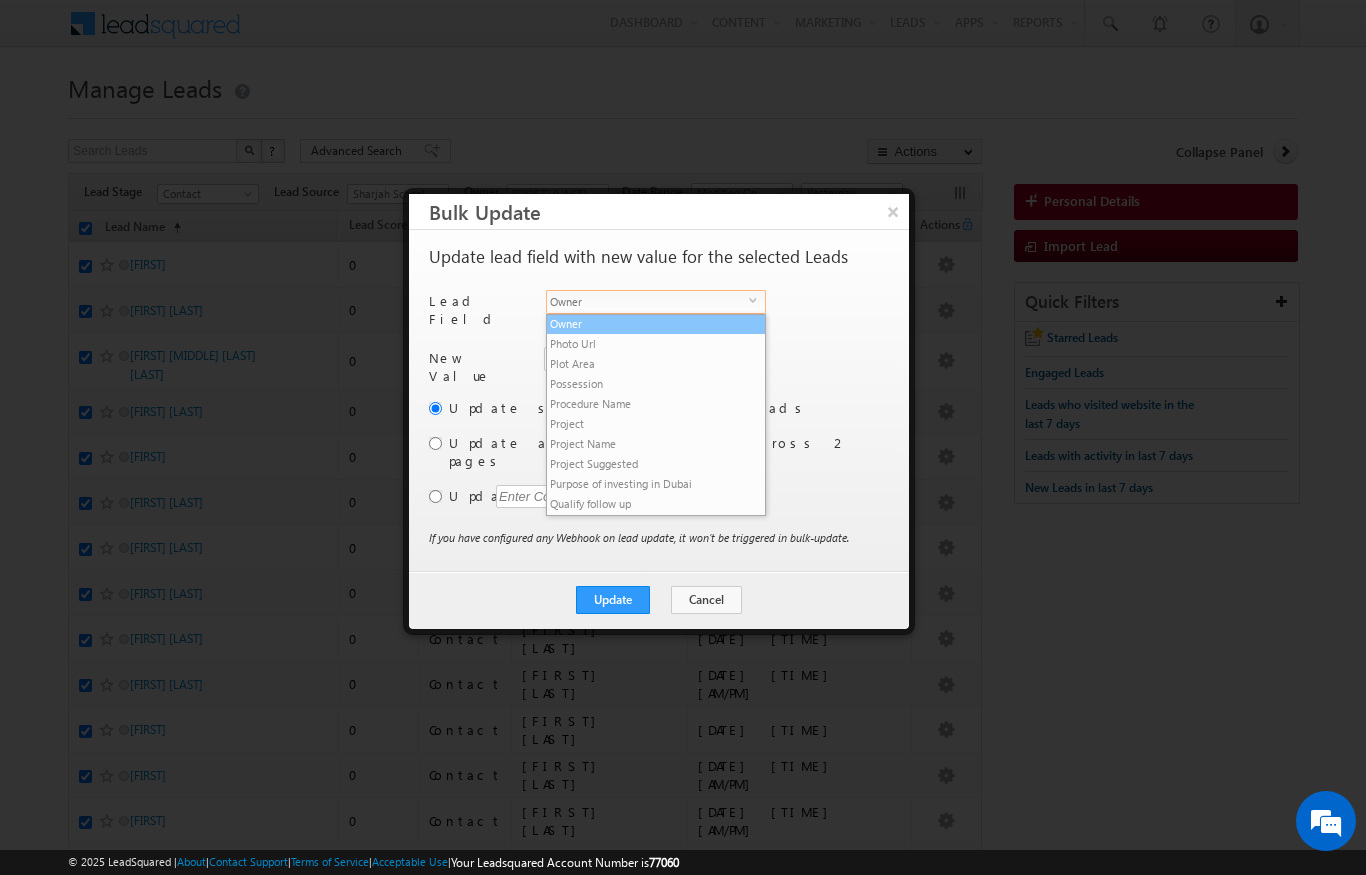 click on "Owner" at bounding box center [656, 324] 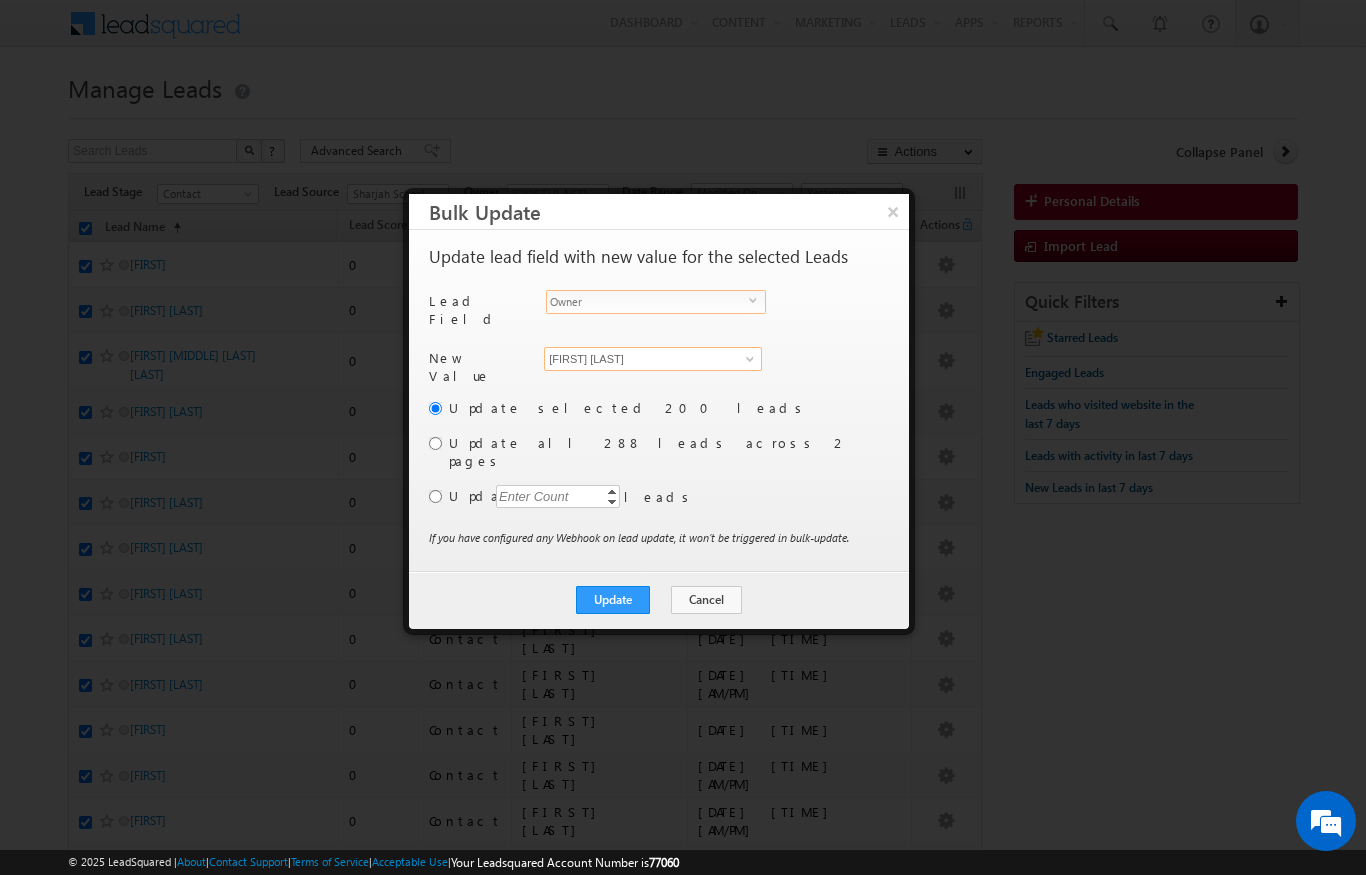 click on "[FIRST] [LAST]" at bounding box center [653, 359] 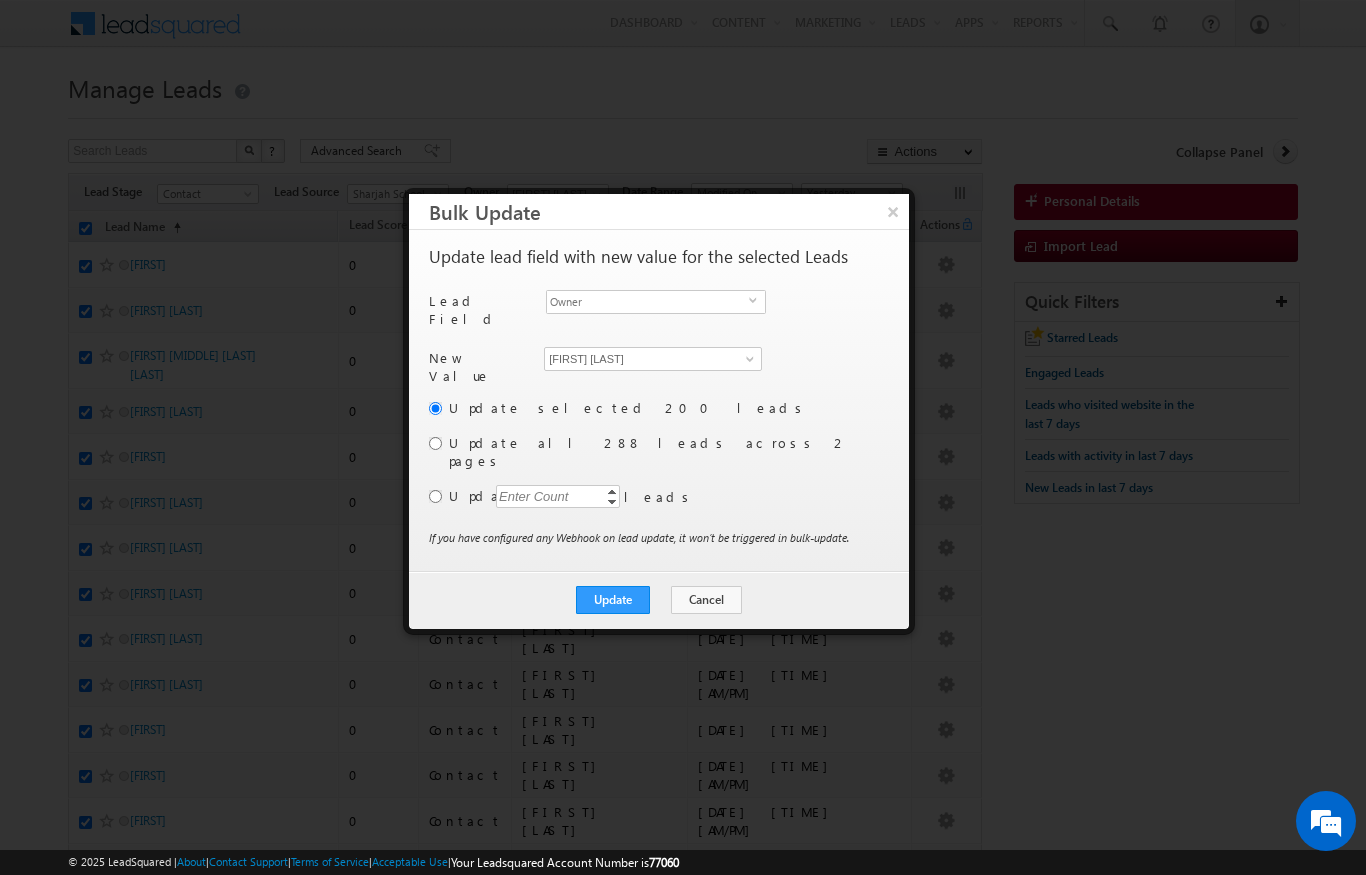 click on "Update selected 200 leads
Update all 288 leads across 2 pages
Update
Enter Count Increment Decrement   leads
If you have configured any Webhook on lead update, it won’t be triggered in bulk-update." at bounding box center [657, 463] 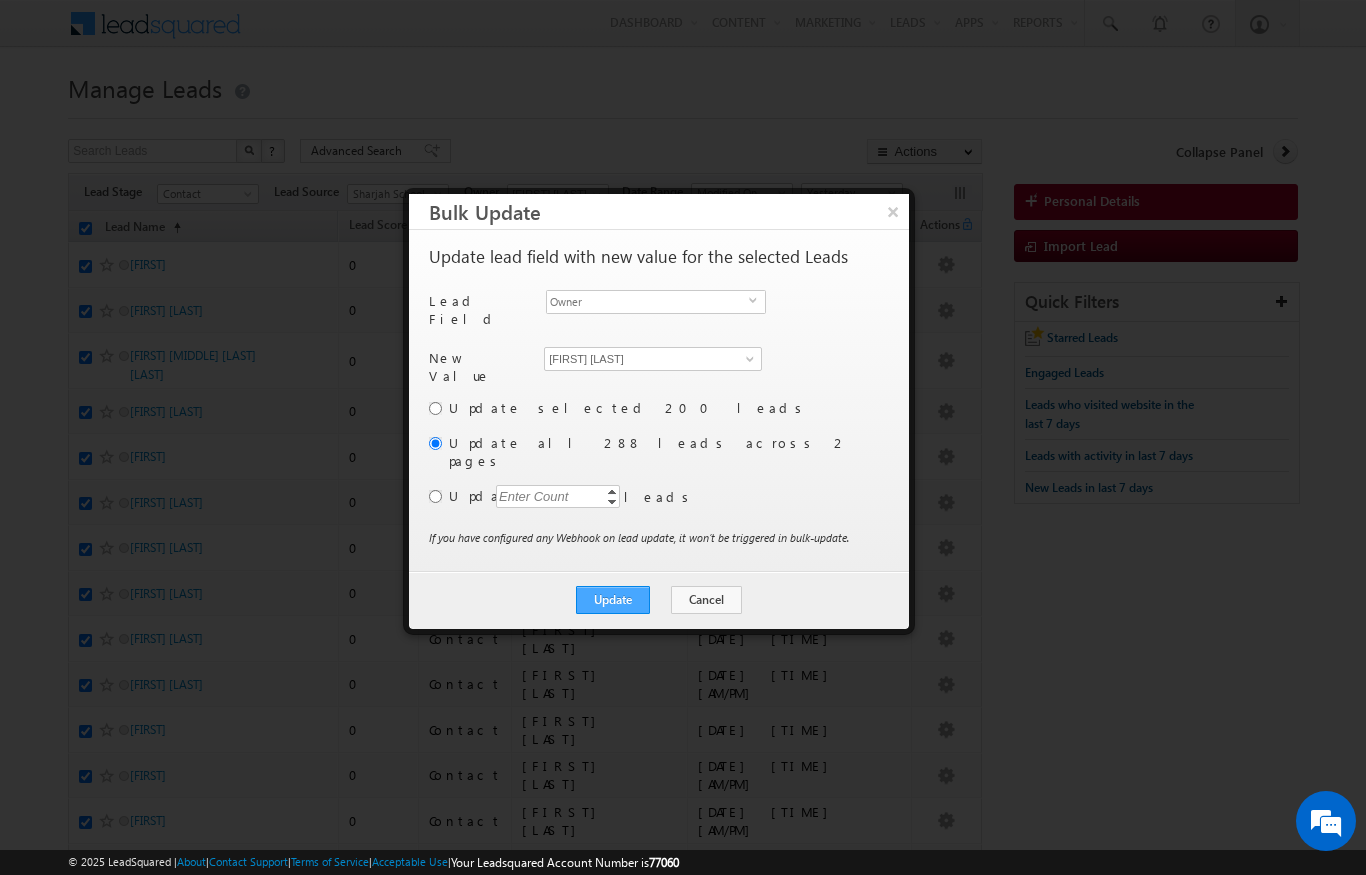 click on "Update" at bounding box center (613, 600) 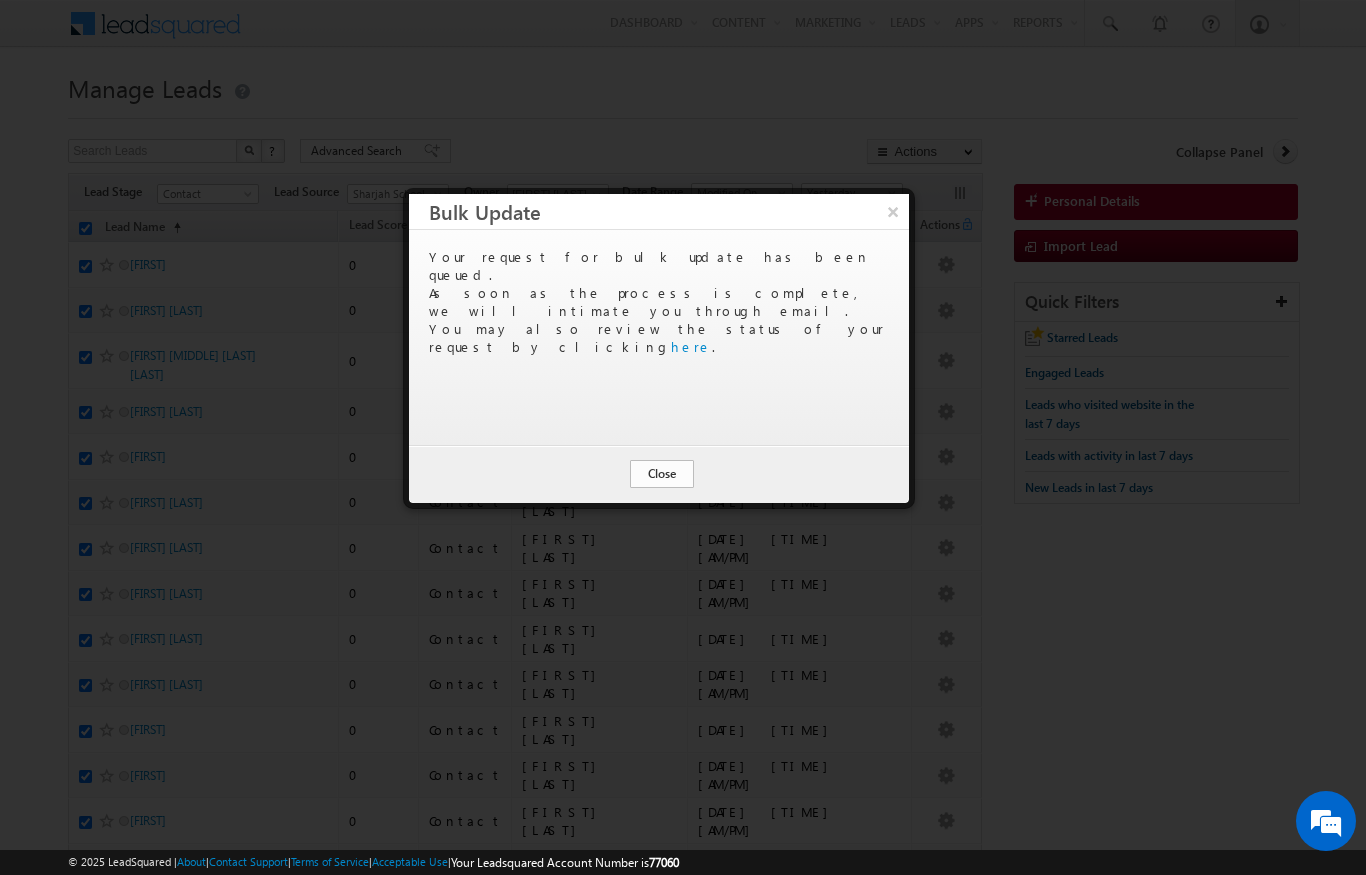 click on "Close" at bounding box center (662, 474) 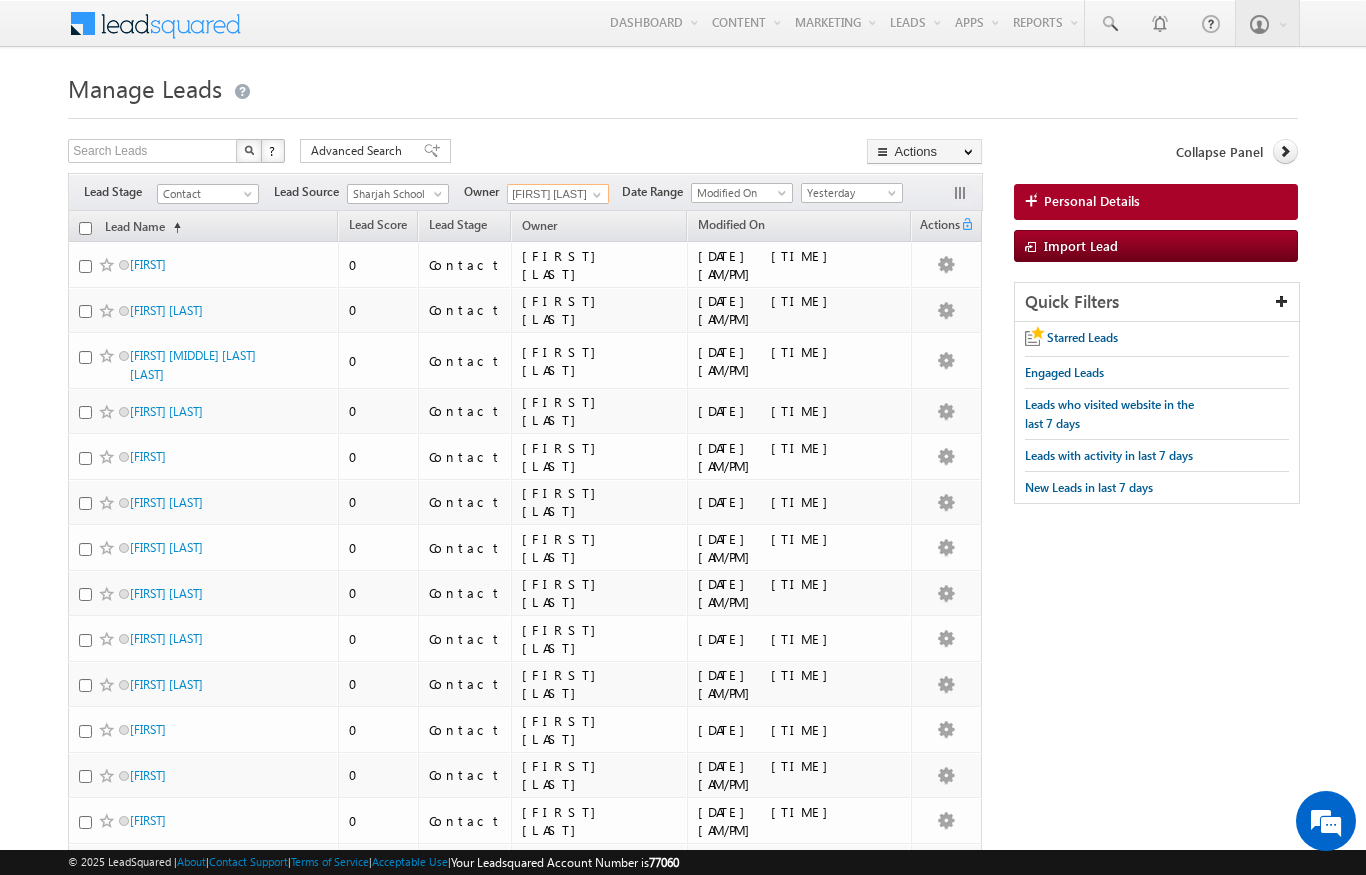 click on "[FIRST] [LAST]" at bounding box center (558, 194) 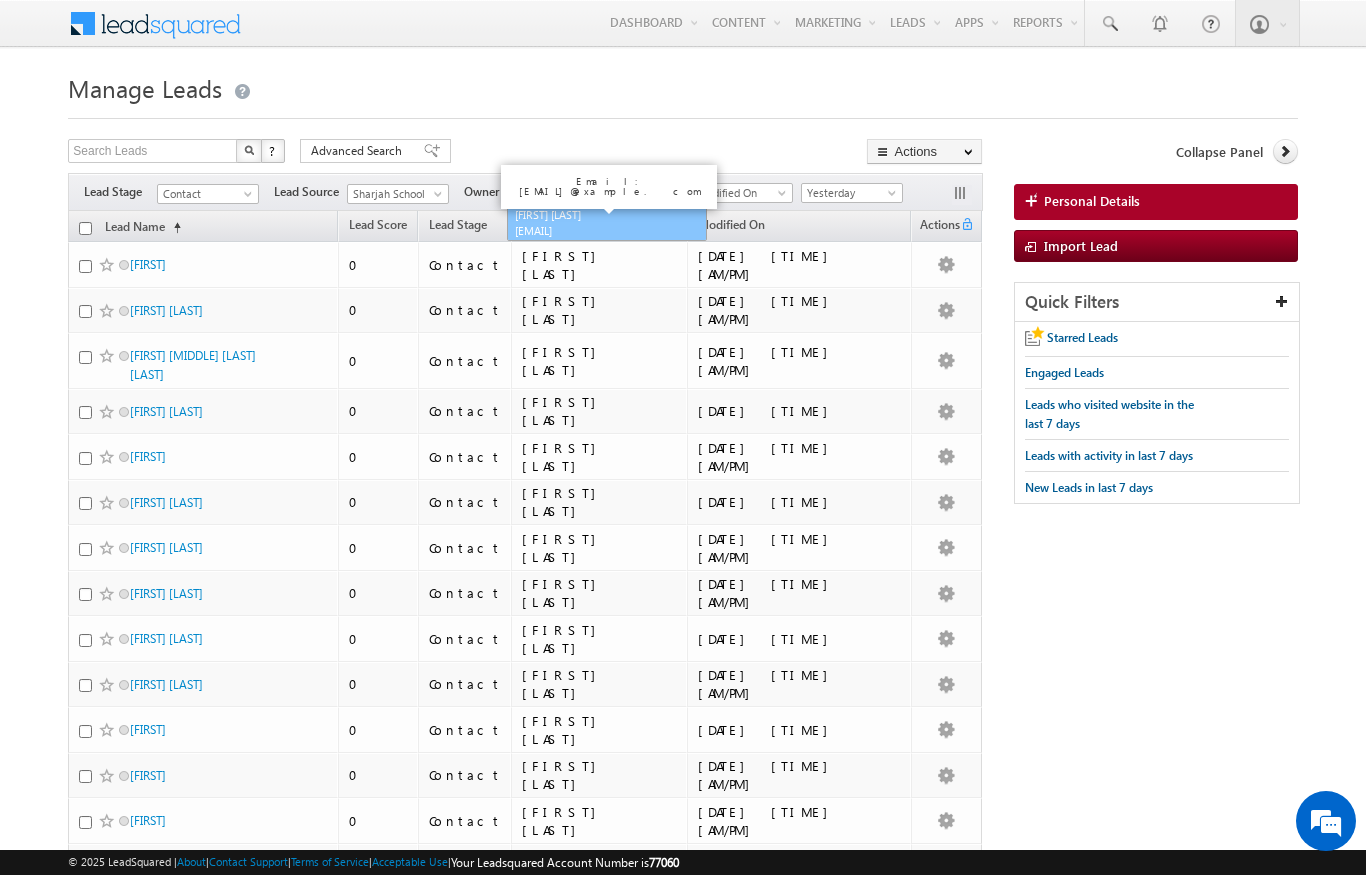 click on "[EMAIL]" at bounding box center (605, 230) 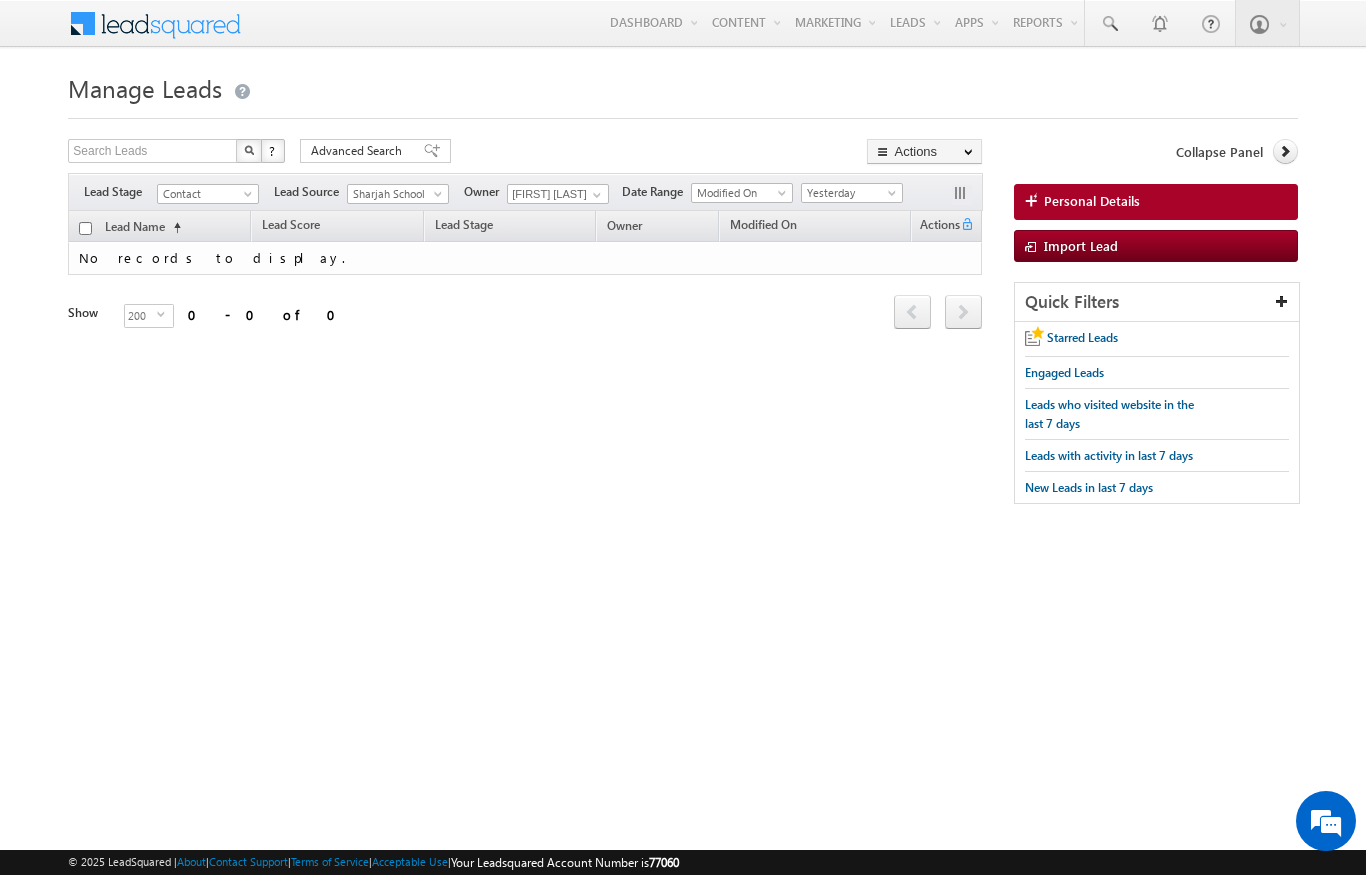 click on "Search Leads X ?   0 results found
Advanced Search
Advanced Search
Advanced search results
Actions" at bounding box center (682, 331) 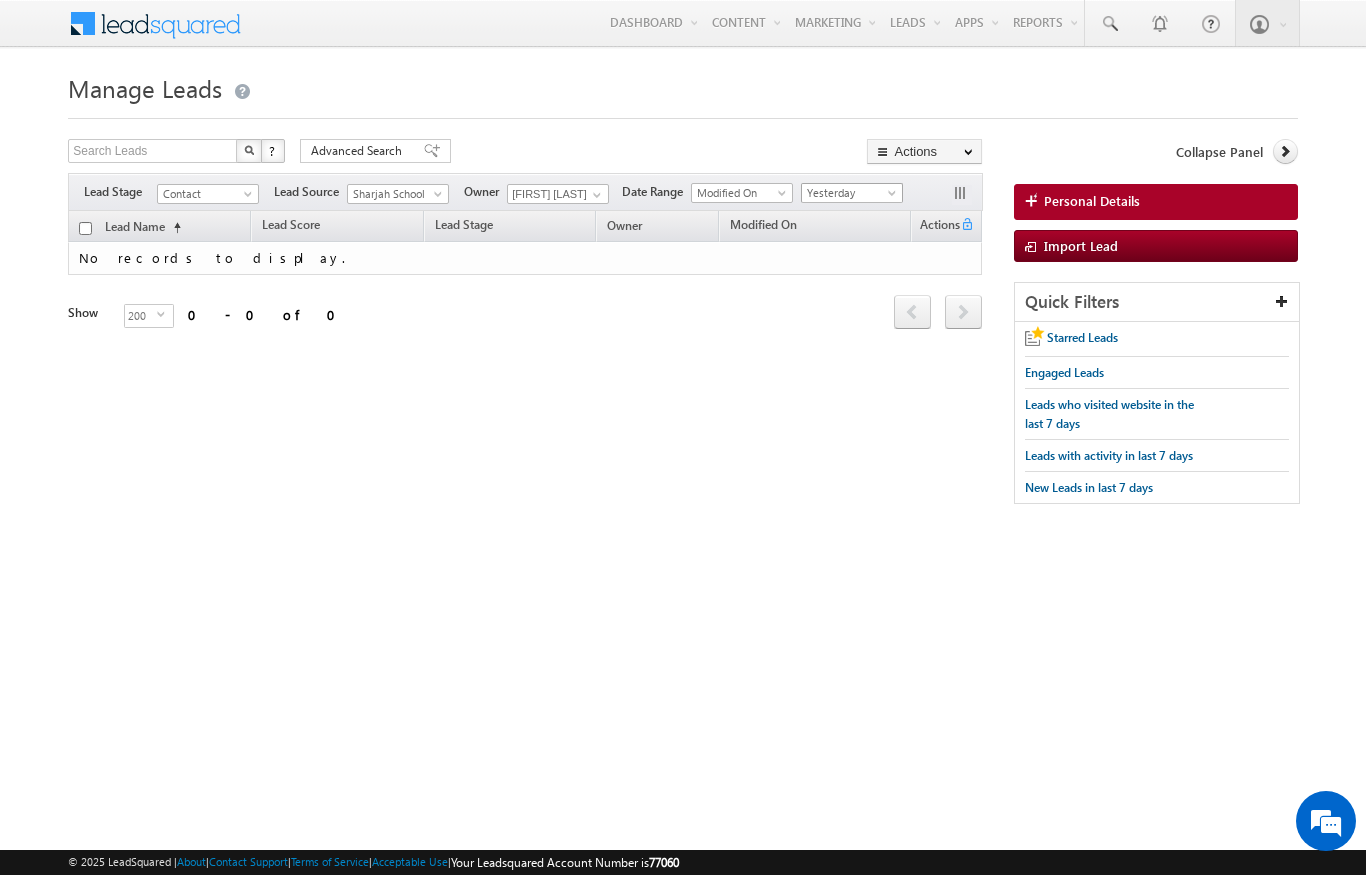 click on "Yesterday" at bounding box center [849, 193] 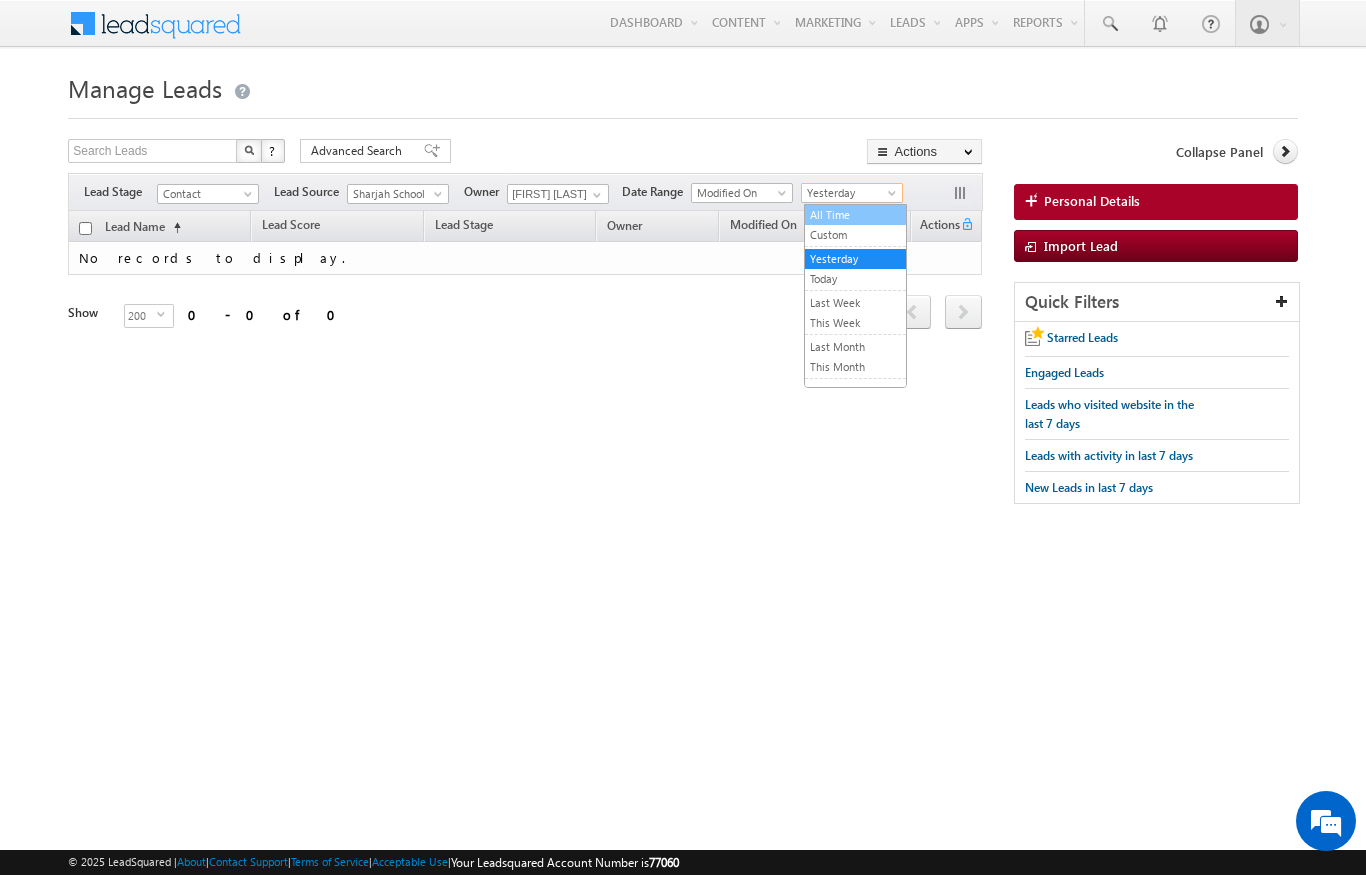 click on "All Time" at bounding box center [855, 215] 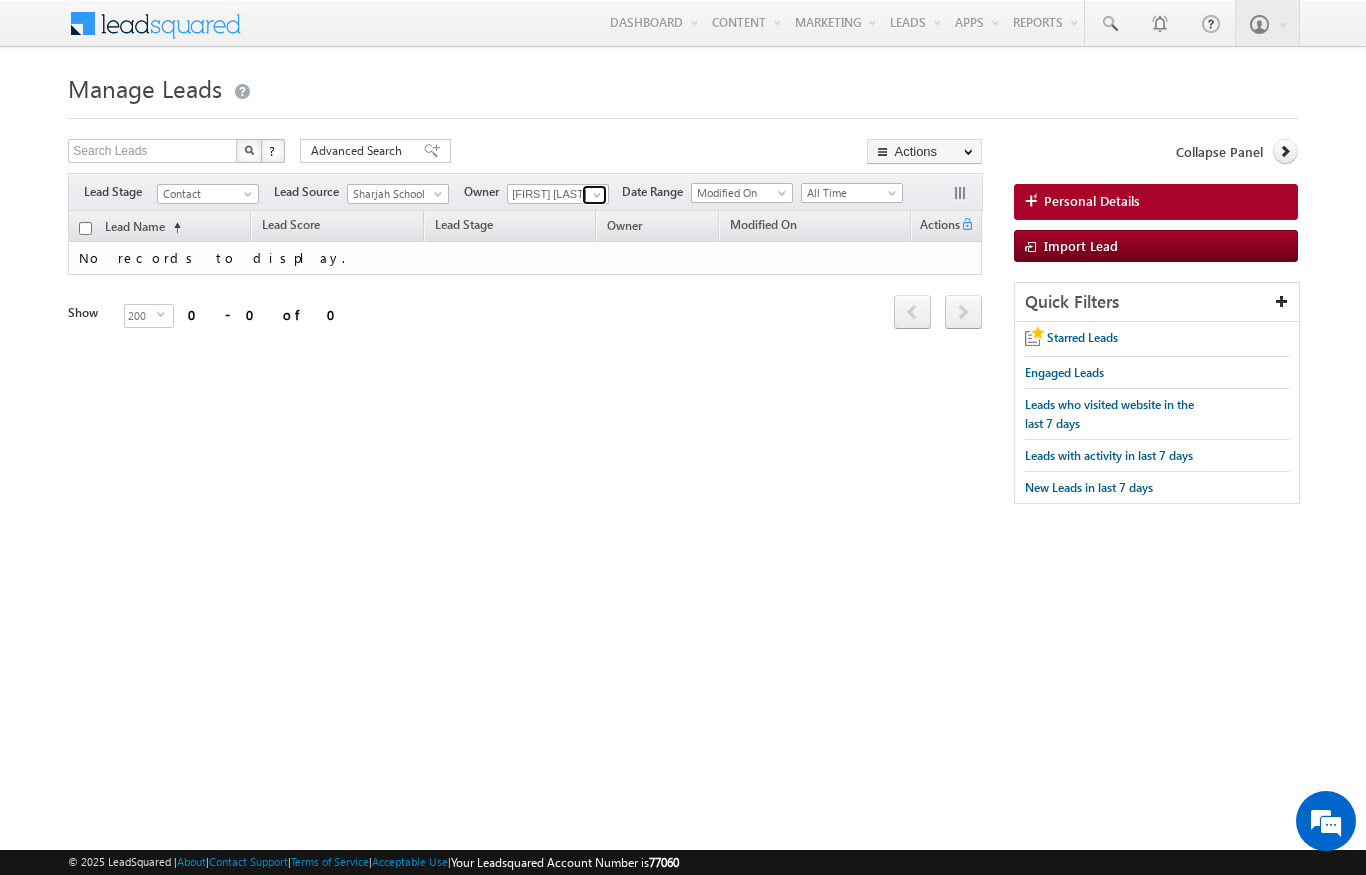 click at bounding box center (597, 195) 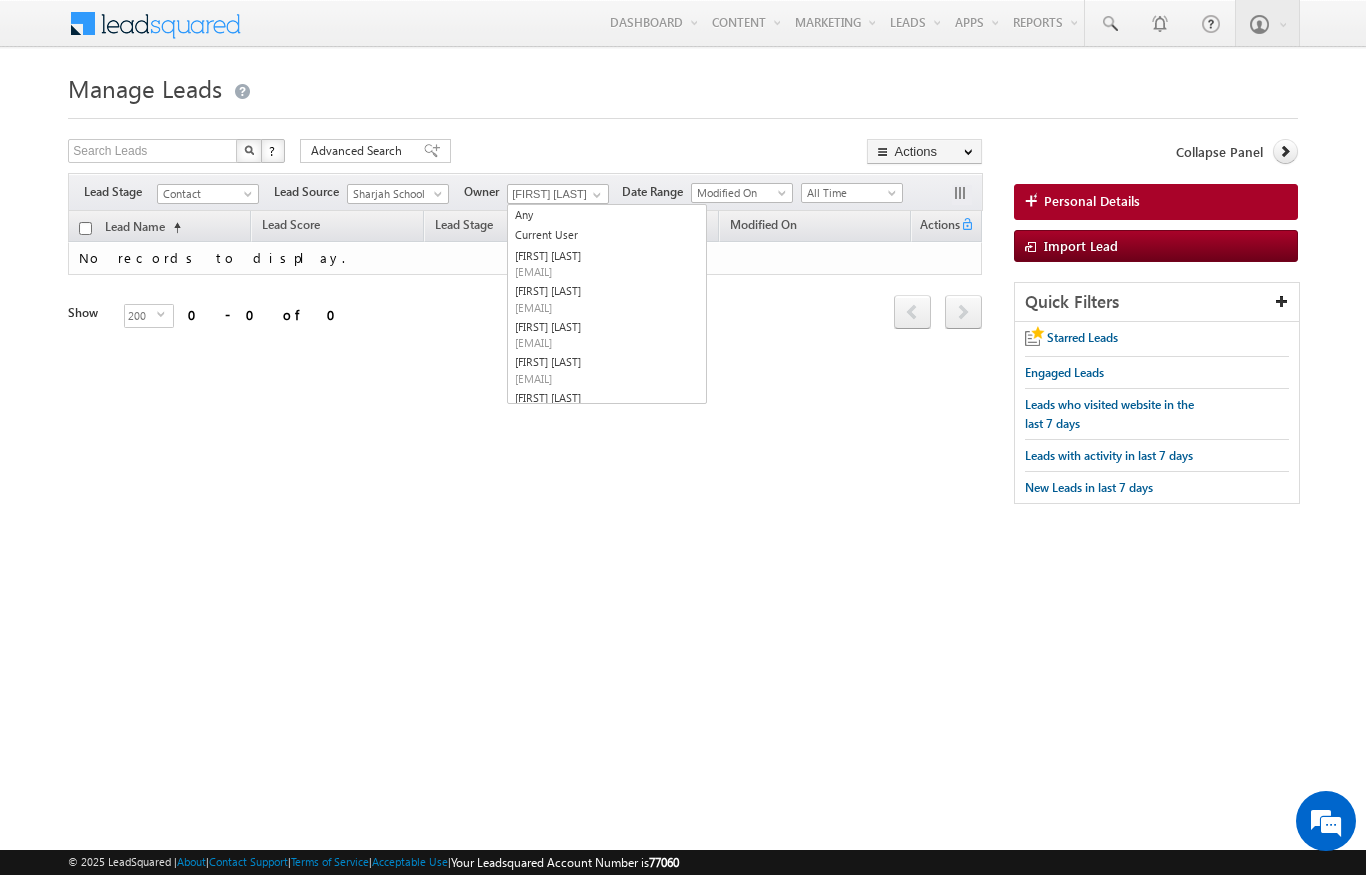 click on "Sharjah School" at bounding box center [395, 194] 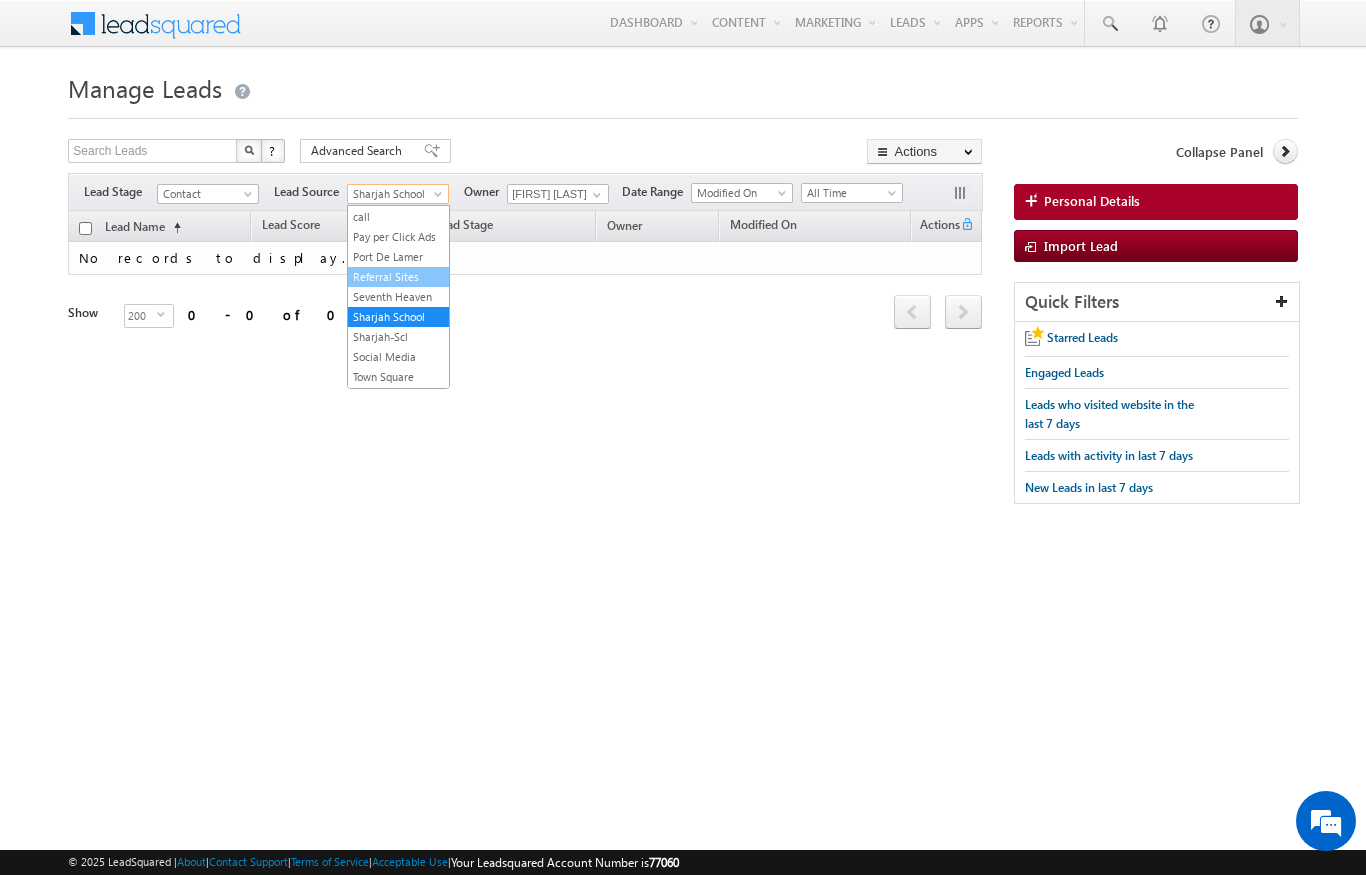click on "Manage Leads
Search Leads X ?   0 results found
Advanced Search
Advanced Search
Actions" at bounding box center [682, 317] 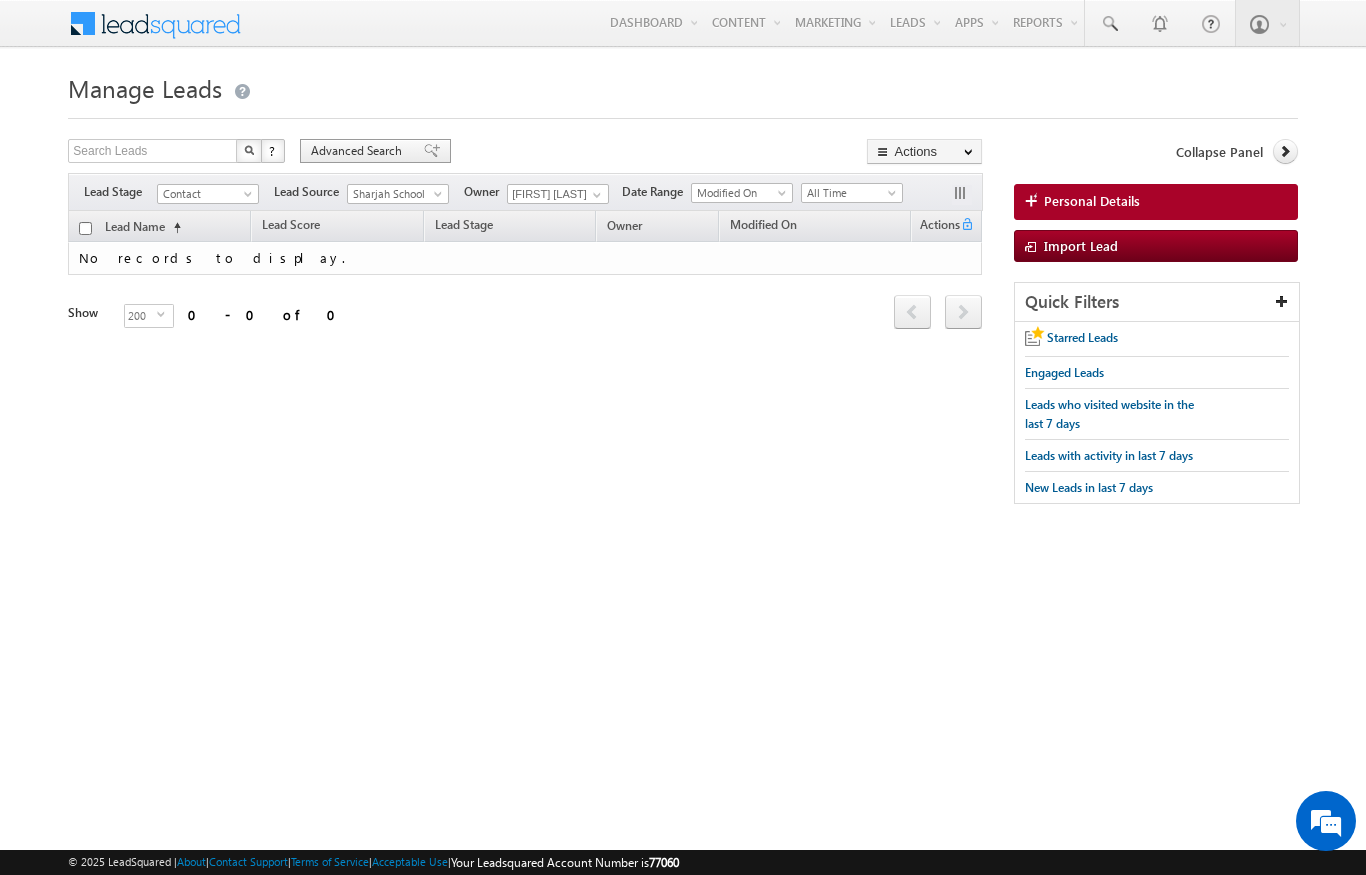 click on "Advanced Search" at bounding box center (359, 151) 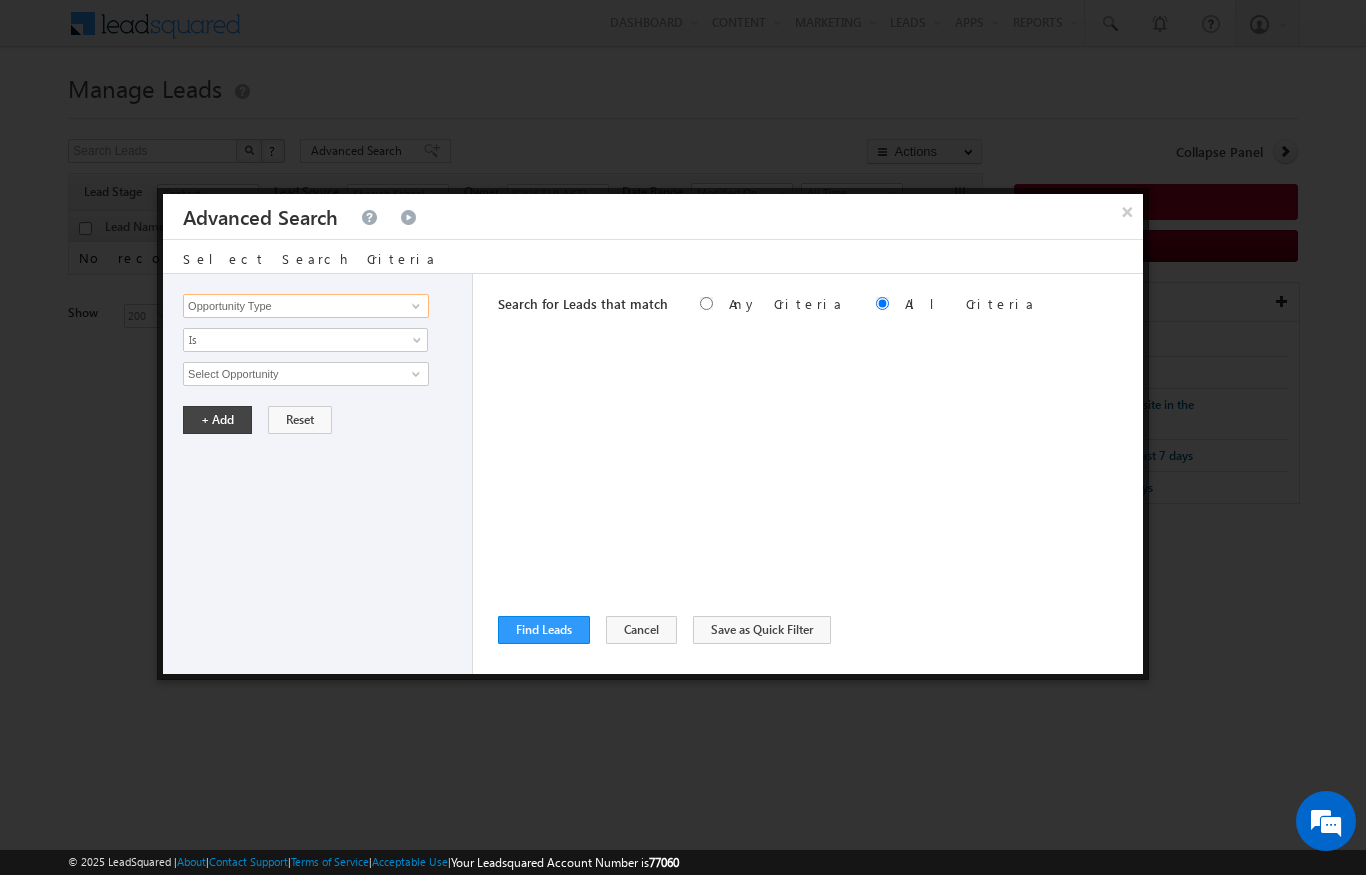 click on "Opportunity Type" at bounding box center (306, 306) 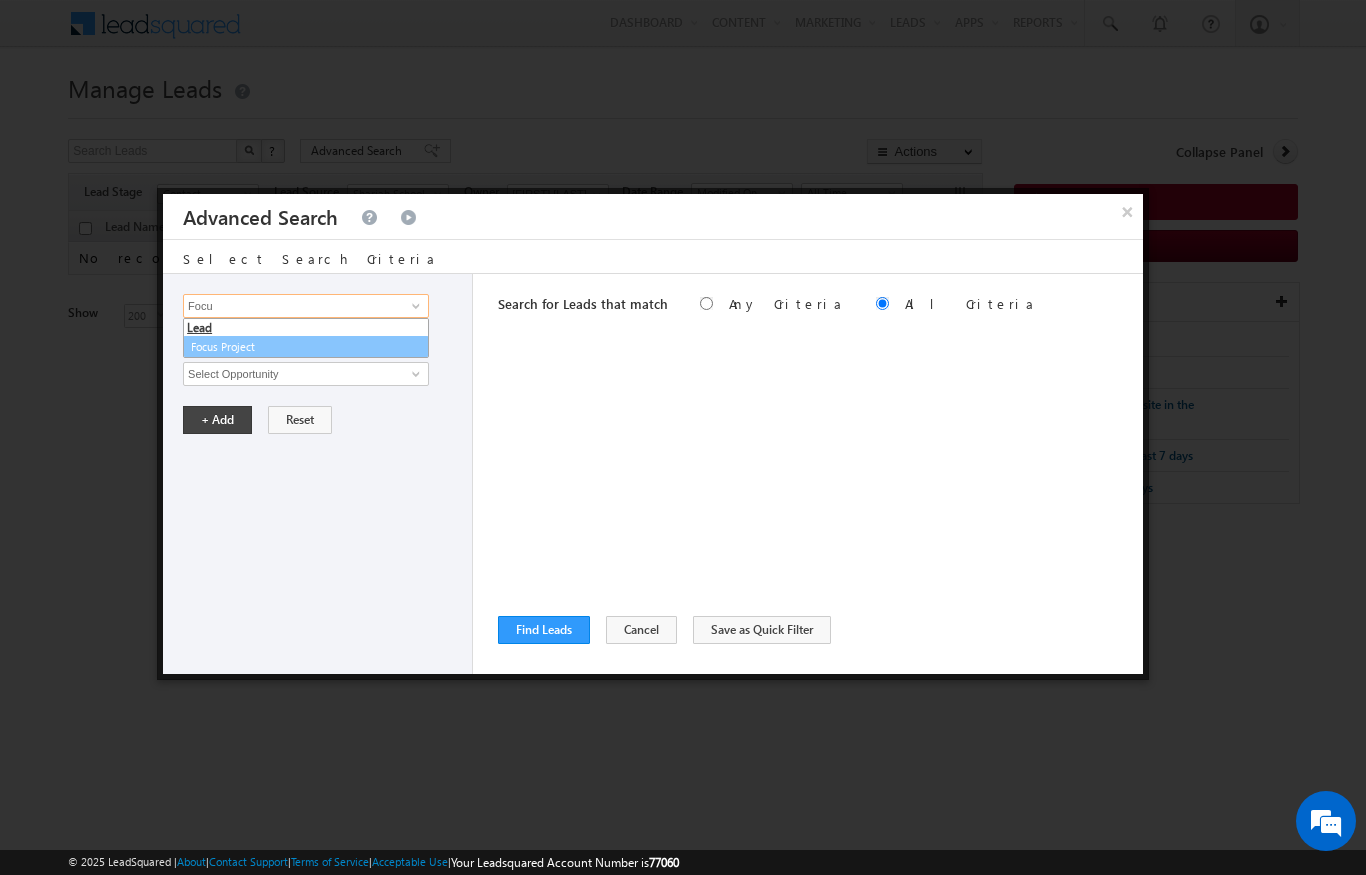 click on "Focus Project" at bounding box center (306, 347) 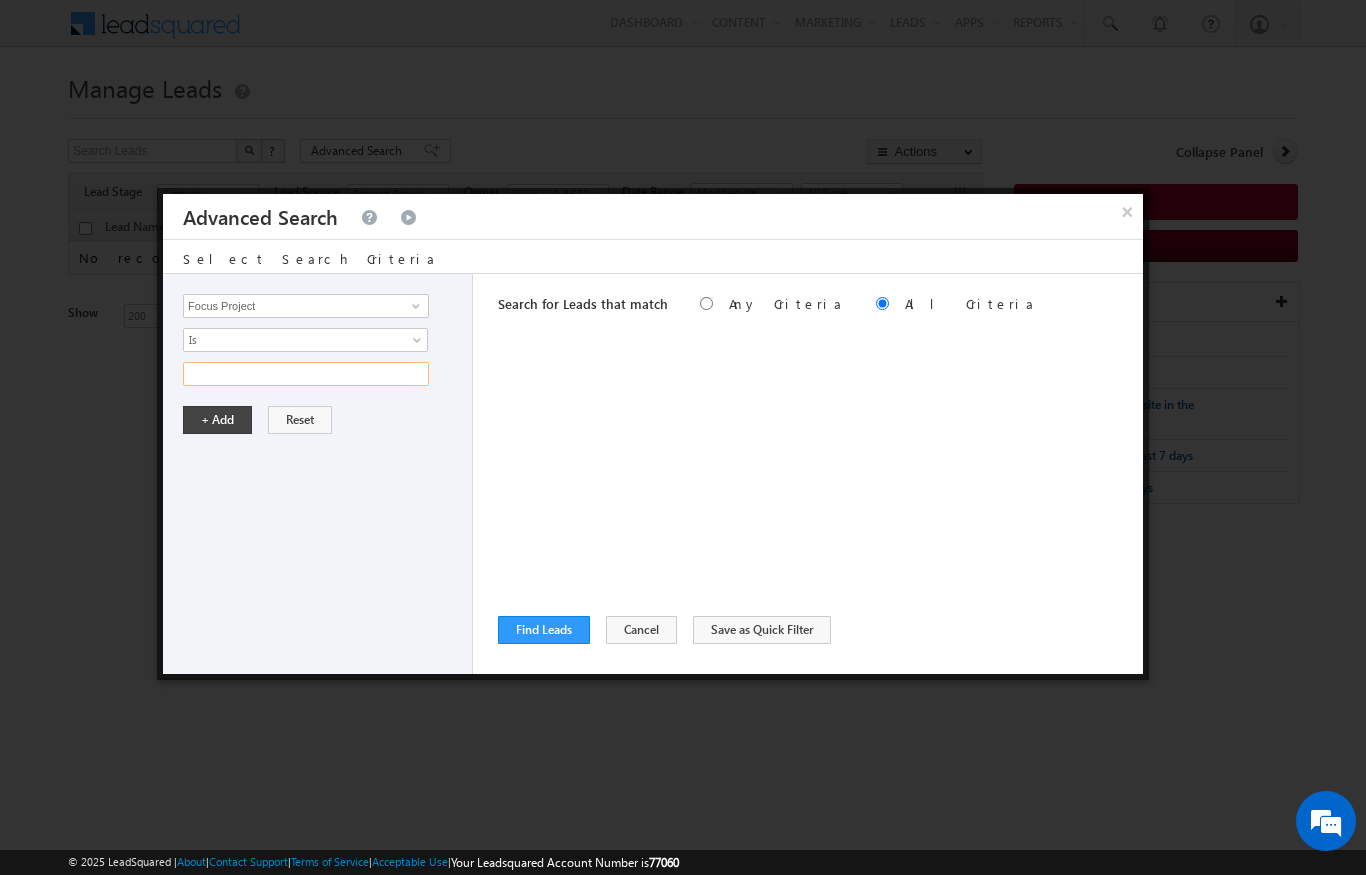 click at bounding box center (306, 374) 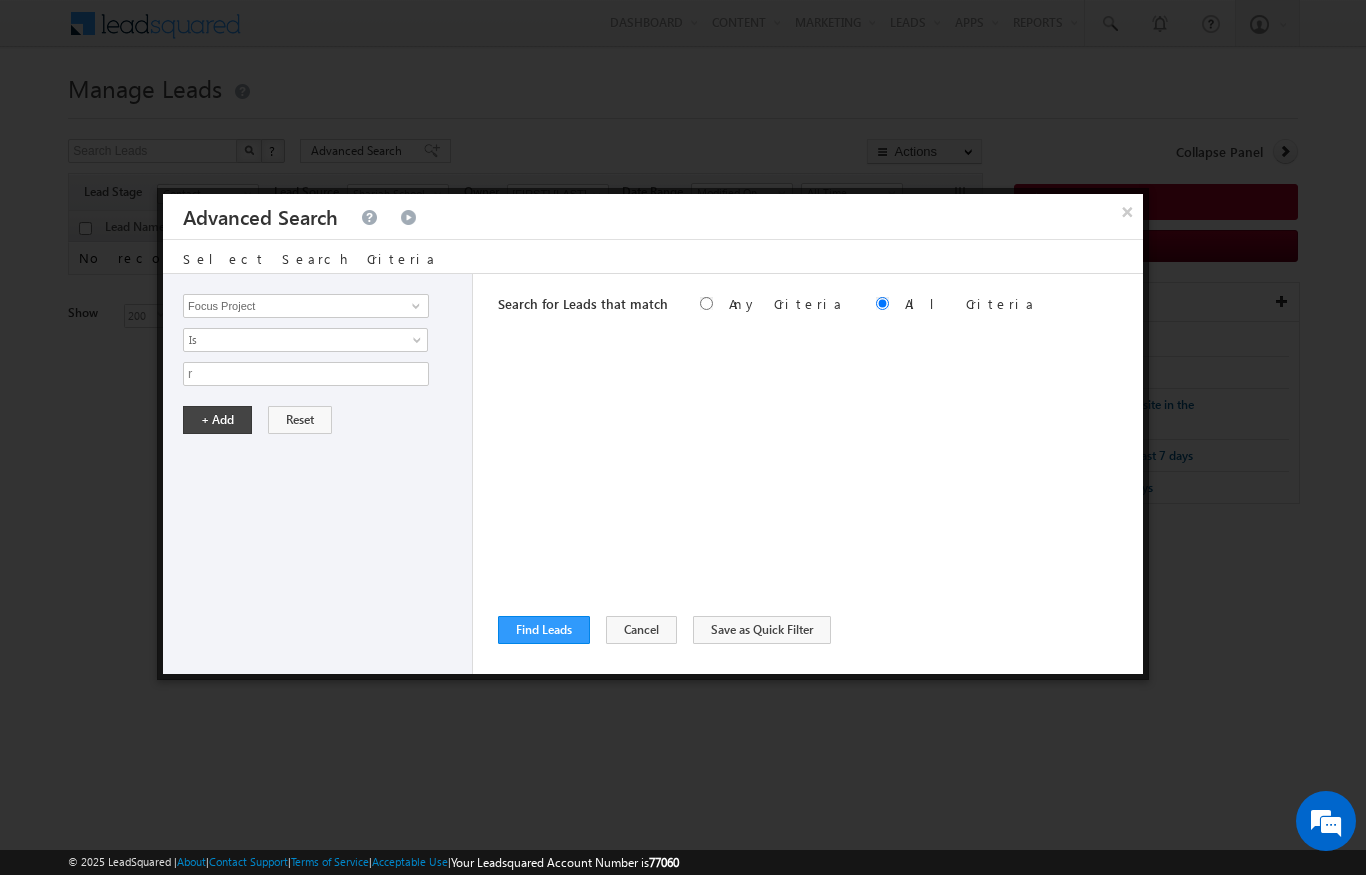 click on "Menu
[FIRST] [LAST]
[EMAIL]@example.com
obal." at bounding box center (683, 308) 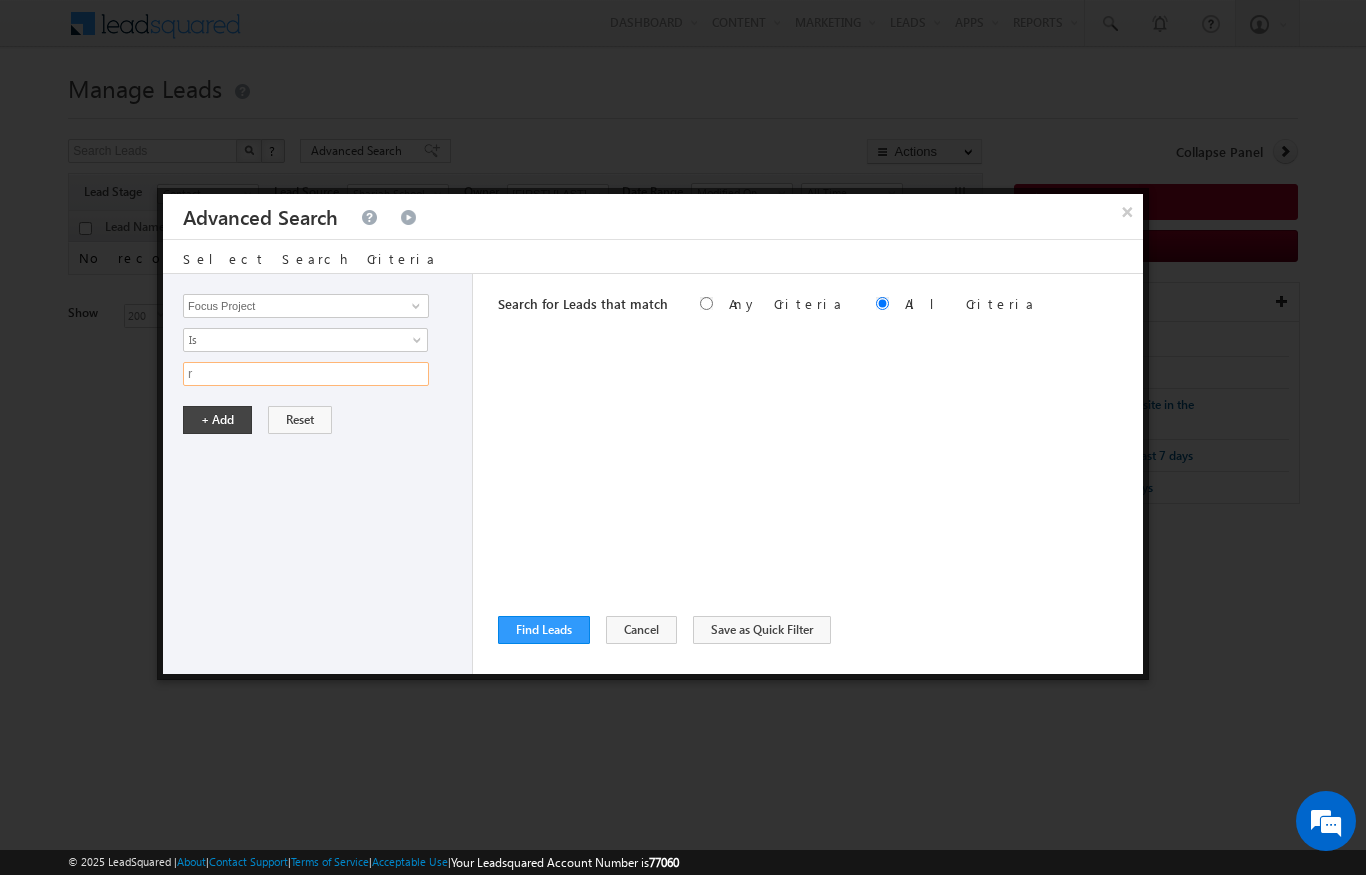 click on "r" at bounding box center (306, 374) 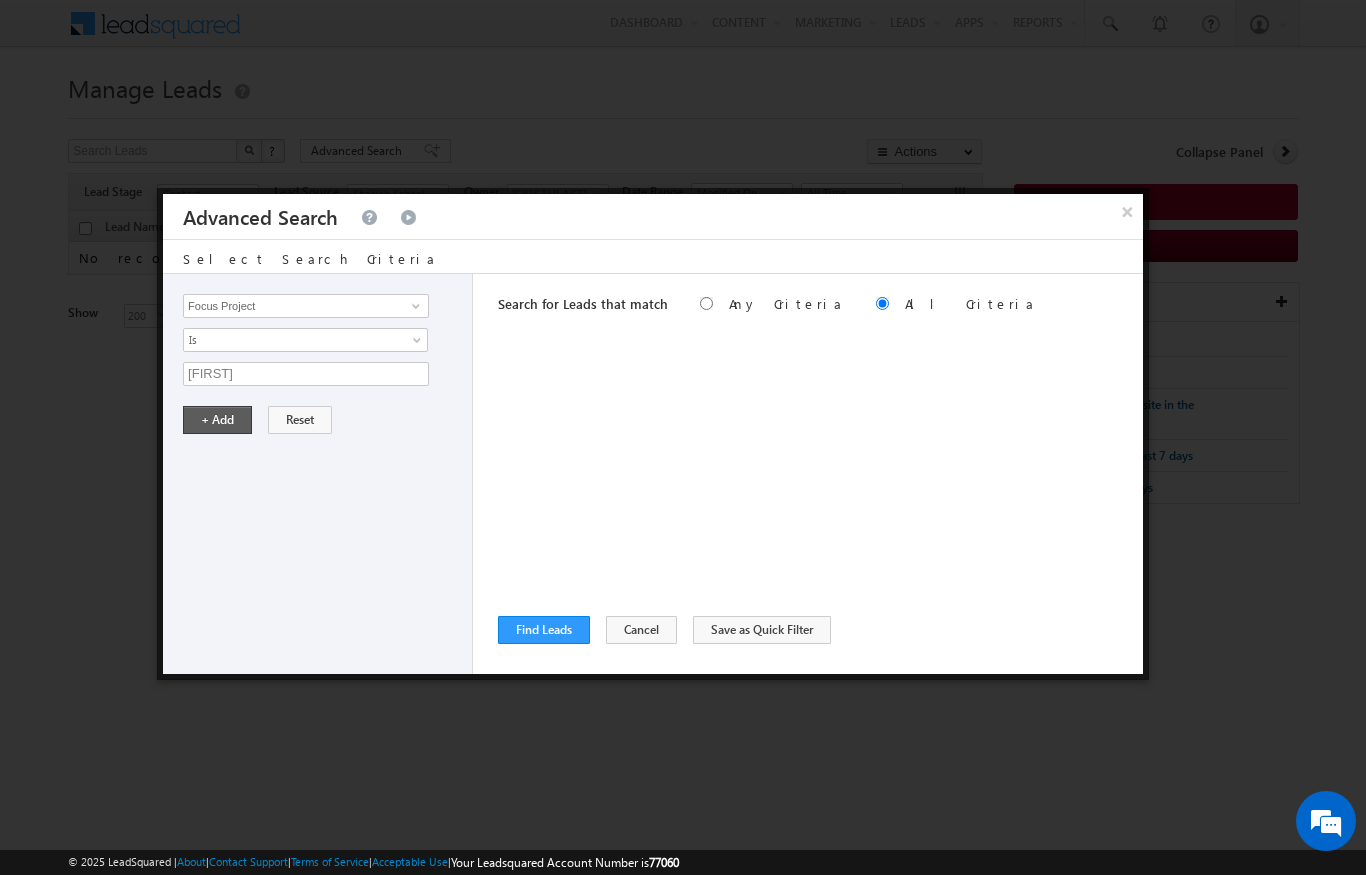 click on "+ Add" at bounding box center (217, 420) 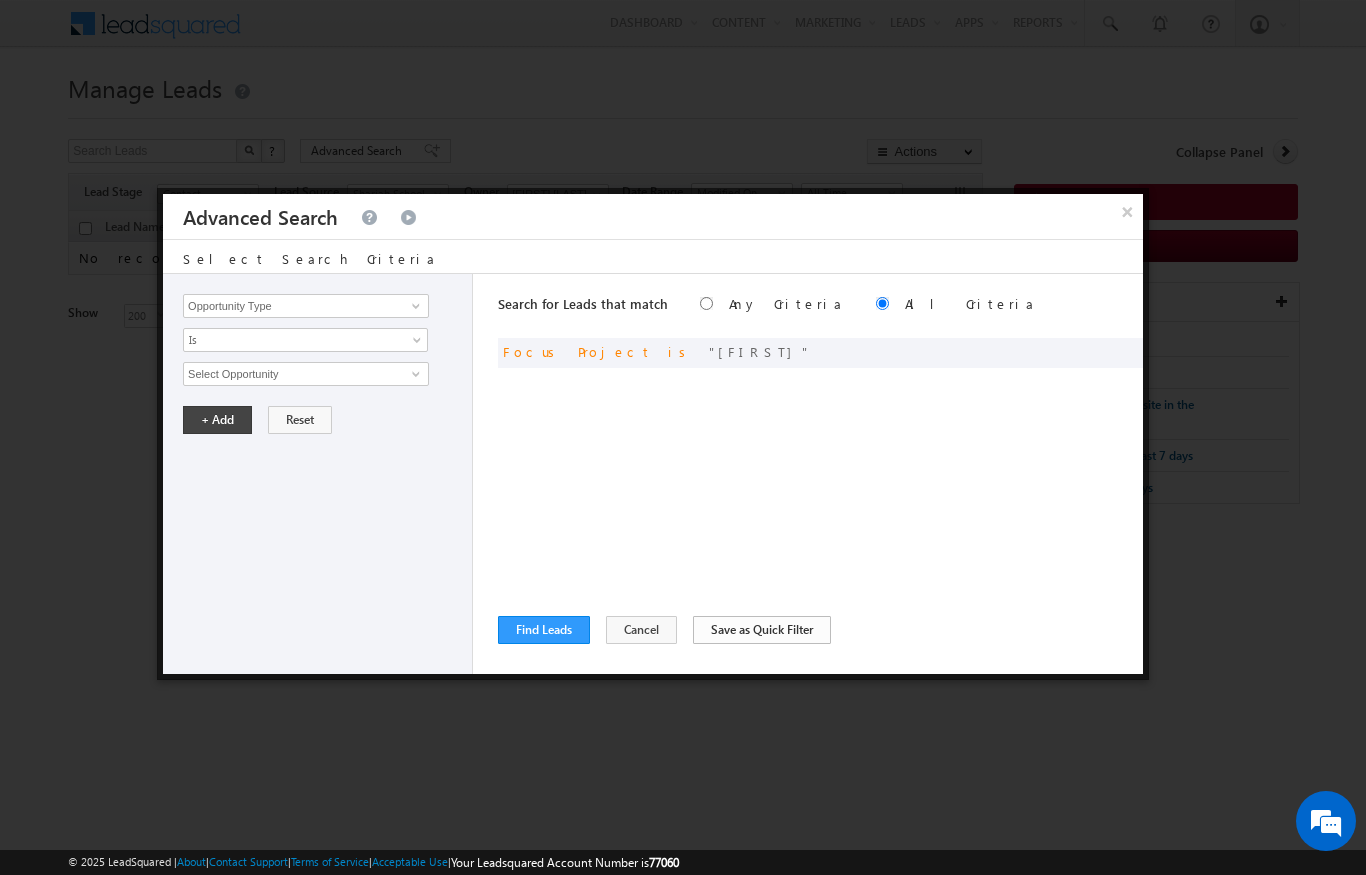 click on "Save as Quick Filter" at bounding box center (762, 630) 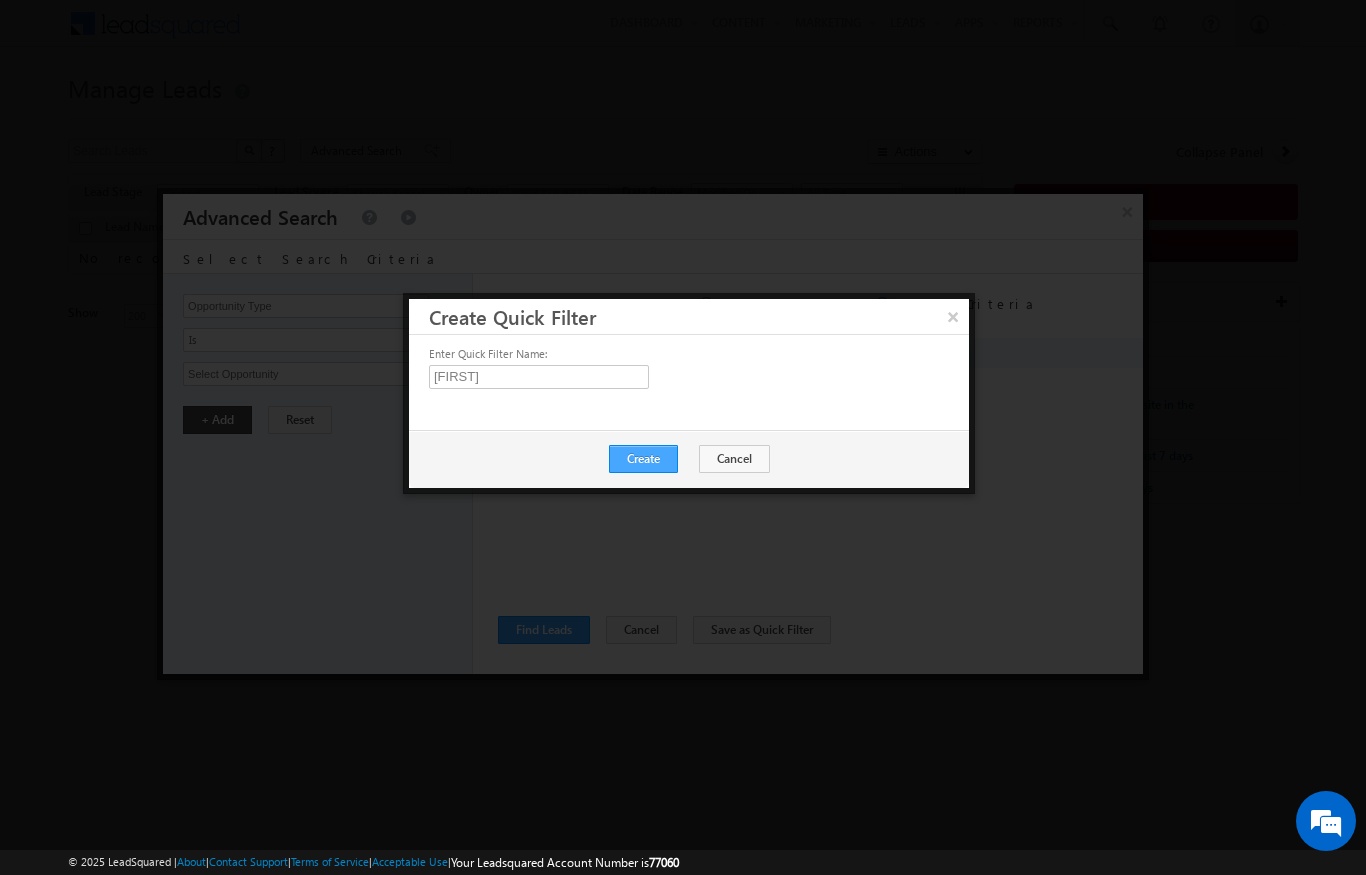 click on "Create" at bounding box center (643, 459) 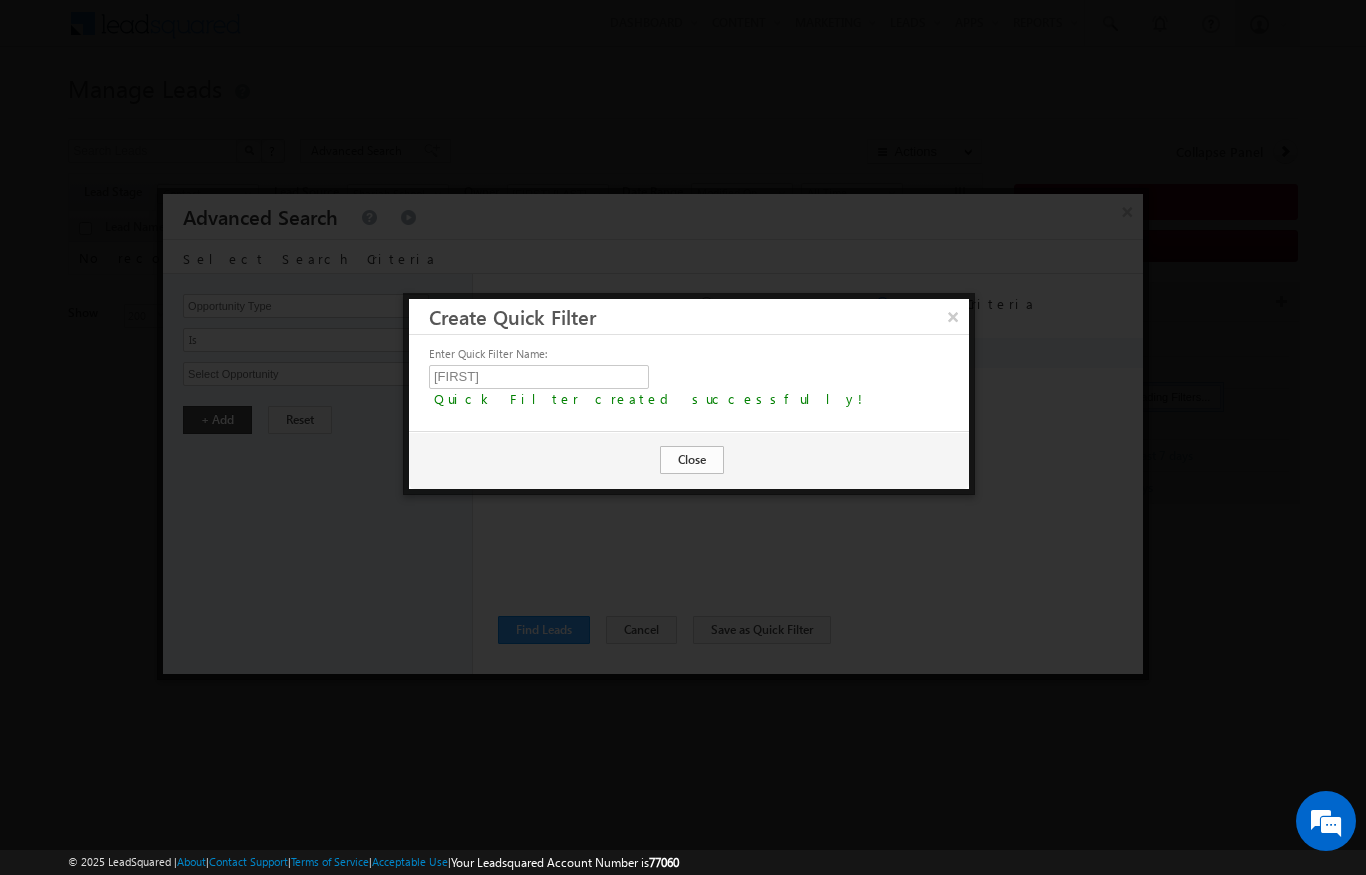 click on "Close" at bounding box center (692, 460) 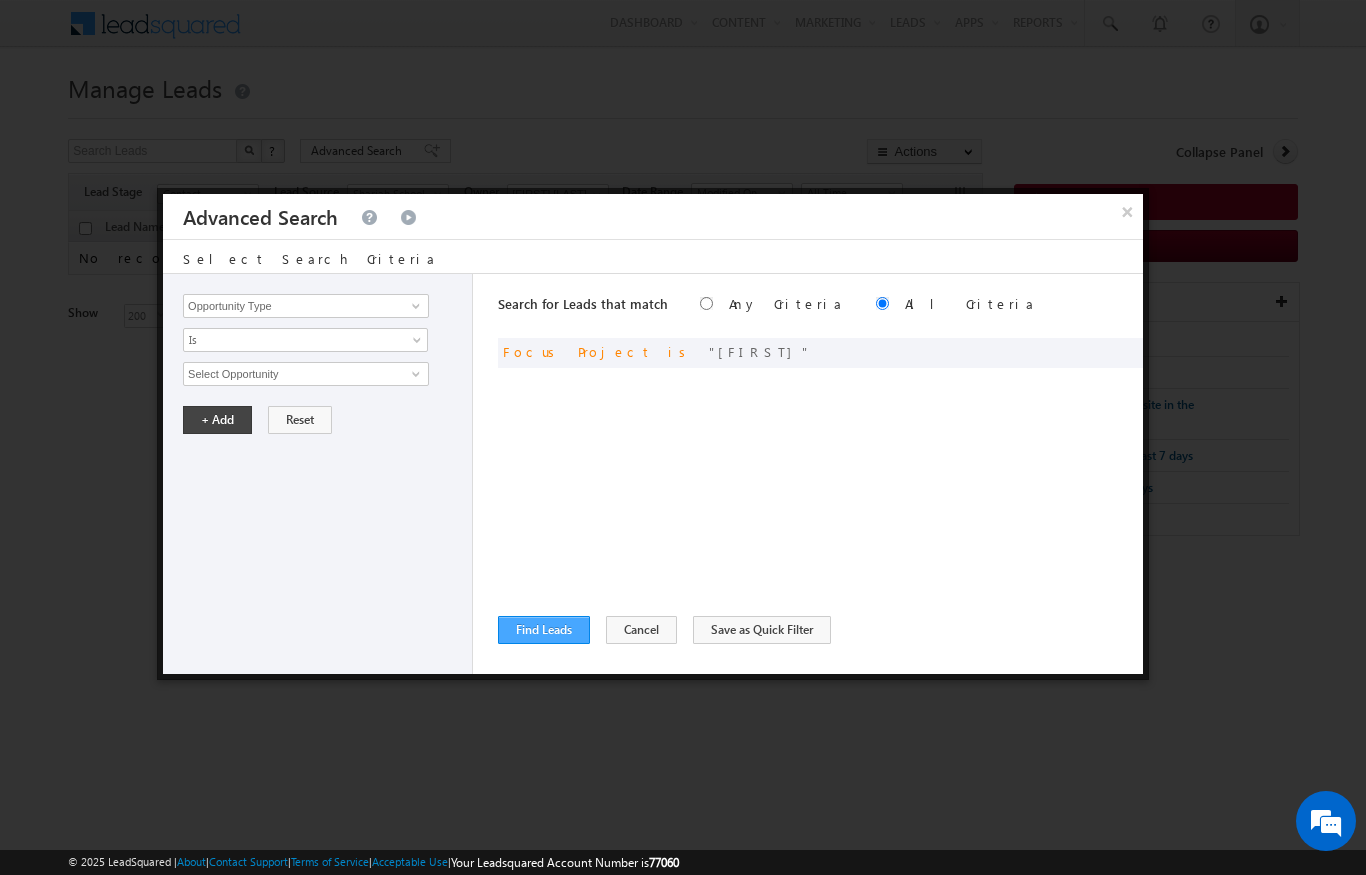 click on "Find Leads" at bounding box center (544, 630) 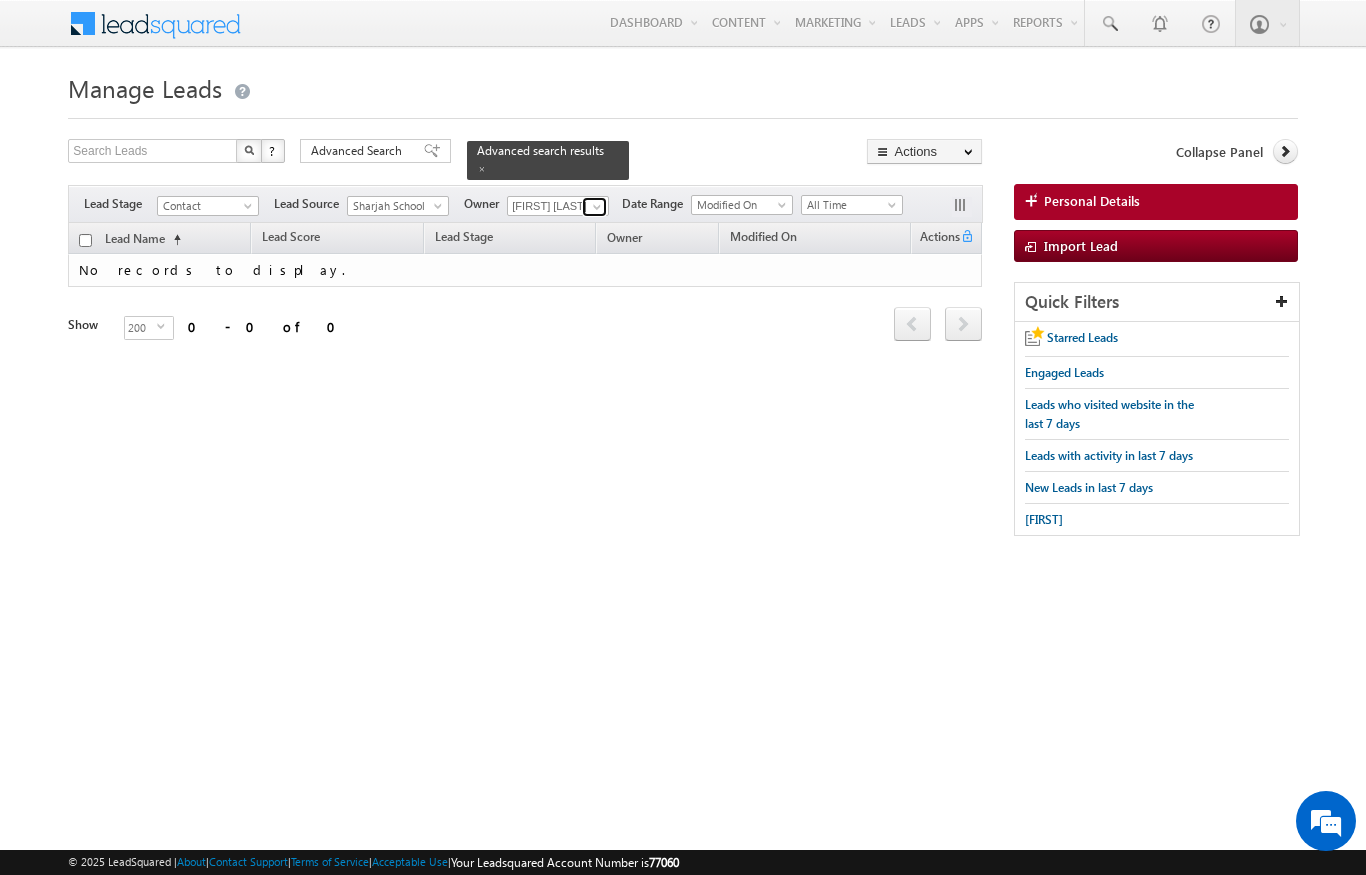 click at bounding box center (597, 207) 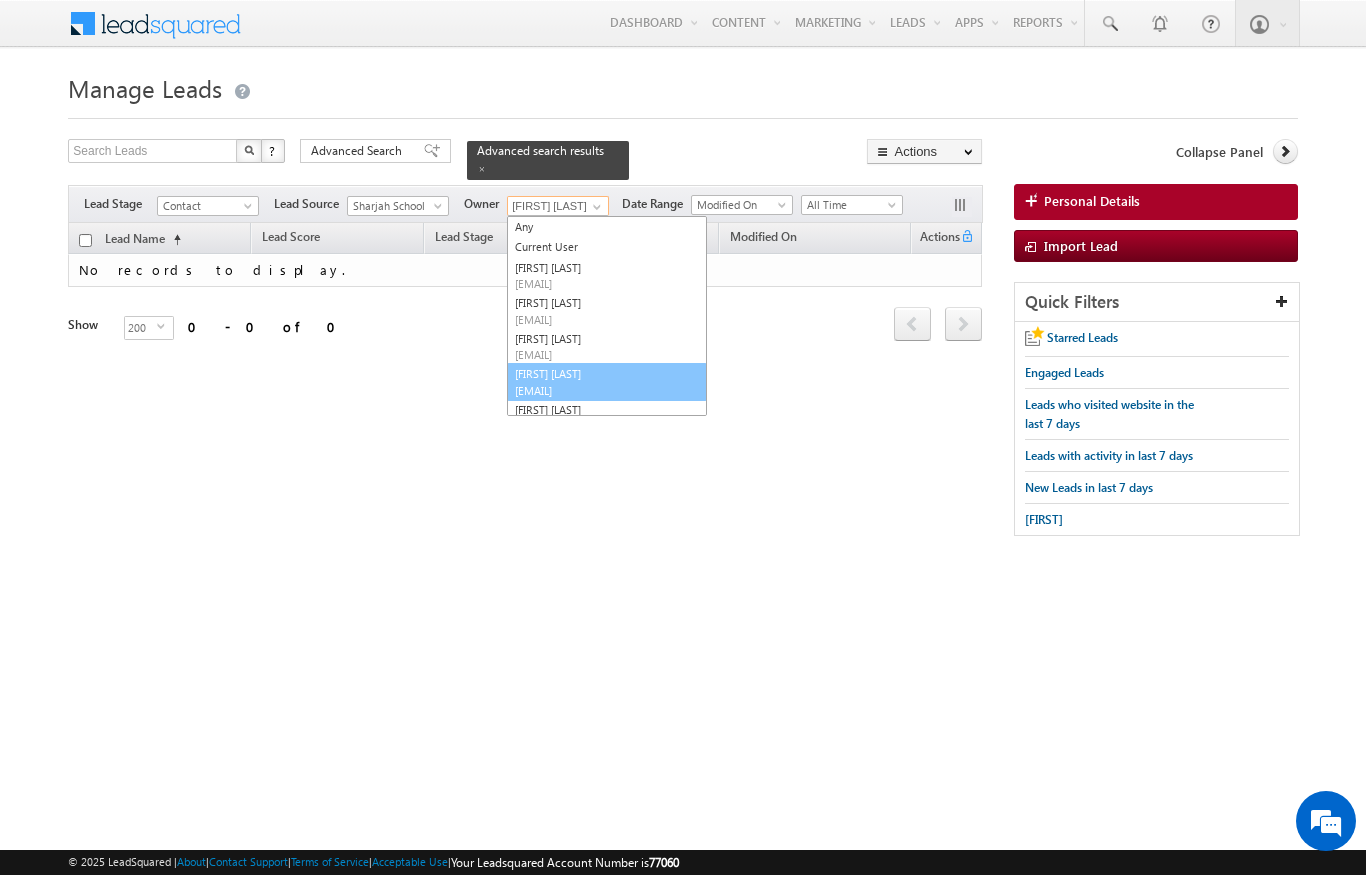 click on "[FIRST] [LAST]   [EMAIL]" at bounding box center [607, 382] 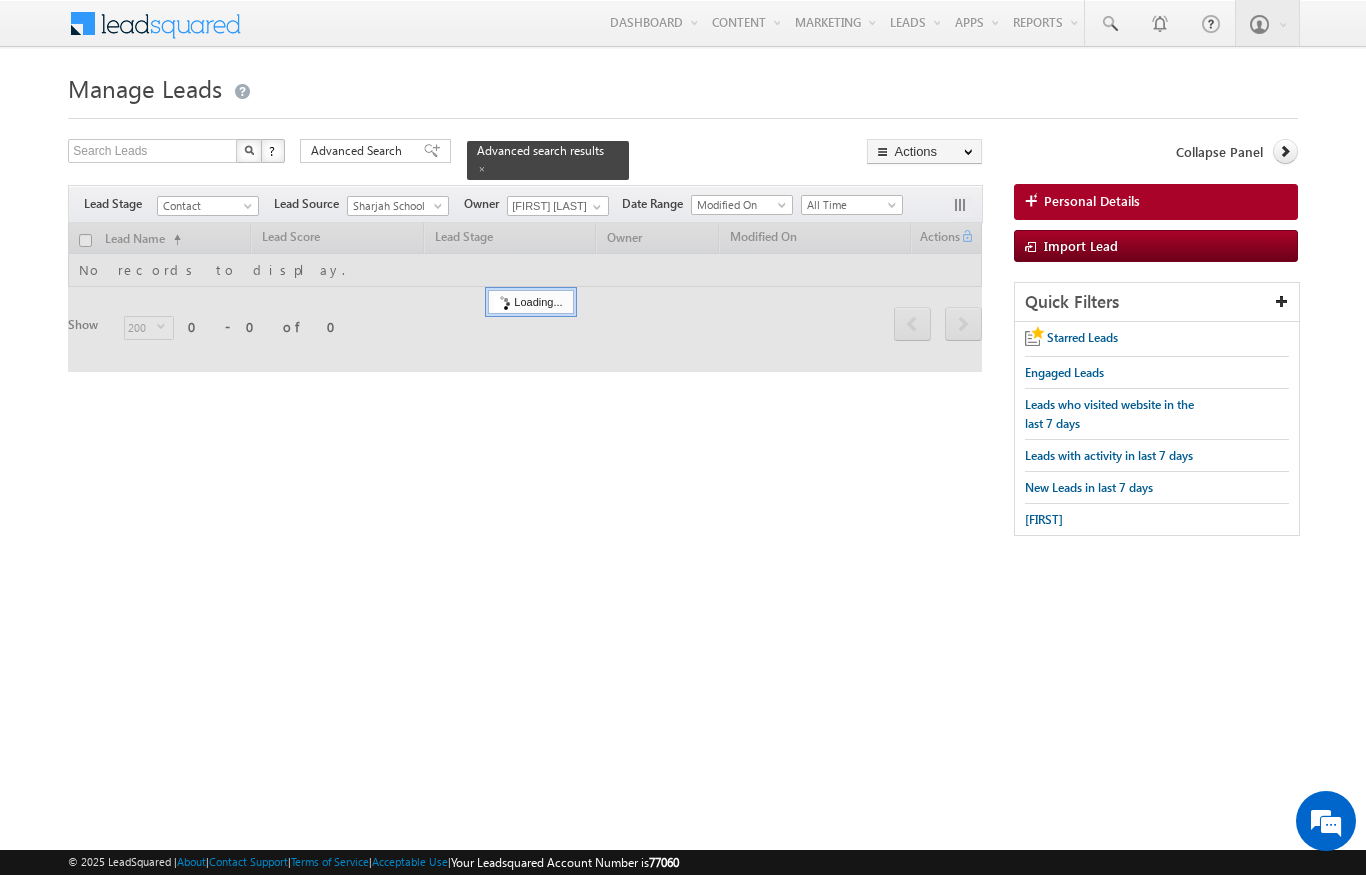 click on "Sharjah School" at bounding box center (395, 206) 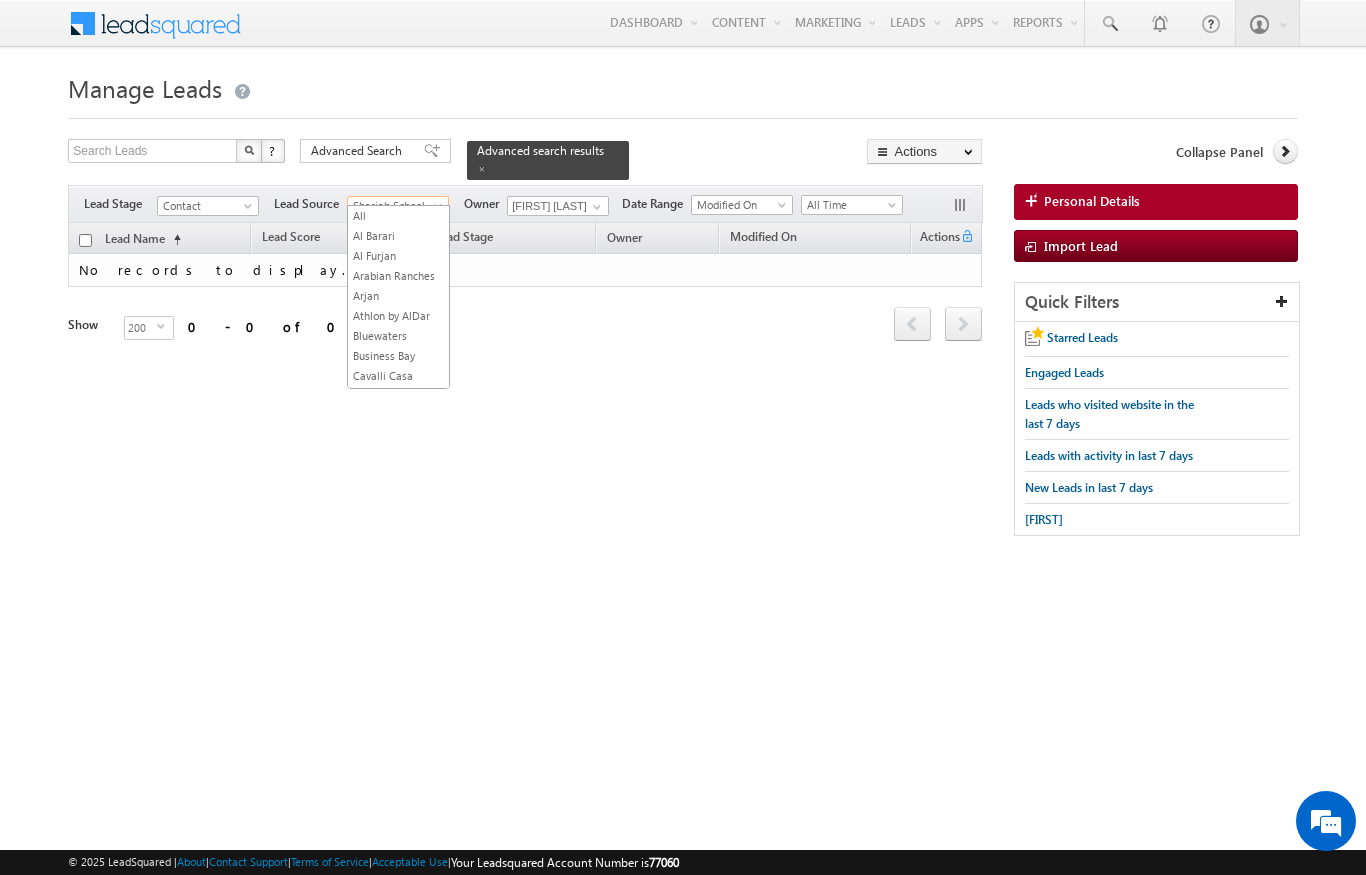 scroll, scrollTop: 0, scrollLeft: 0, axis: both 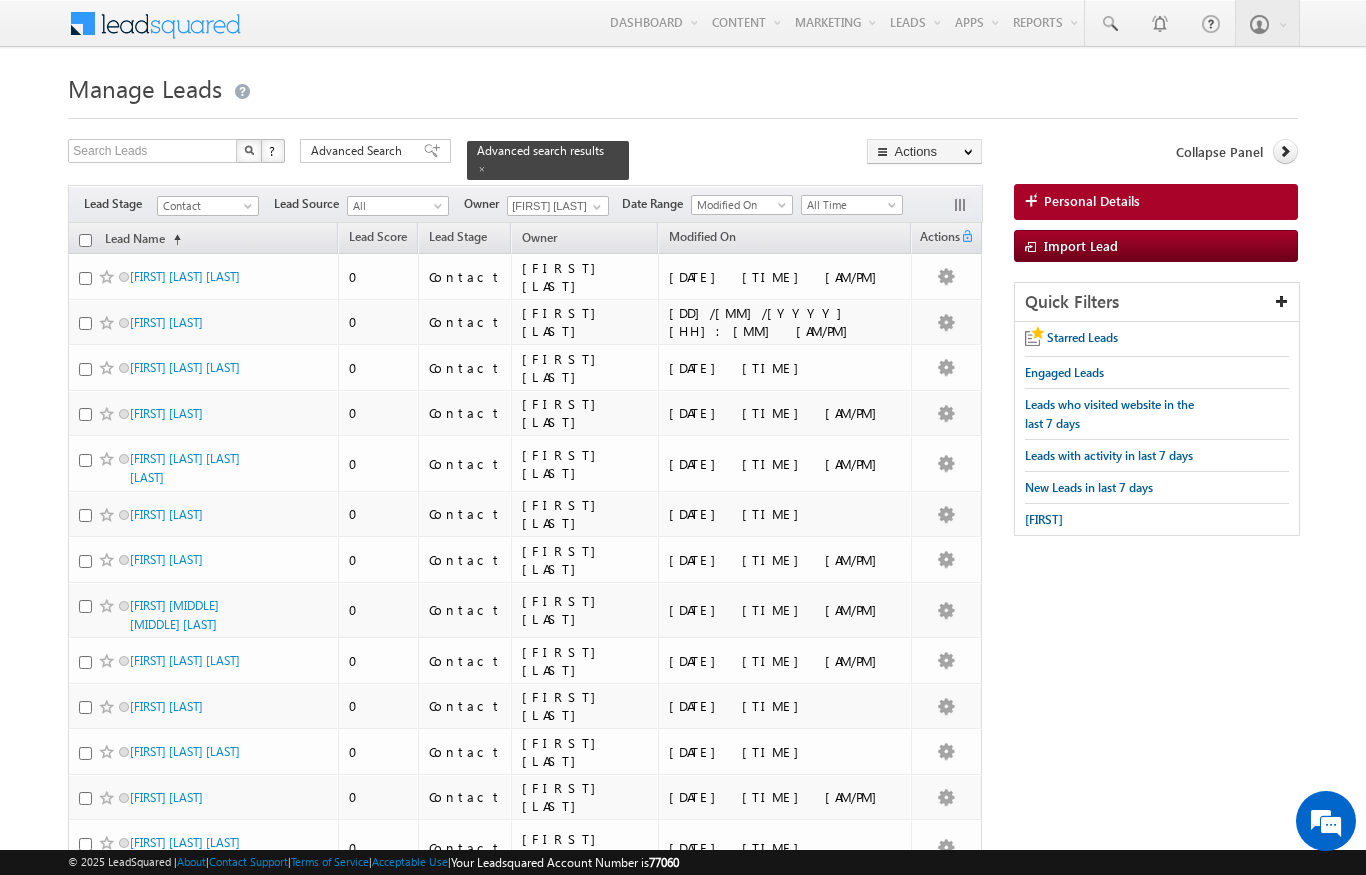 click at bounding box center [85, 240] 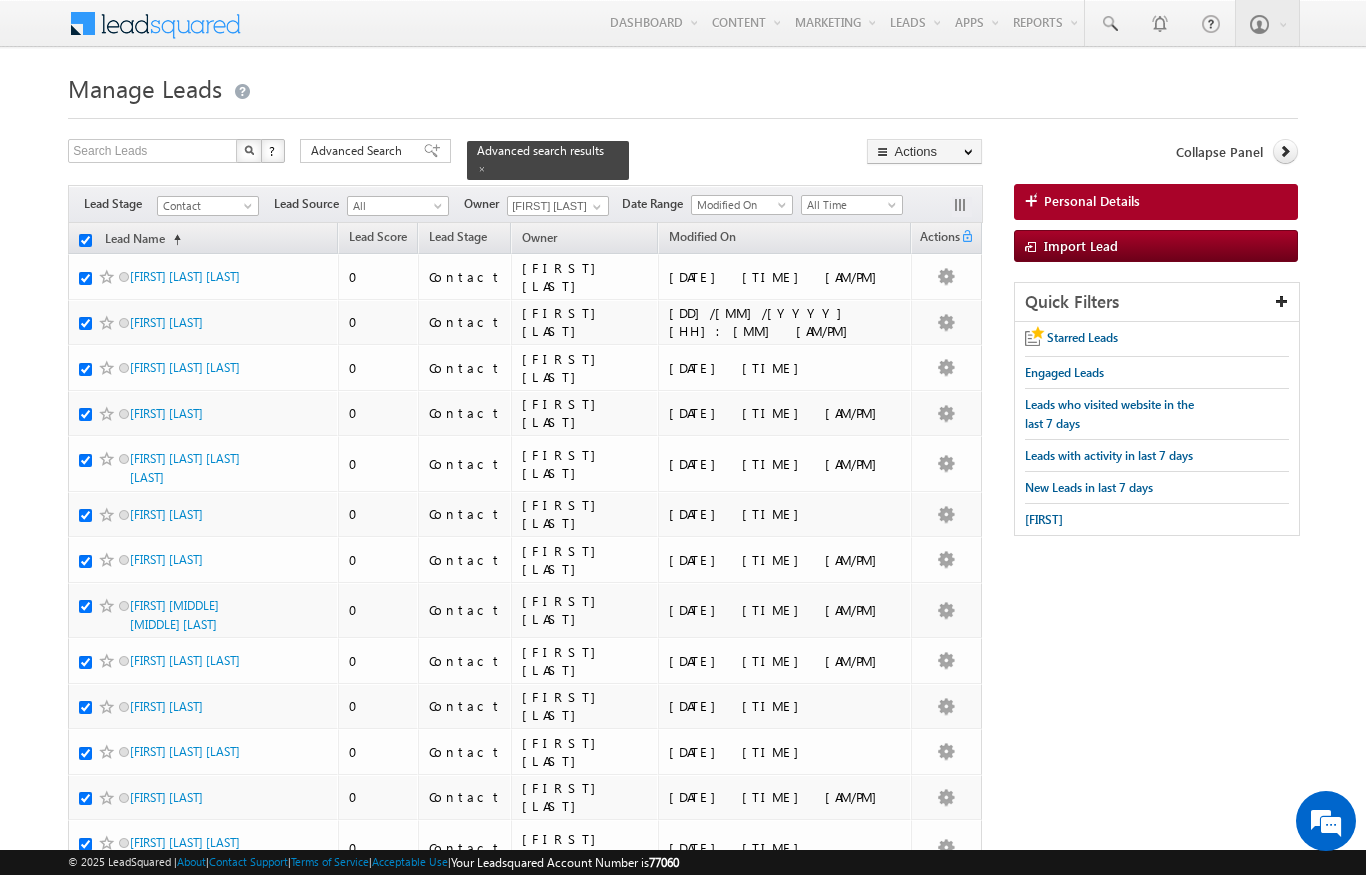 click on "Manage Leads
Search Leads X ?   131 results found
Advanced Search
Advanced Search" at bounding box center [682, 3436] 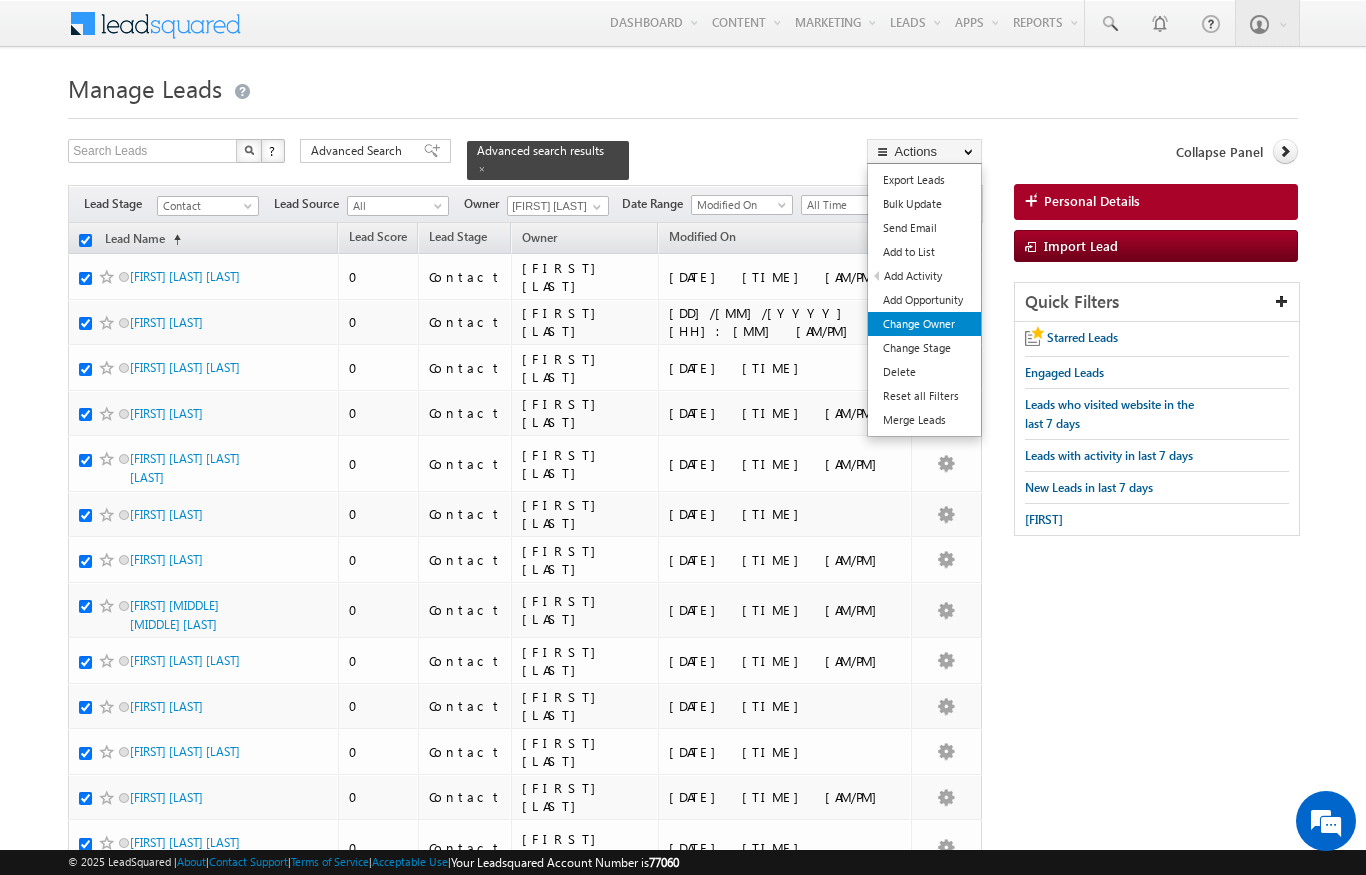click on "Change Owner" at bounding box center [924, 324] 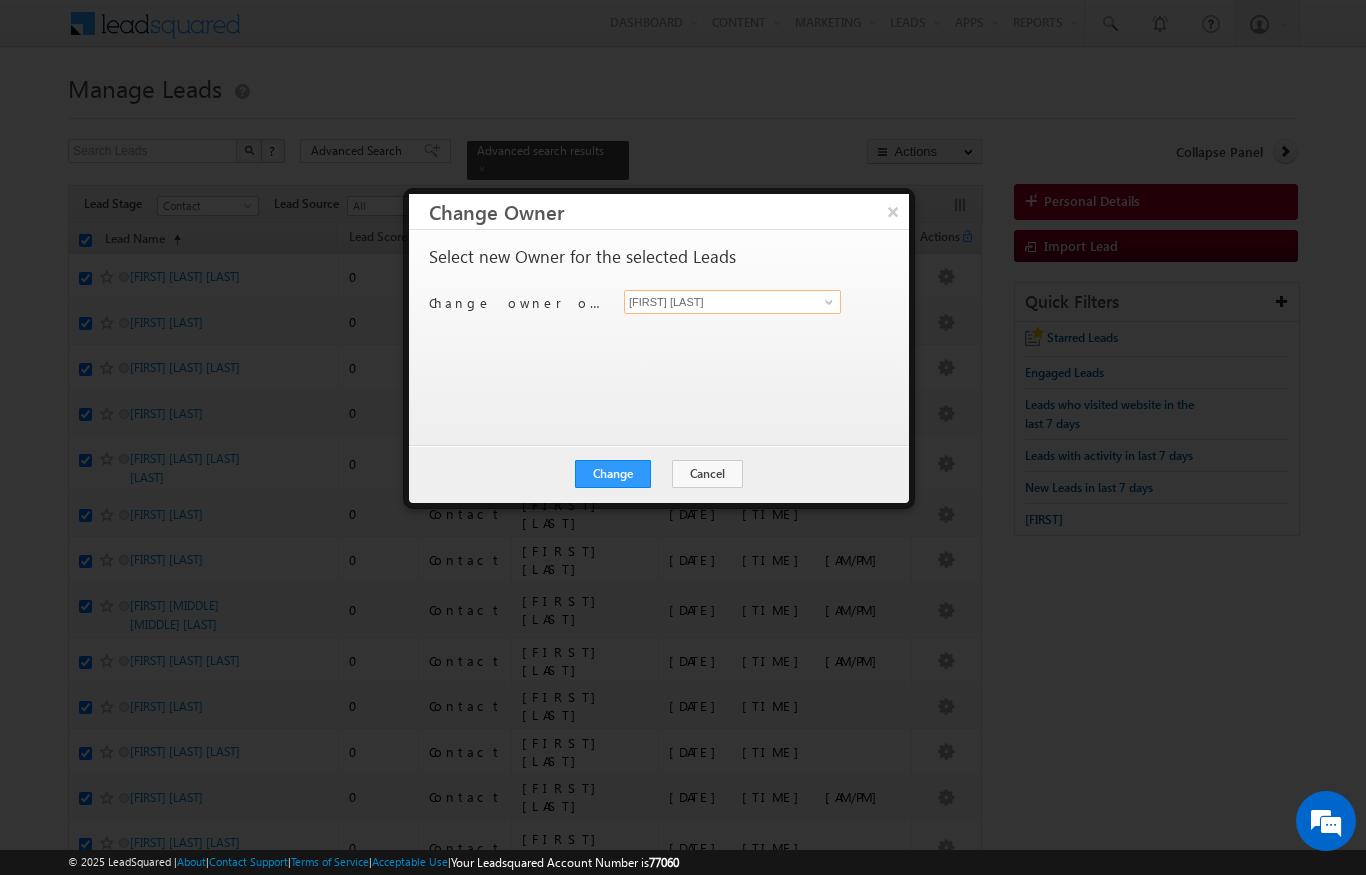 click on "[FIRST] [LAST]" at bounding box center [732, 302] 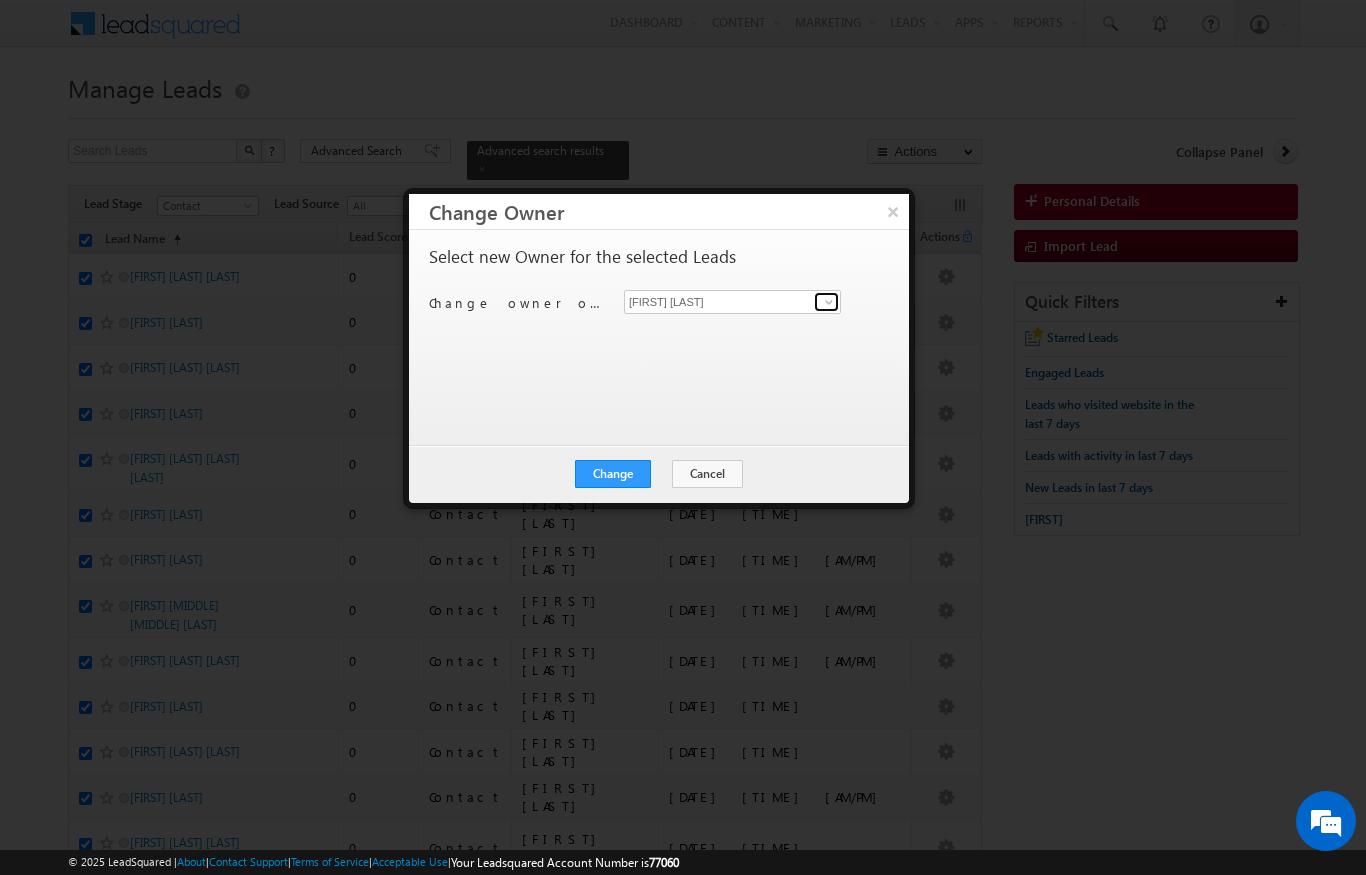 click at bounding box center (829, 302) 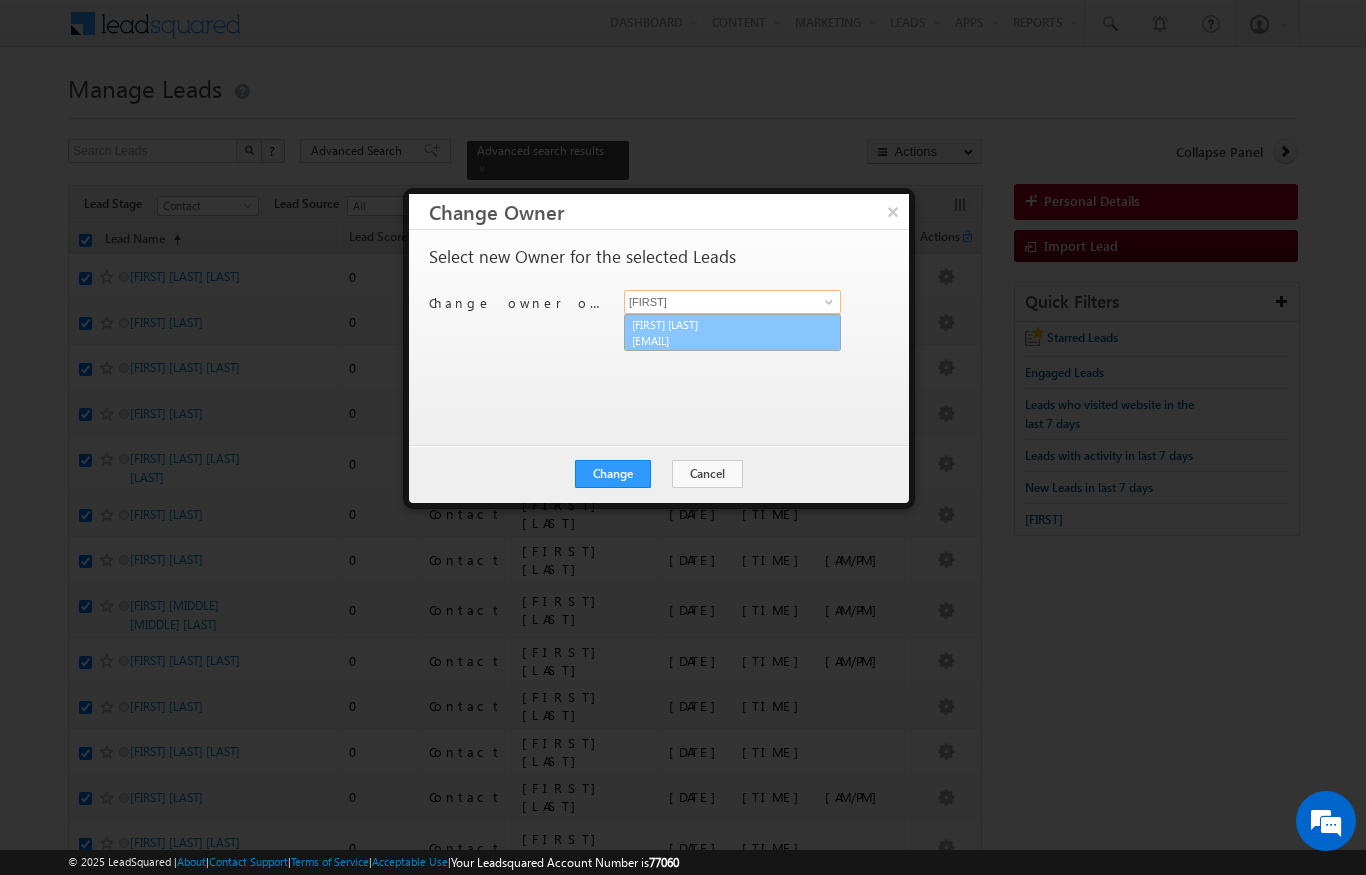 click on "[FIRST] [LAST]   [EMAIL]" at bounding box center (732, 333) 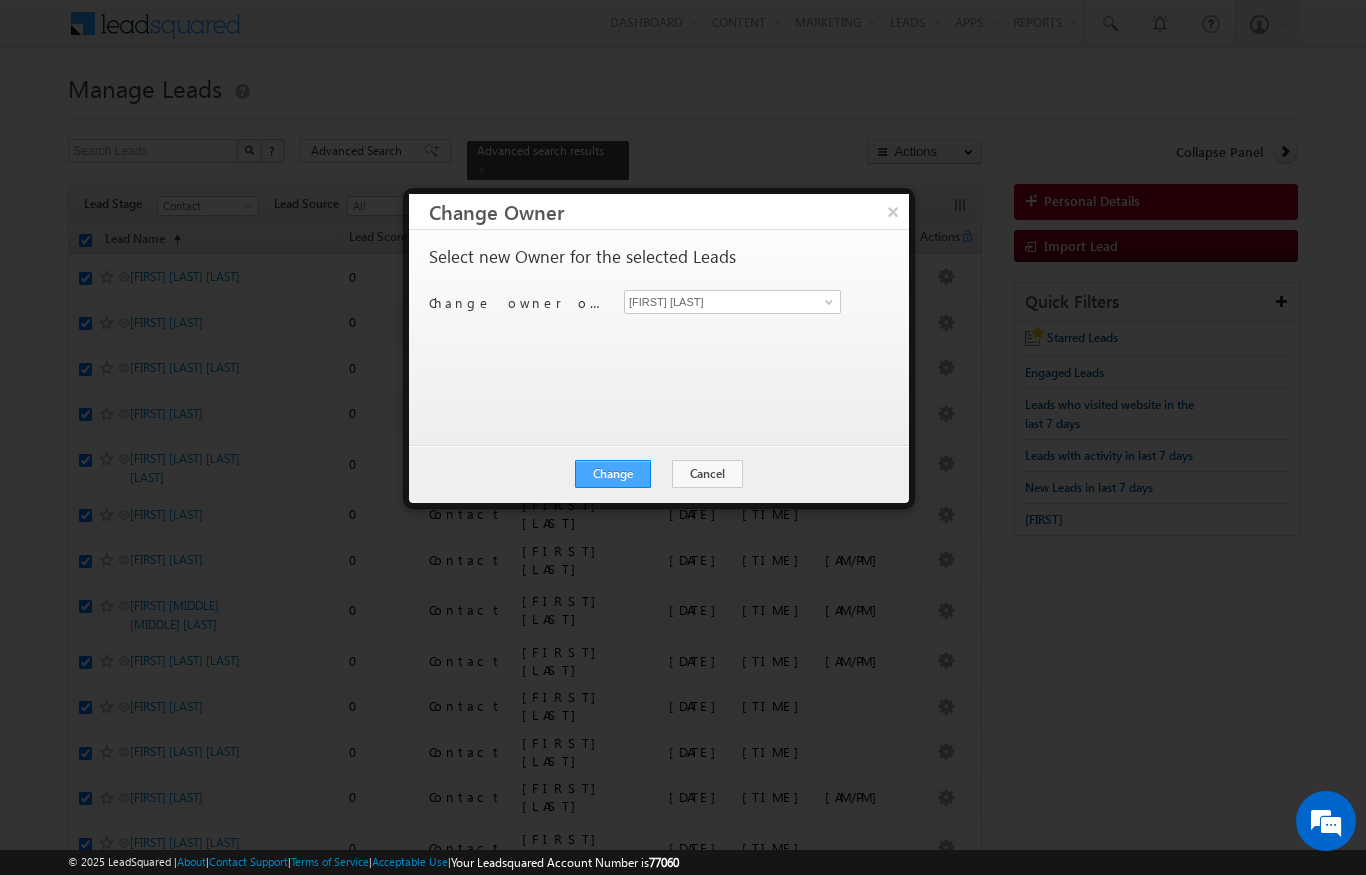 click on "Change" at bounding box center [613, 474] 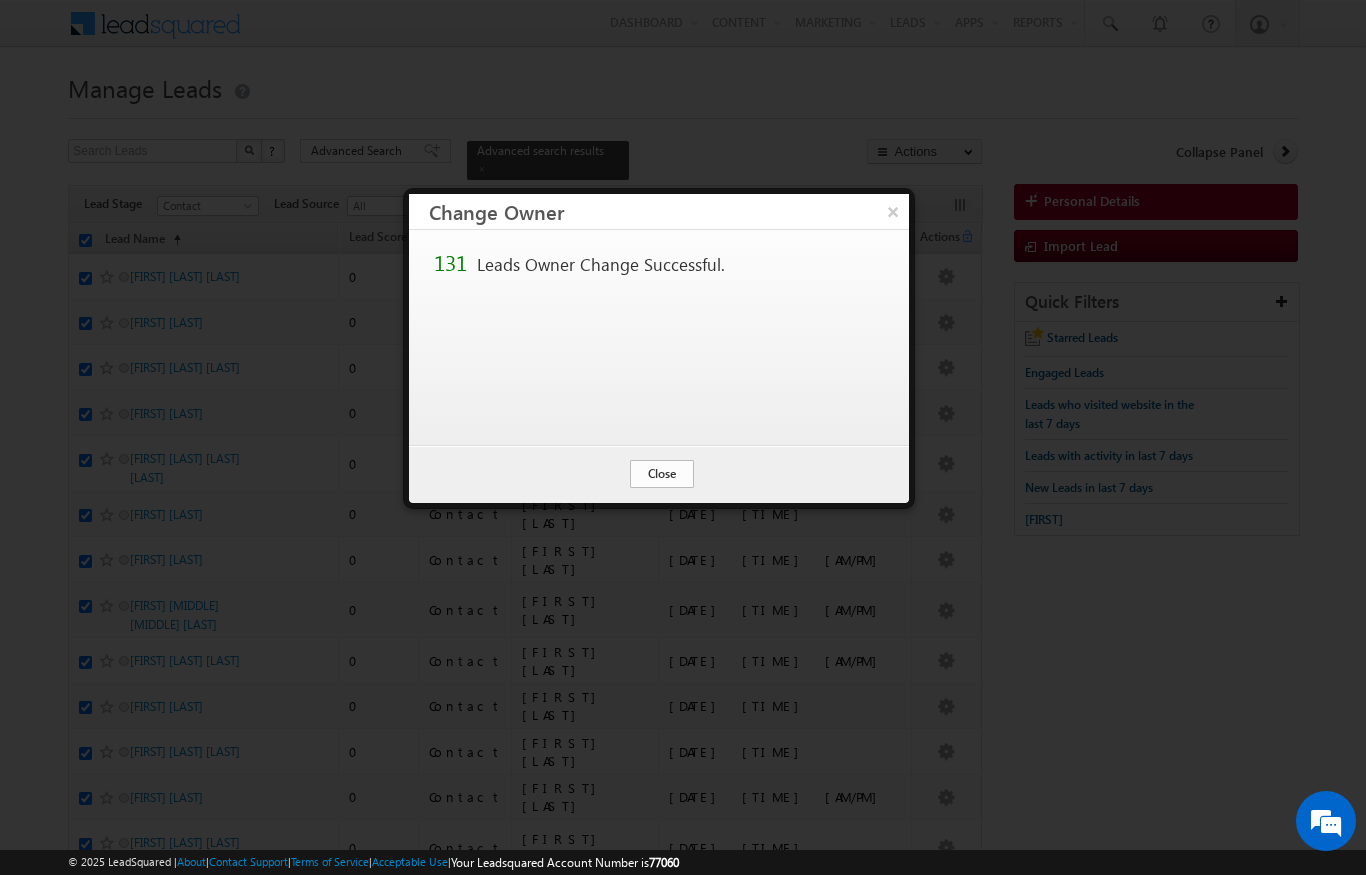 click on "Close" at bounding box center [662, 474] 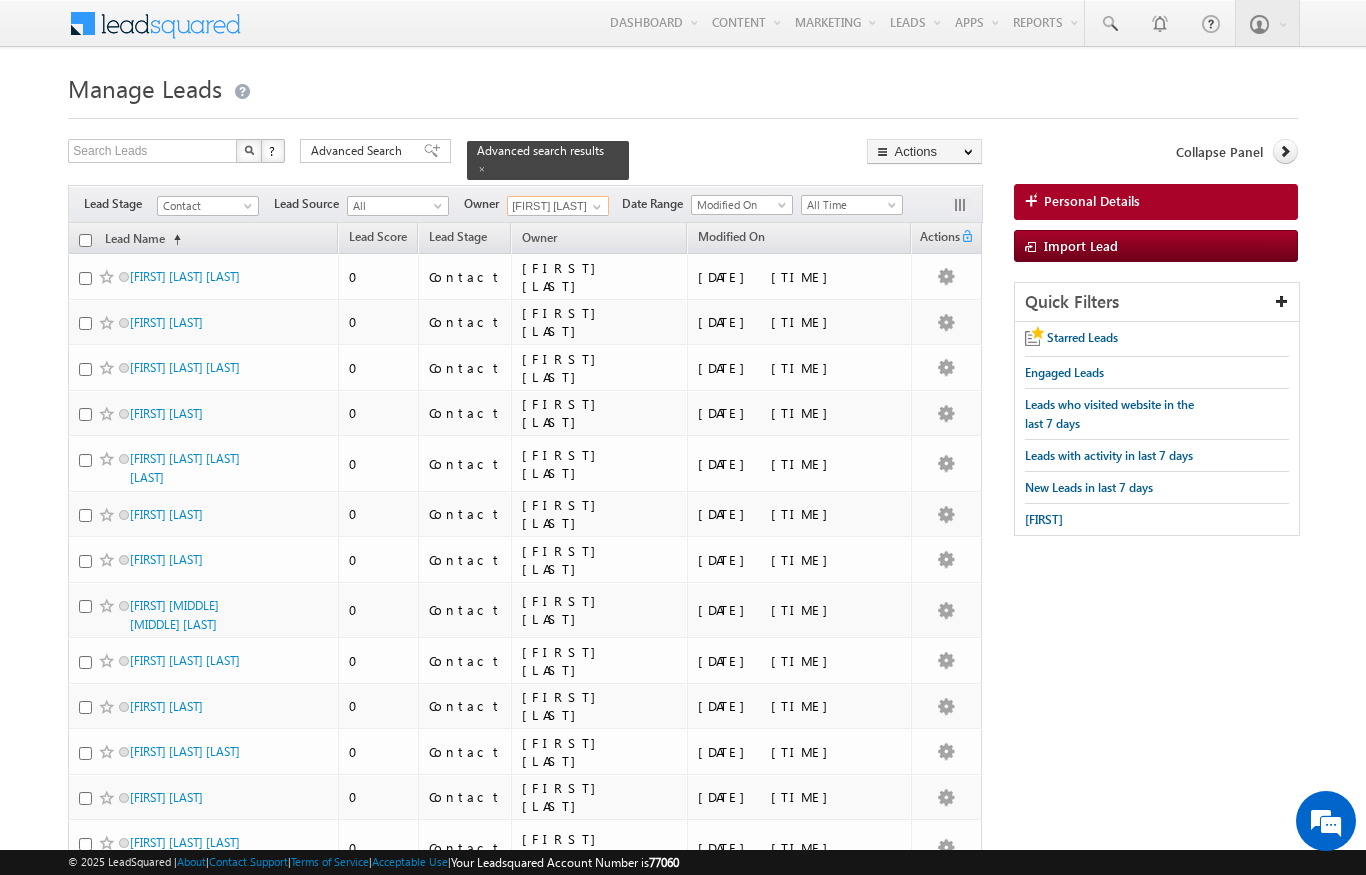 click on "[FIRST] [LAST]" at bounding box center [558, 206] 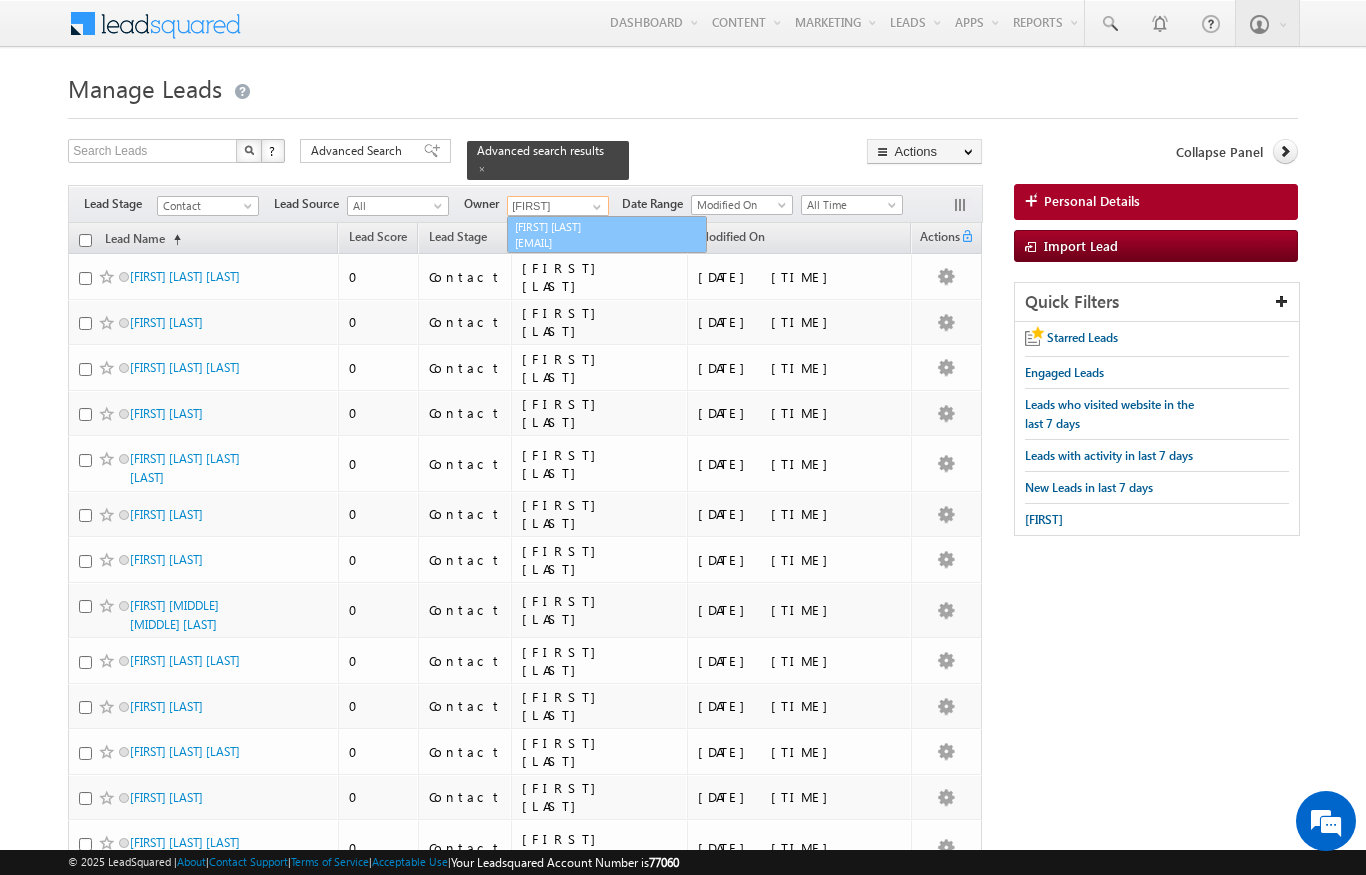 click on "[EMAIL]" at bounding box center [605, 242] 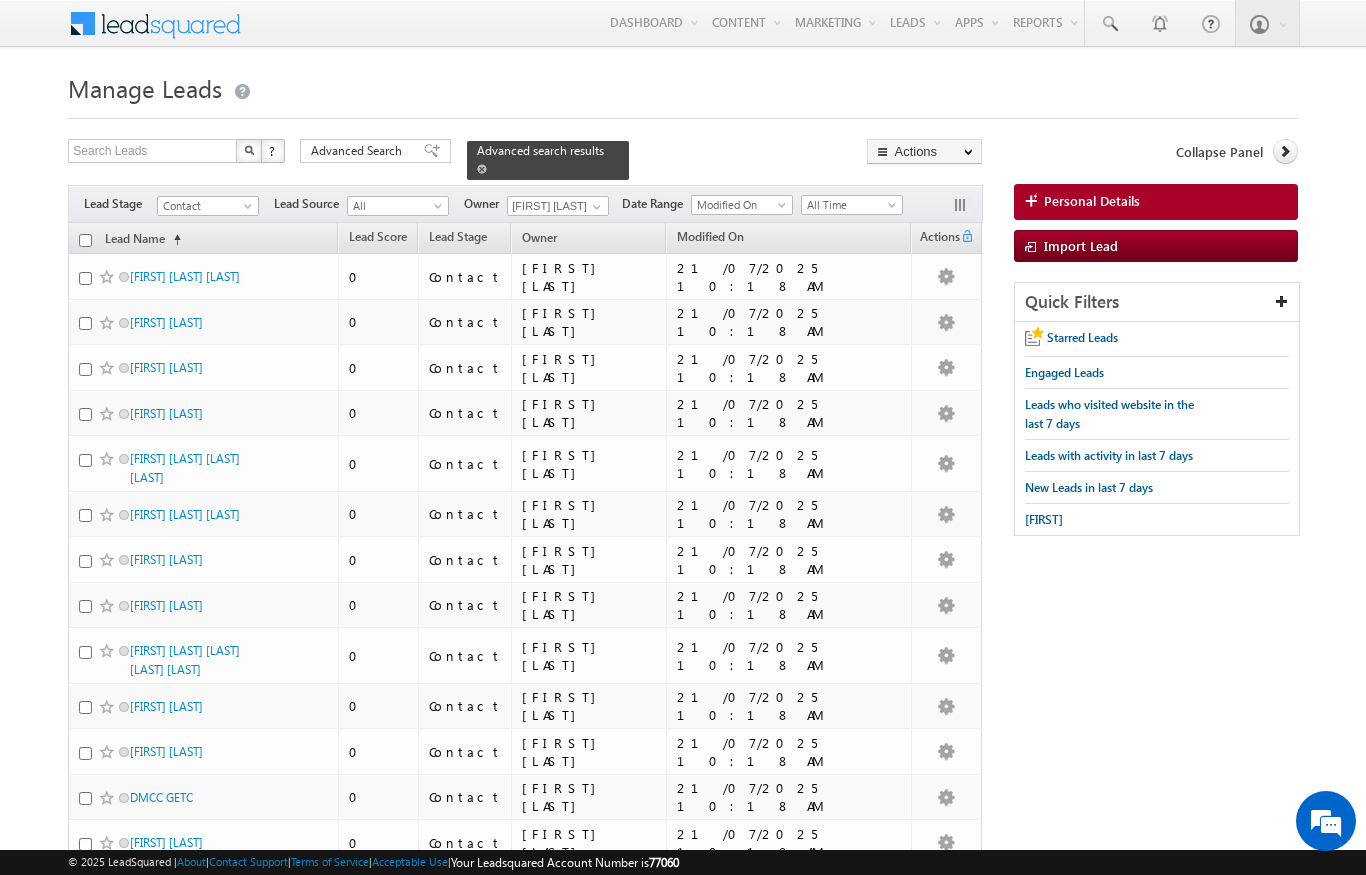 click at bounding box center (482, 169) 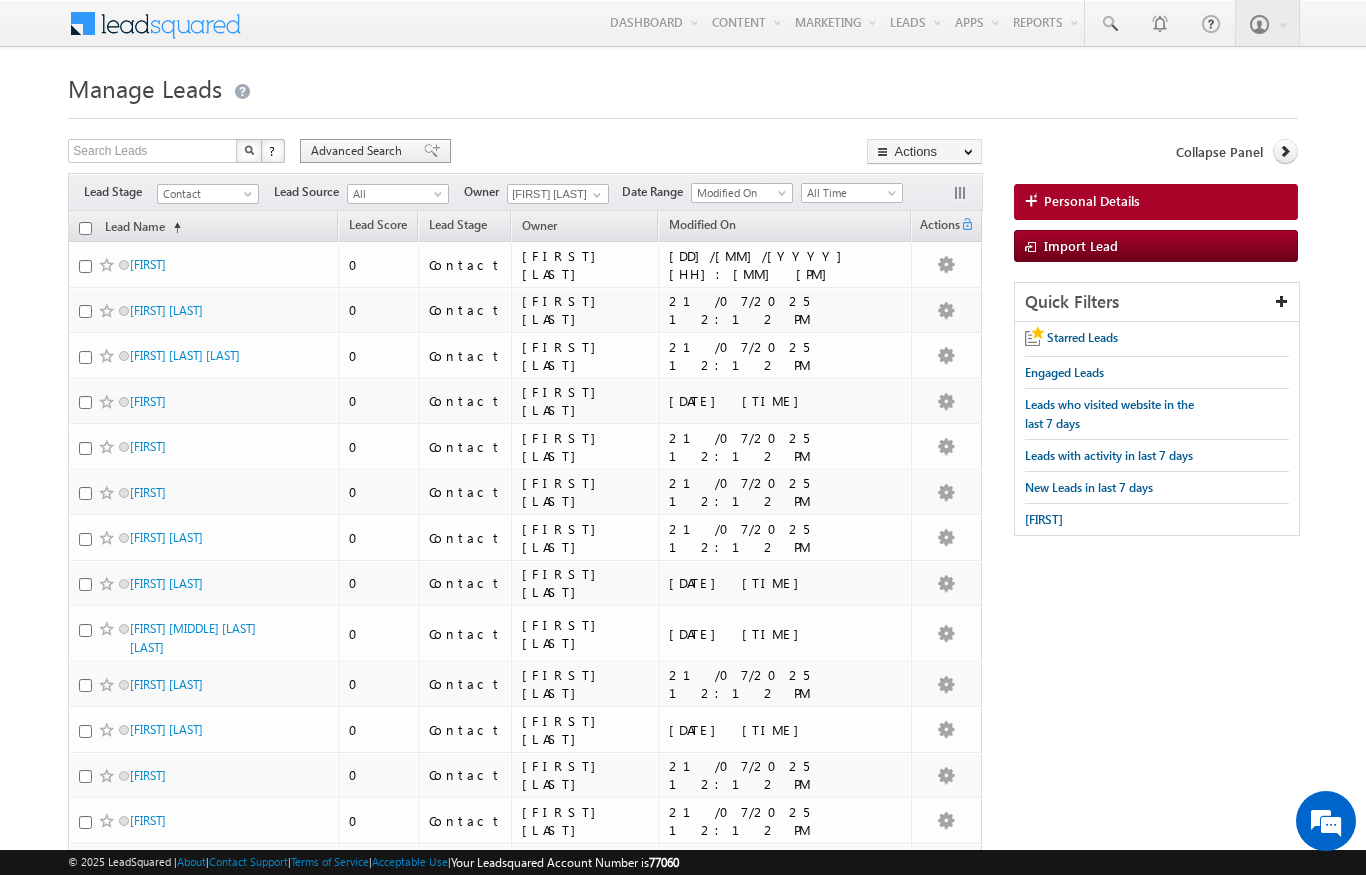 click on "Advanced Search" at bounding box center [359, 151] 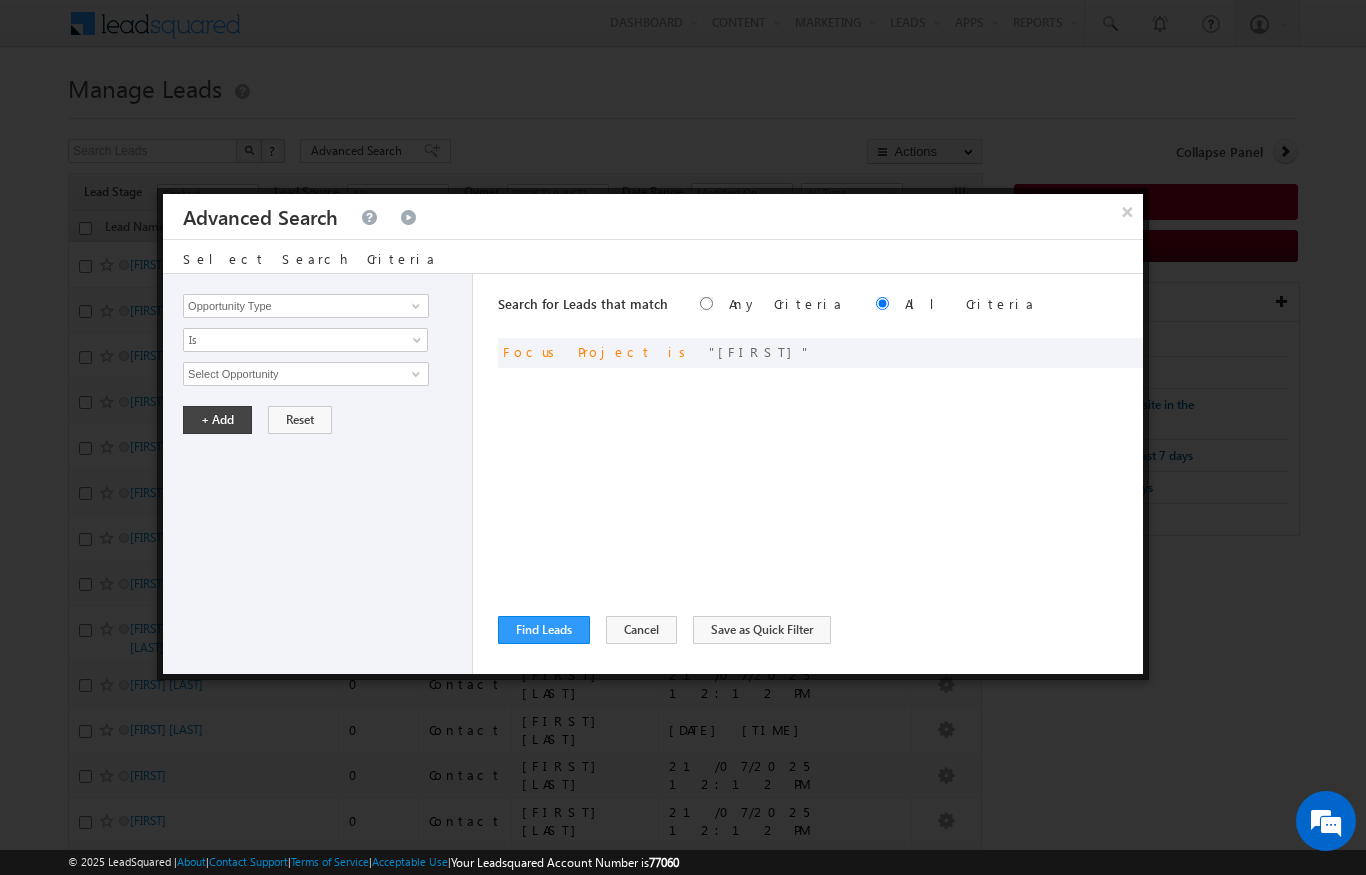 click on "Search for Leads that match
Any Criteria
All Criteria
Note that the current triggering entity  is not considered  in the condition
If more than one opportunities are returned, the opportunity which is  most recently created  will be considered.
Descending
Ascending
and  Focus Project   is   Rym
ReLoad" at bounding box center [820, 474] 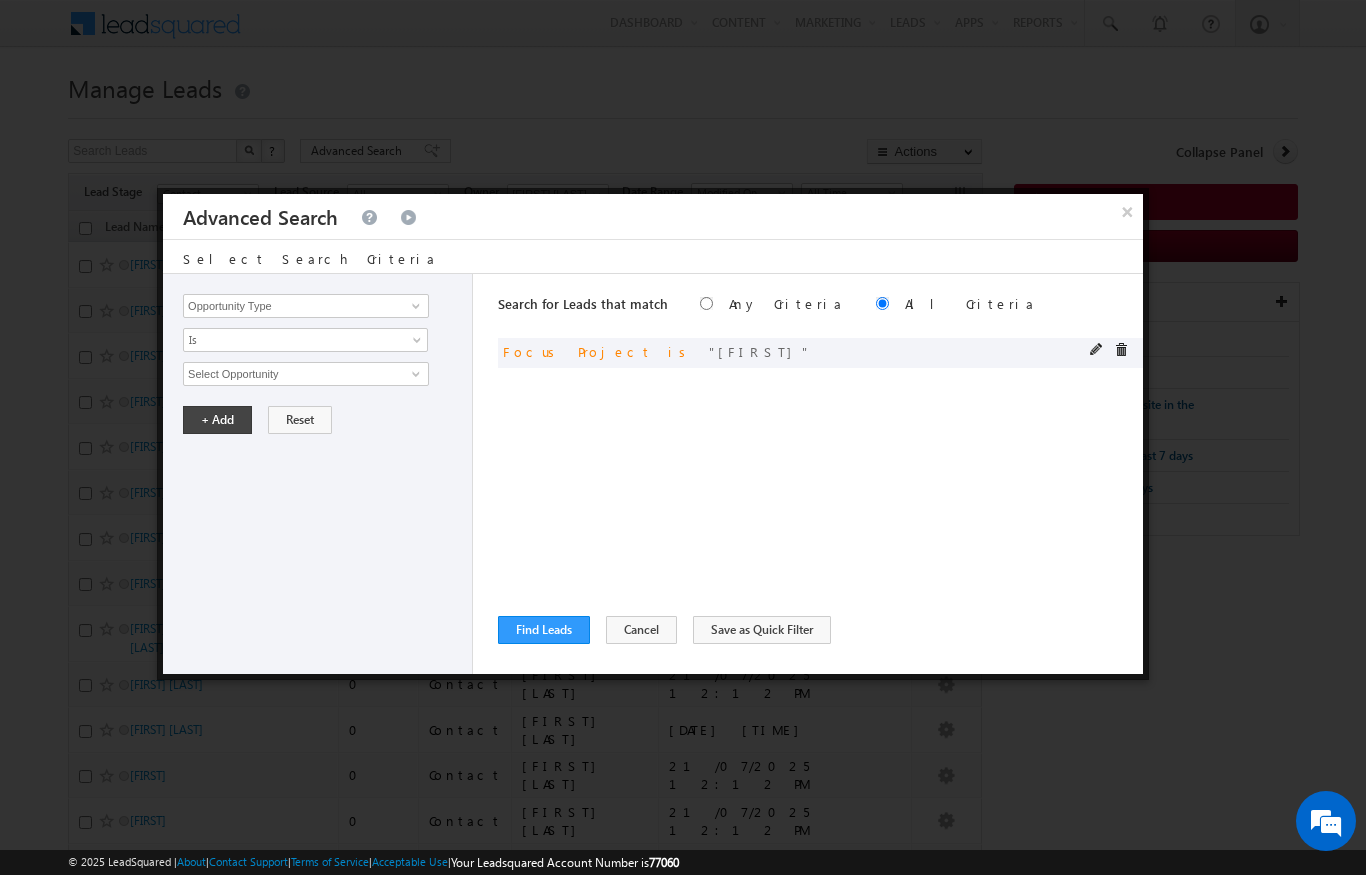 click at bounding box center [1121, 350] 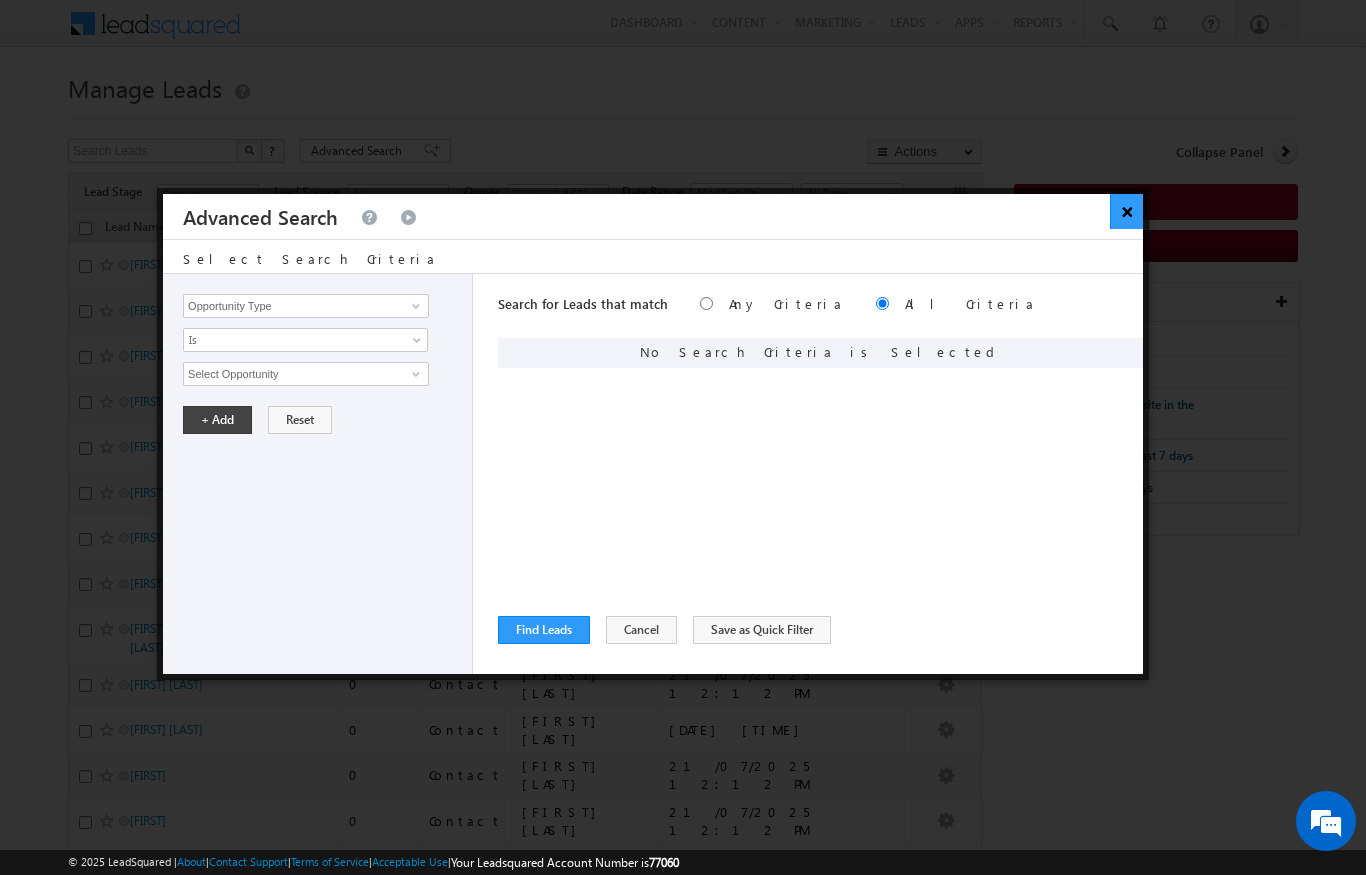 click on "×" at bounding box center [1126, 211] 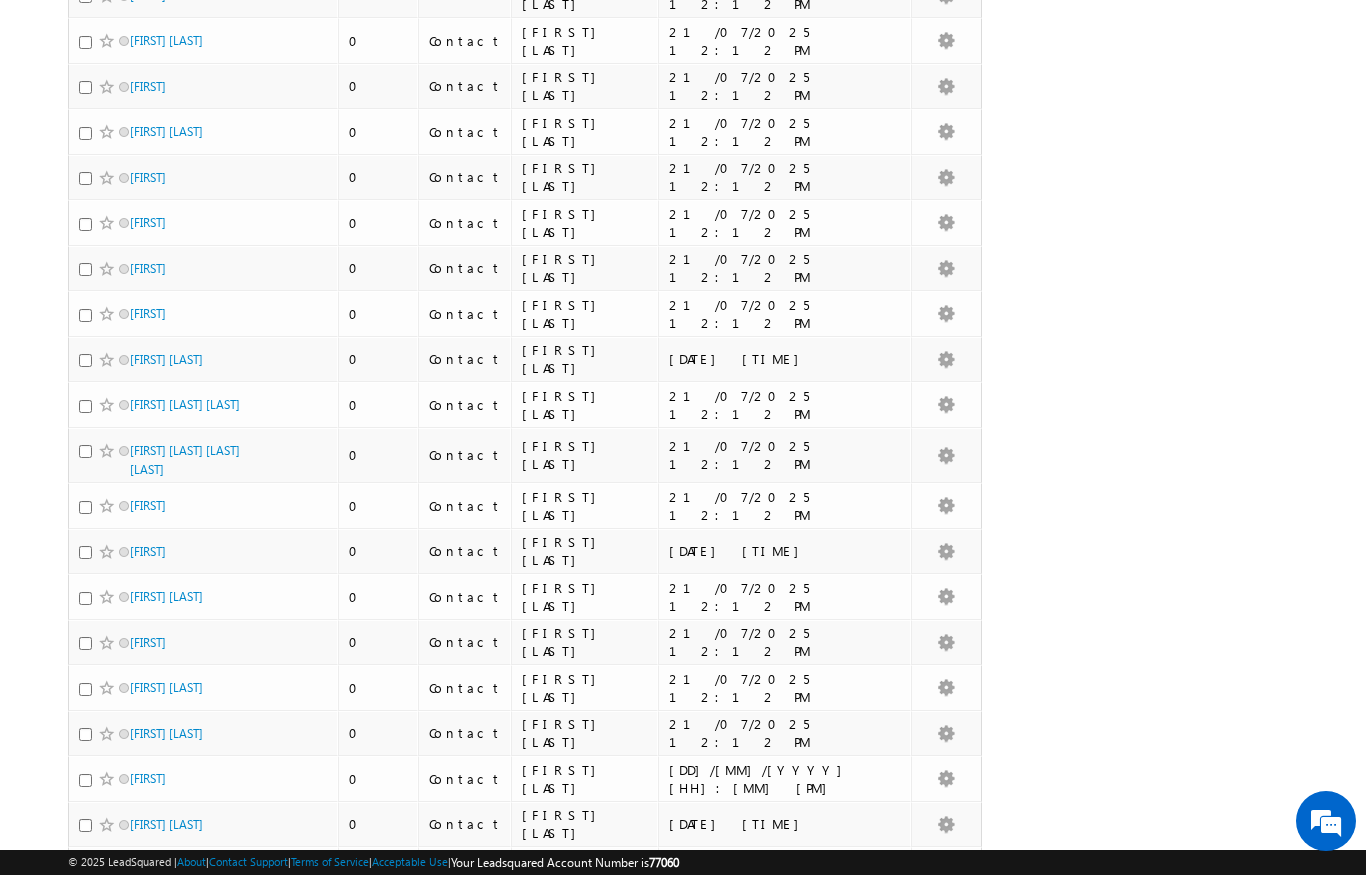 scroll, scrollTop: 0, scrollLeft: 0, axis: both 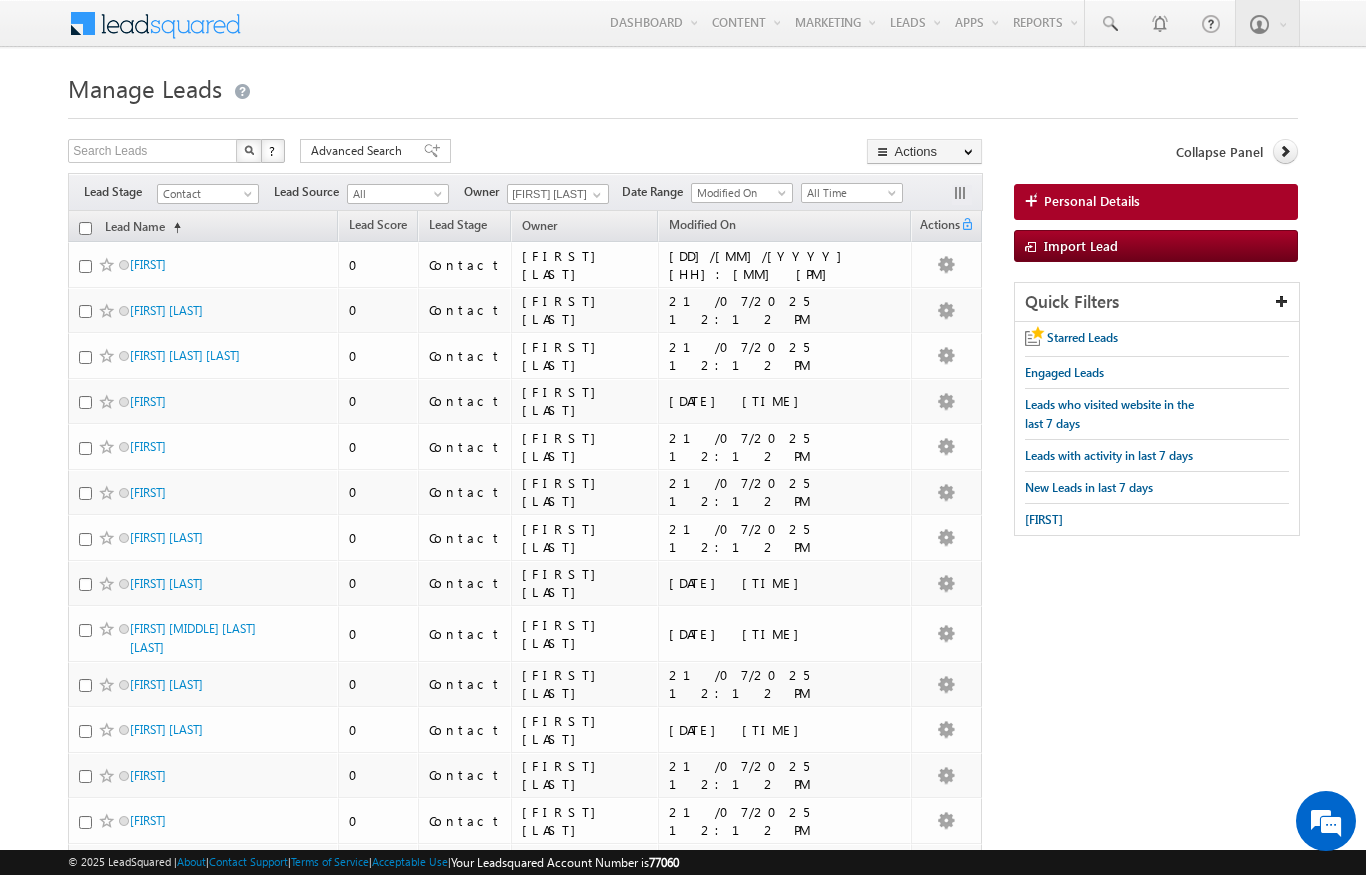 click on "All" at bounding box center (395, 194) 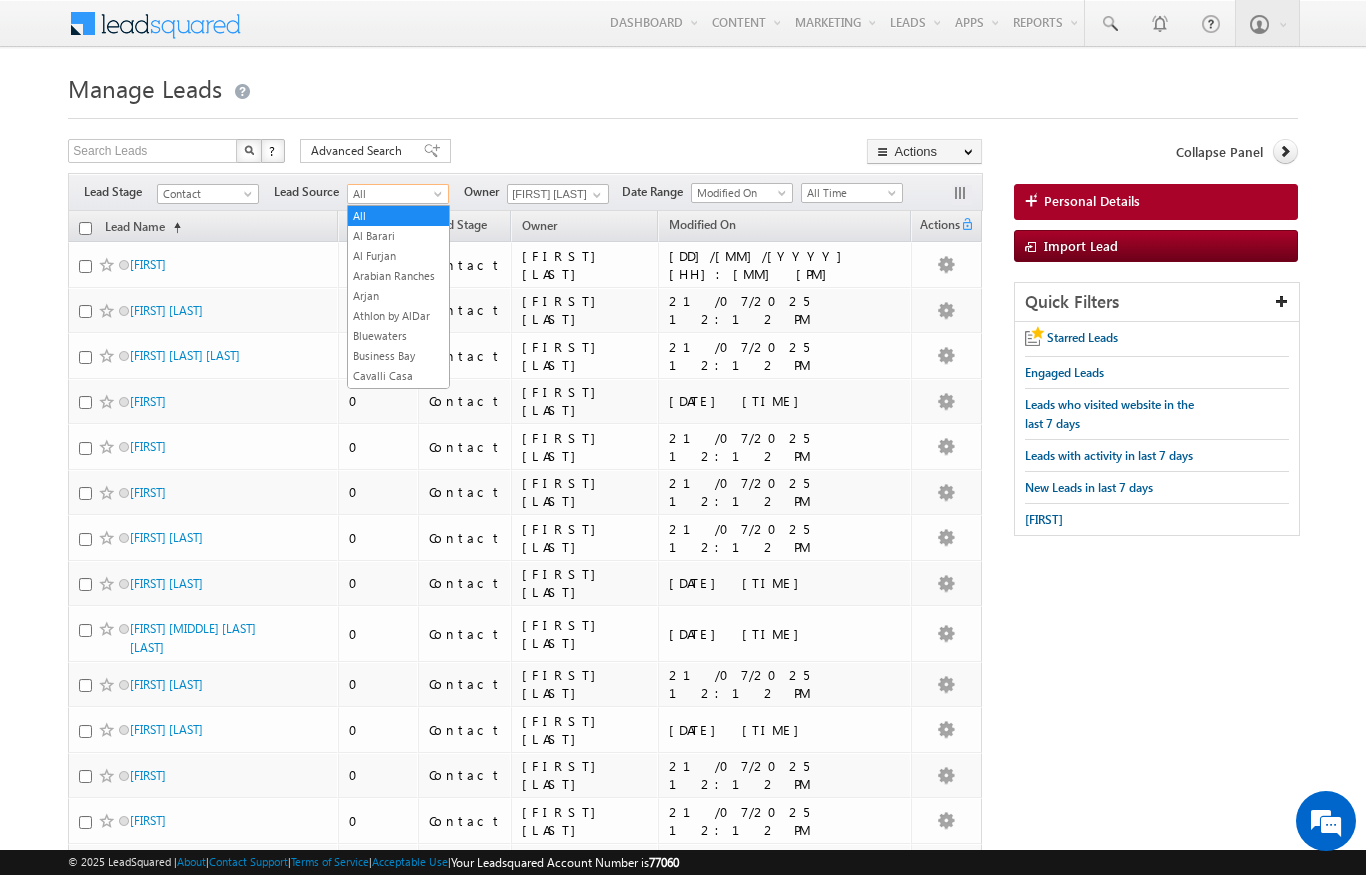 scroll, scrollTop: 1345, scrollLeft: 0, axis: vertical 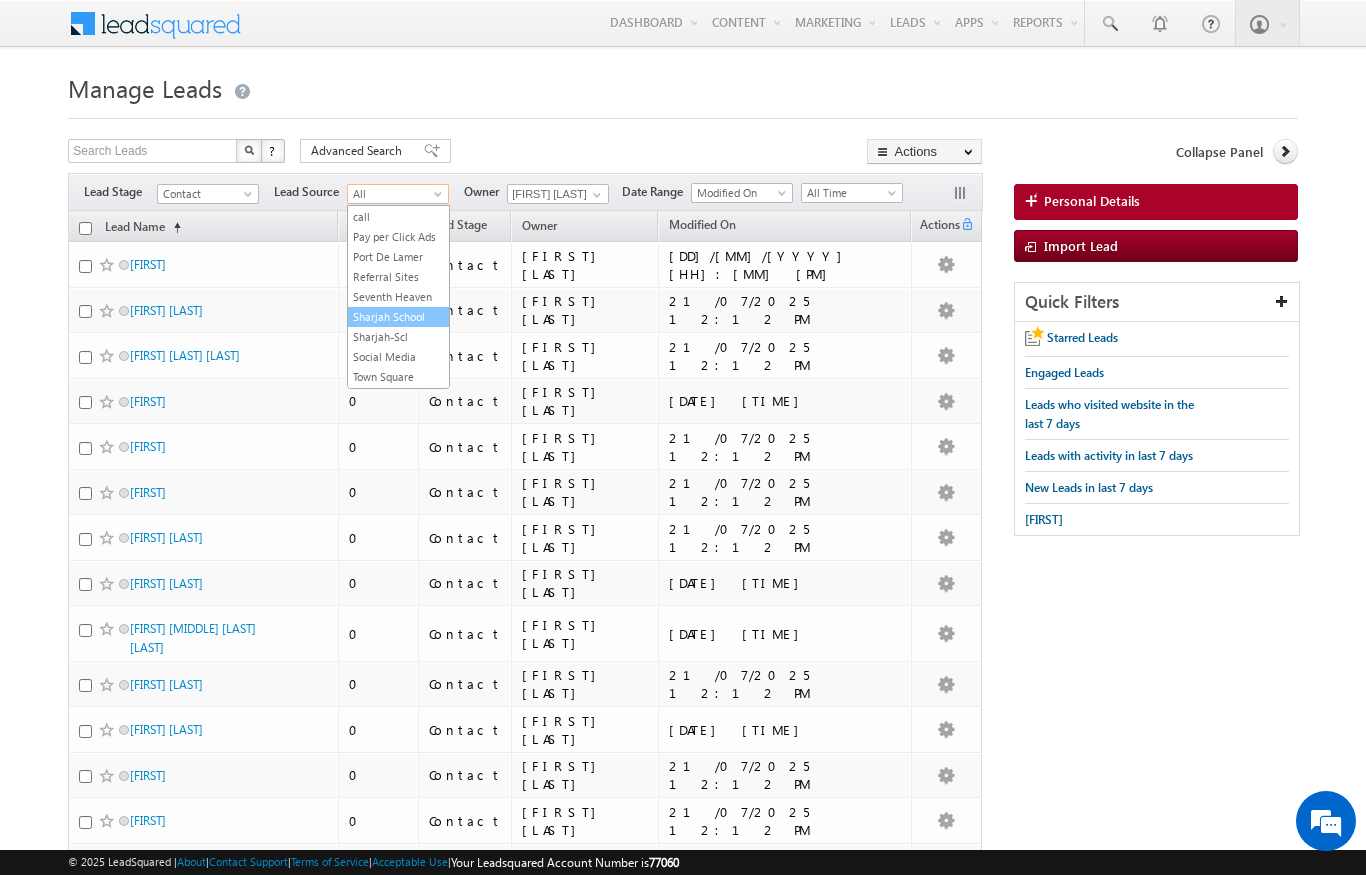 click on "Sharjah School" at bounding box center (398, 317) 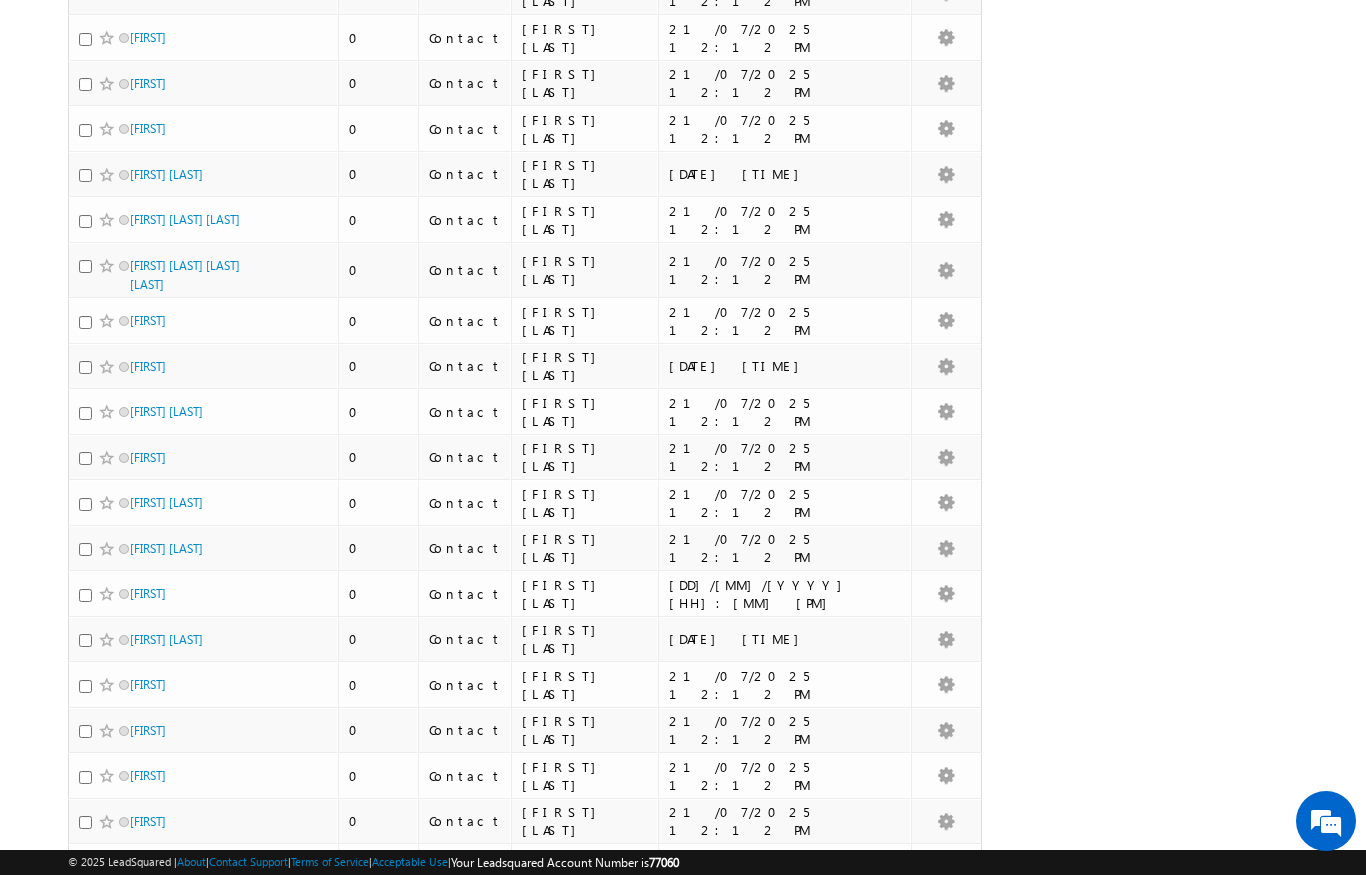 scroll, scrollTop: 0, scrollLeft: 0, axis: both 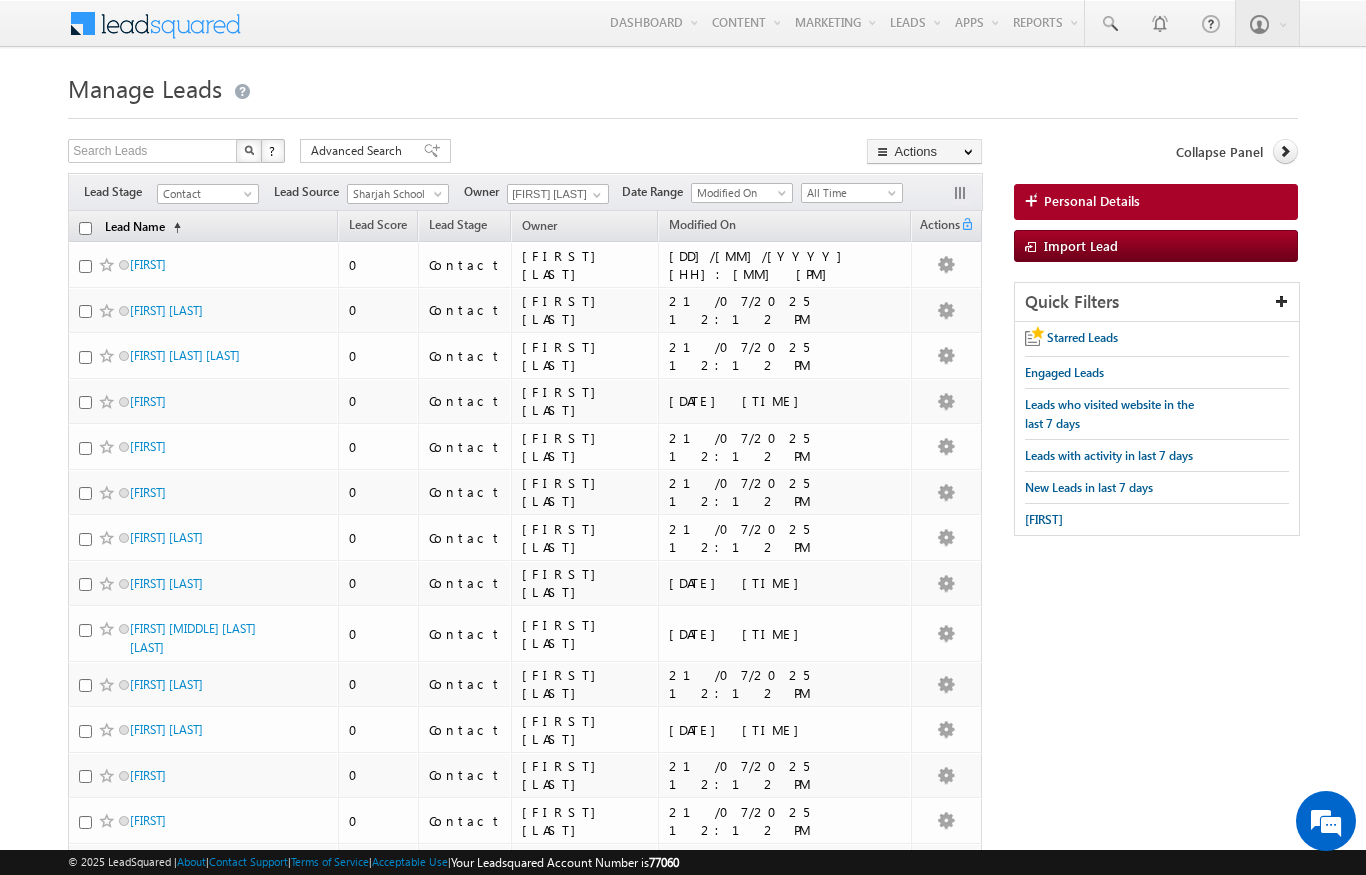 click on "Lead Name
(sorted ascending)" at bounding box center (143, 228) 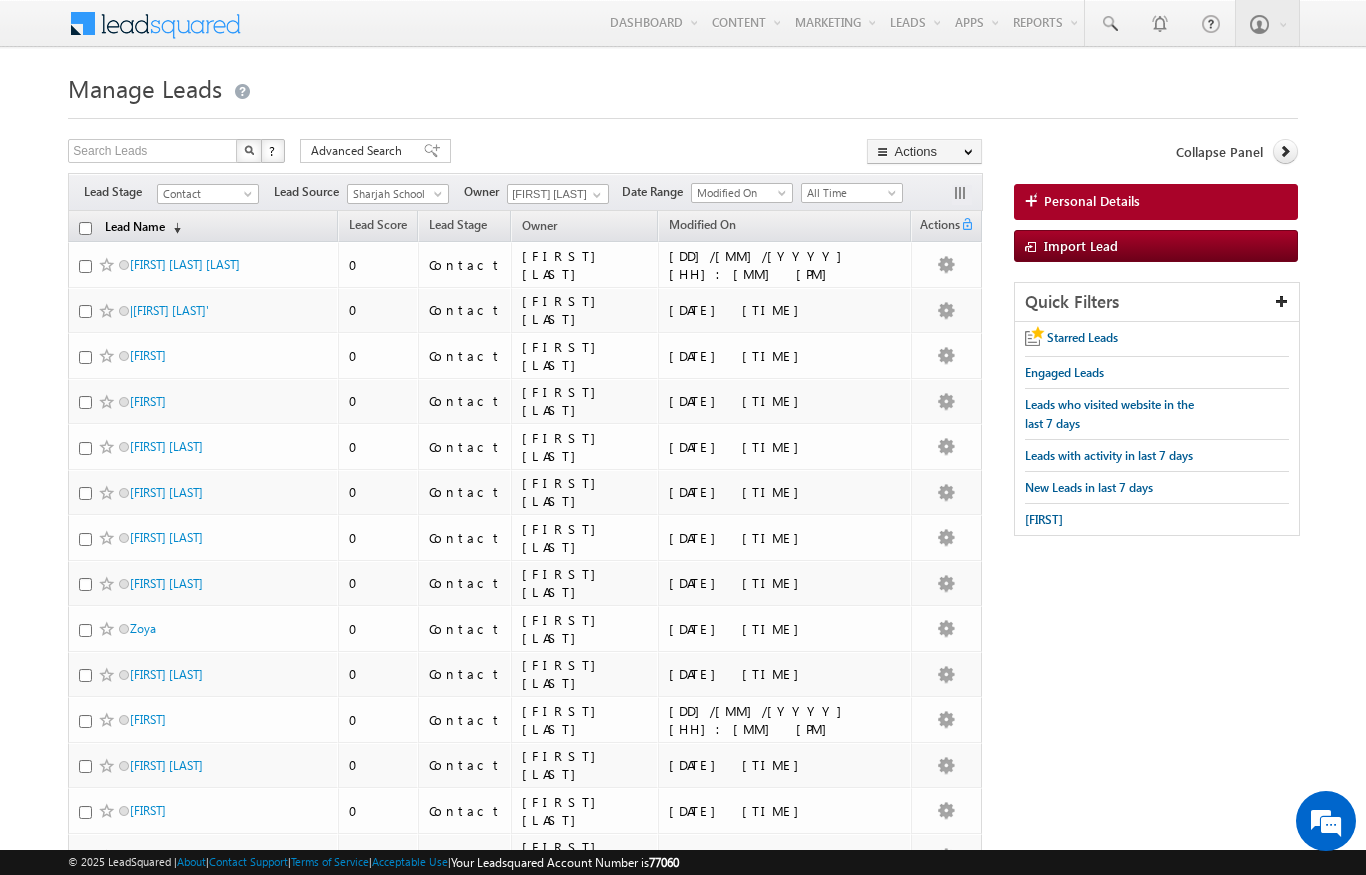 click on "Lead Name
(sorted descending)" at bounding box center (143, 228) 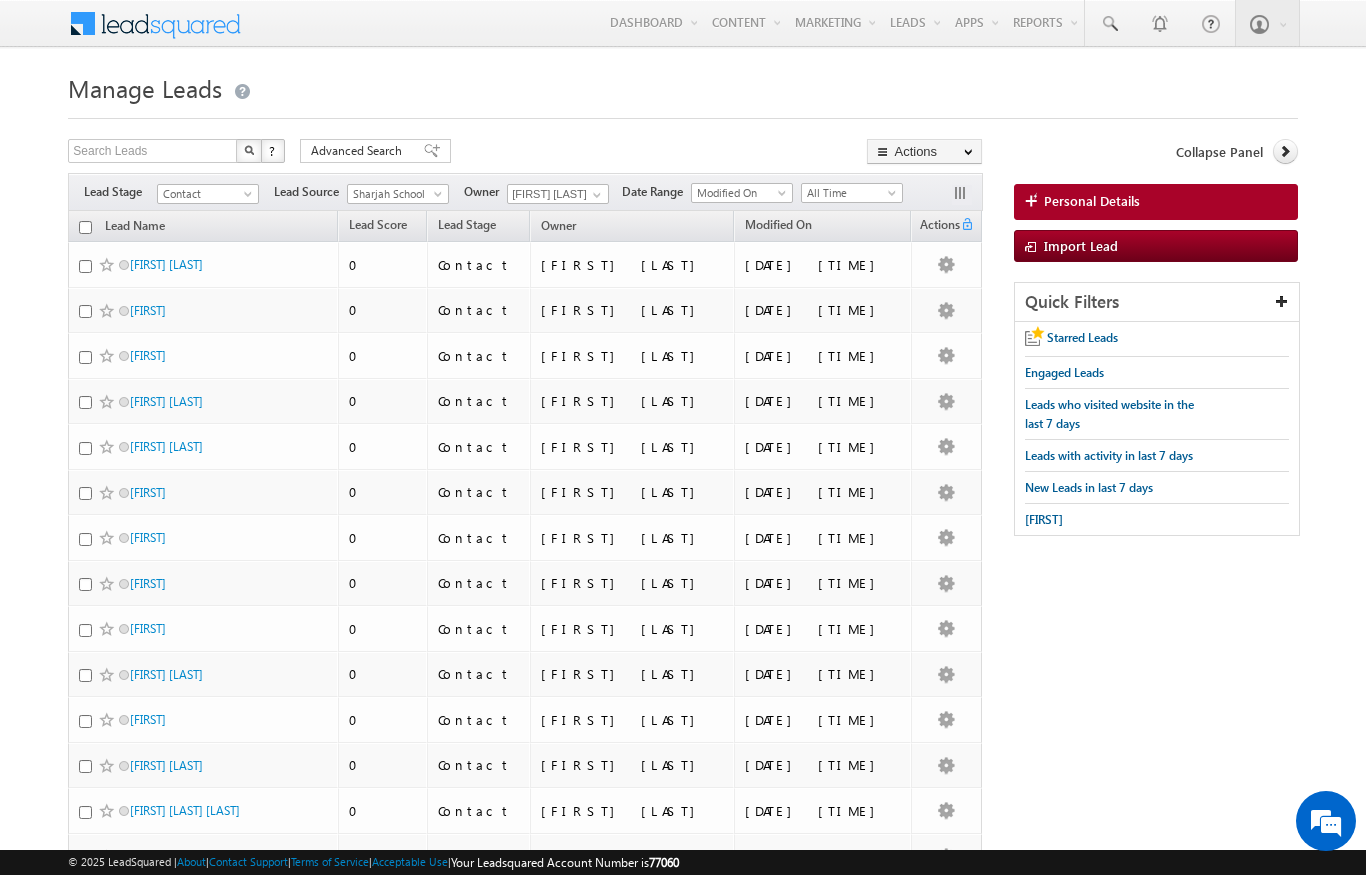 click on "[FIRST] [LAST]" at bounding box center (203, 265) 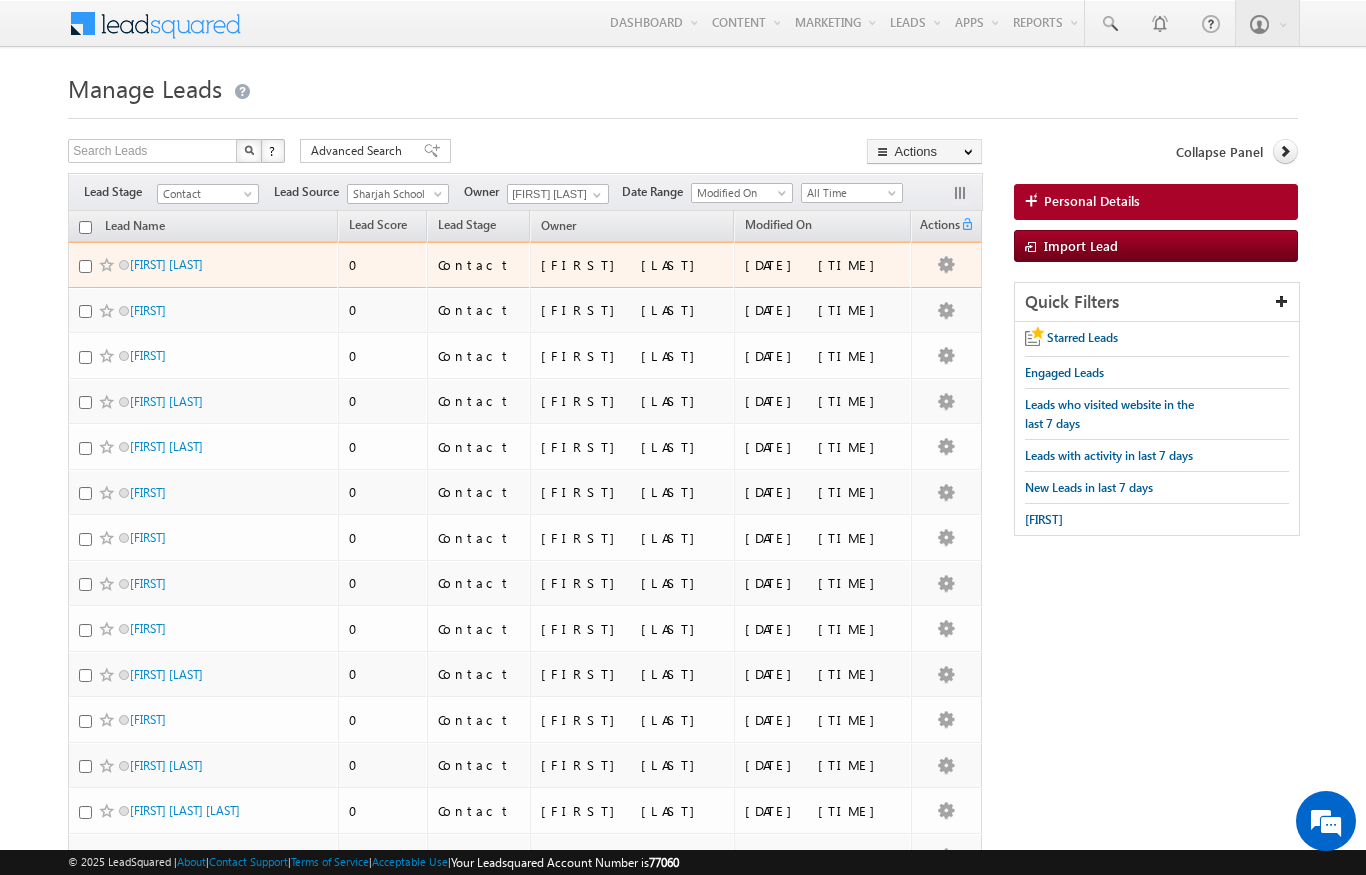click at bounding box center (85, 227) 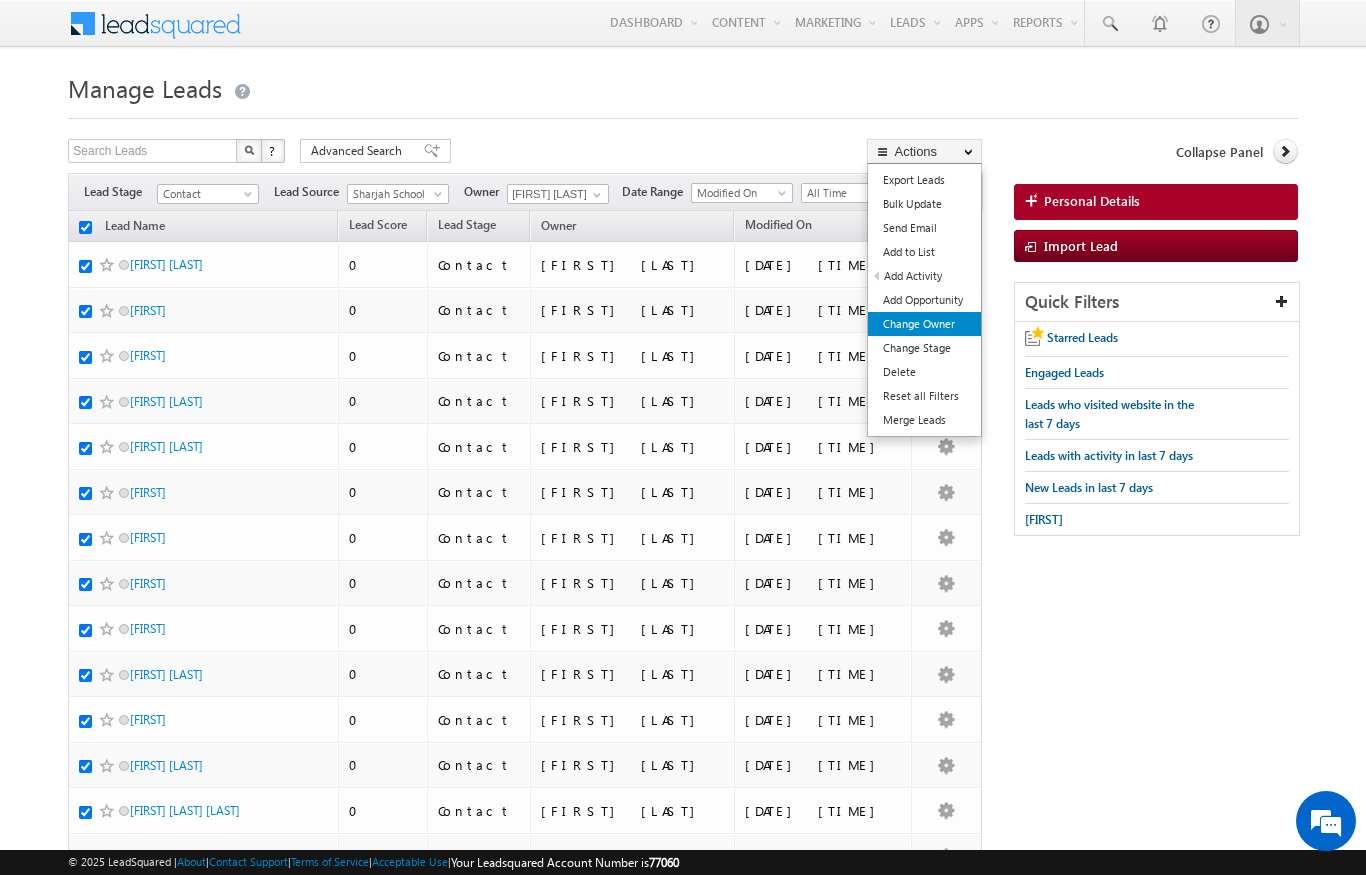 click on "Change Owner" at bounding box center [924, 324] 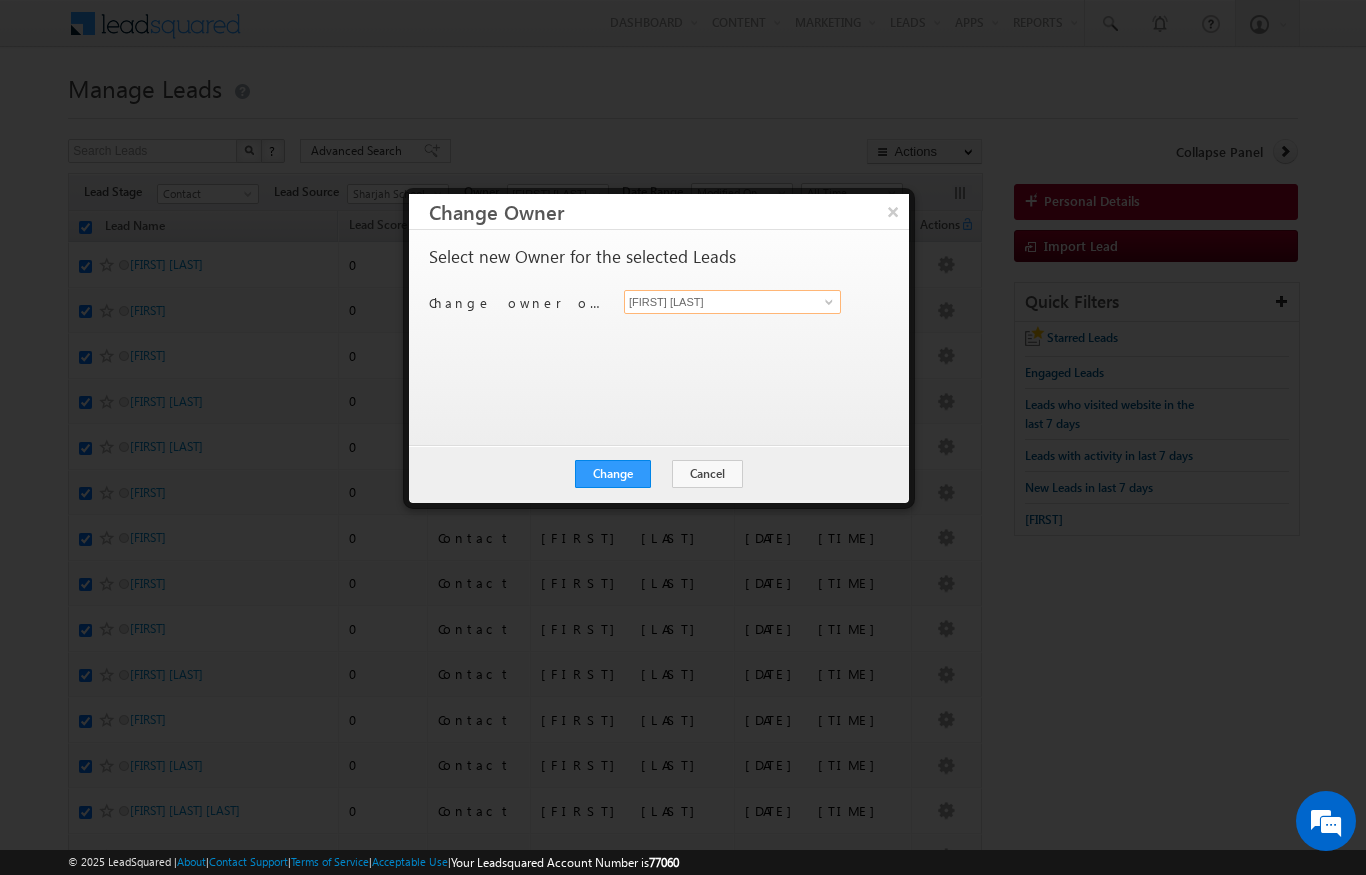 click on "[FIRST] [LAST]" at bounding box center [732, 302] 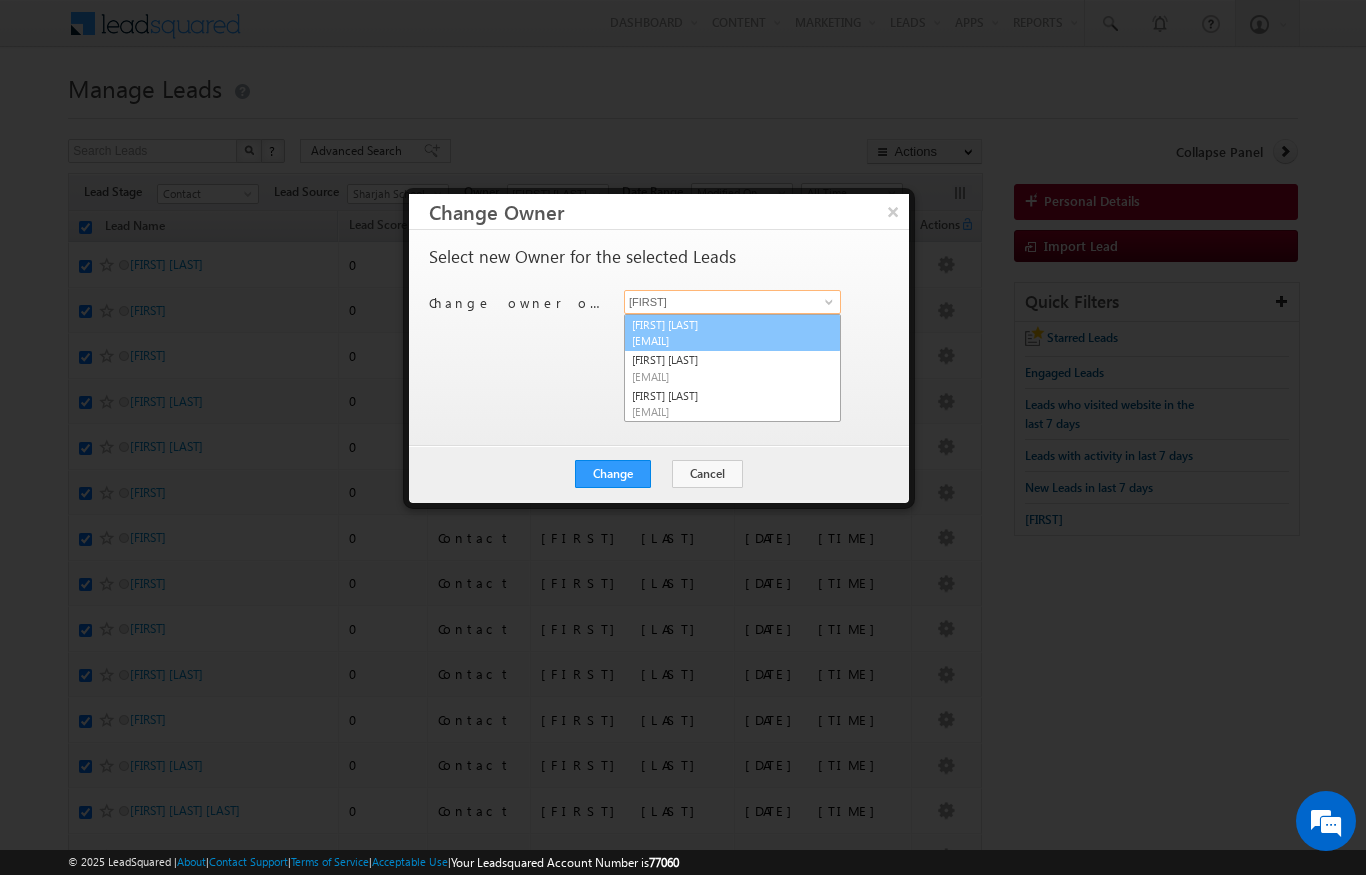 click on "[EMAIL]" at bounding box center [722, 340] 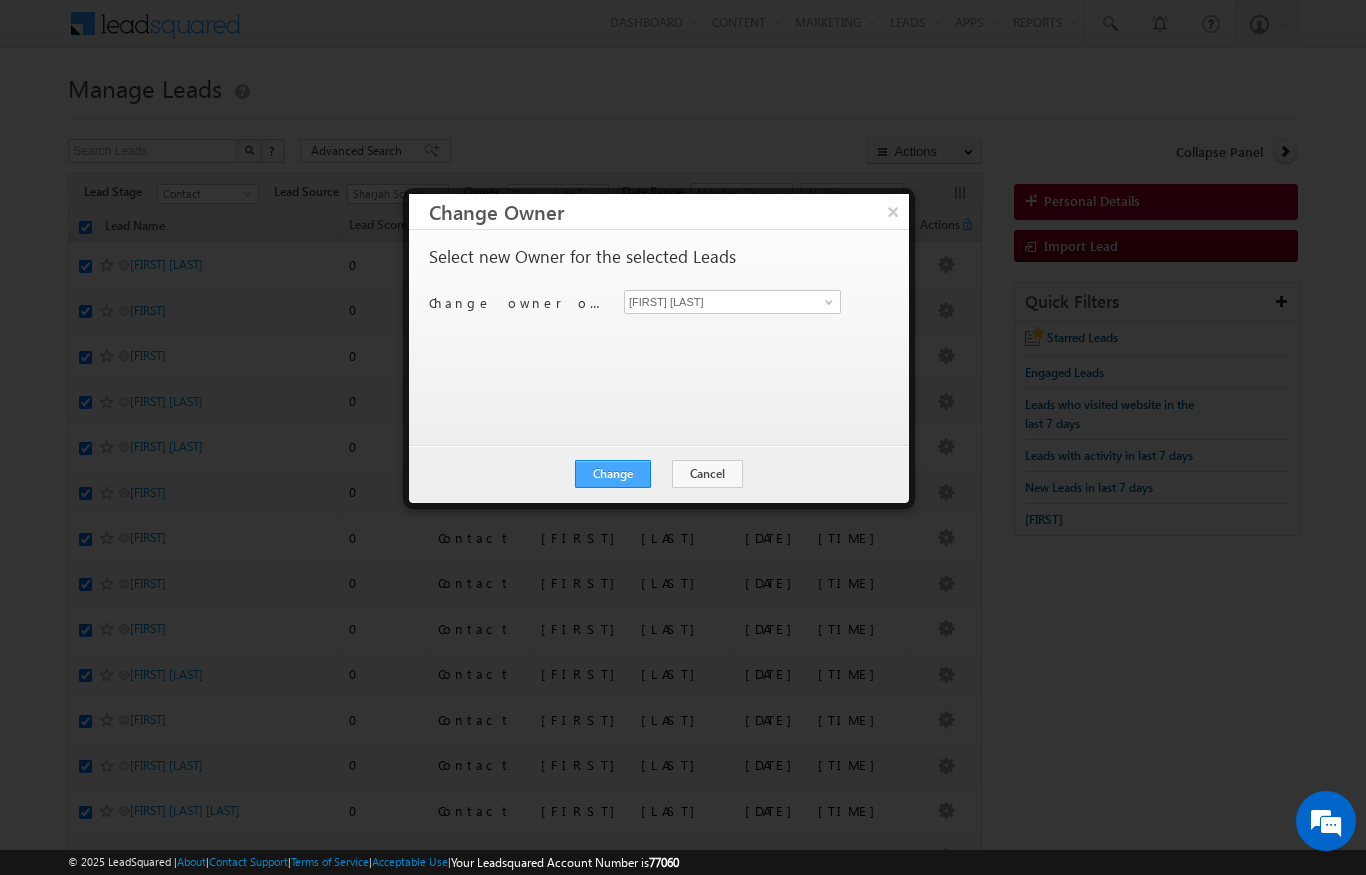 click on "Change" at bounding box center (613, 474) 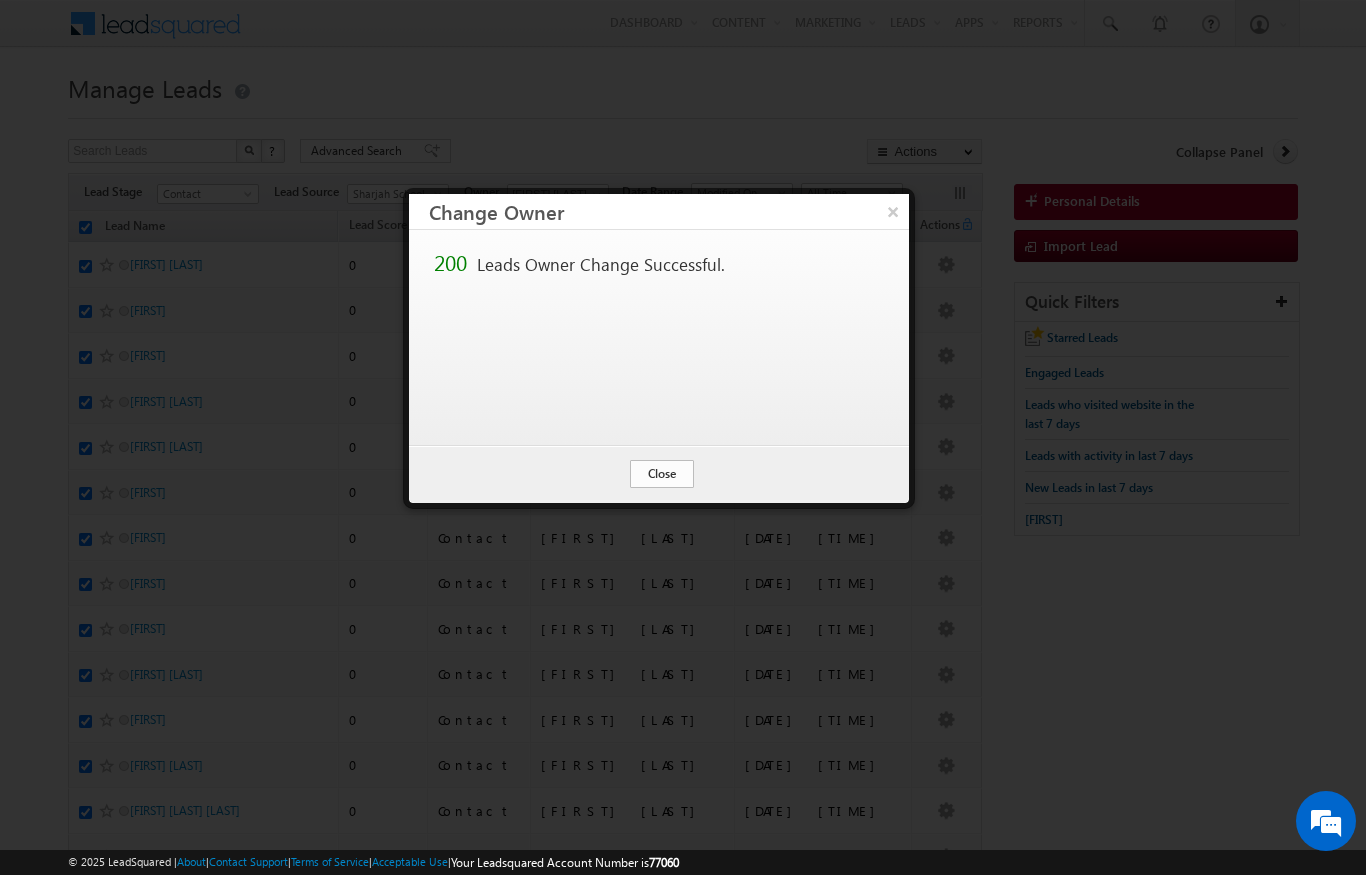 click on "Close" at bounding box center [662, 474] 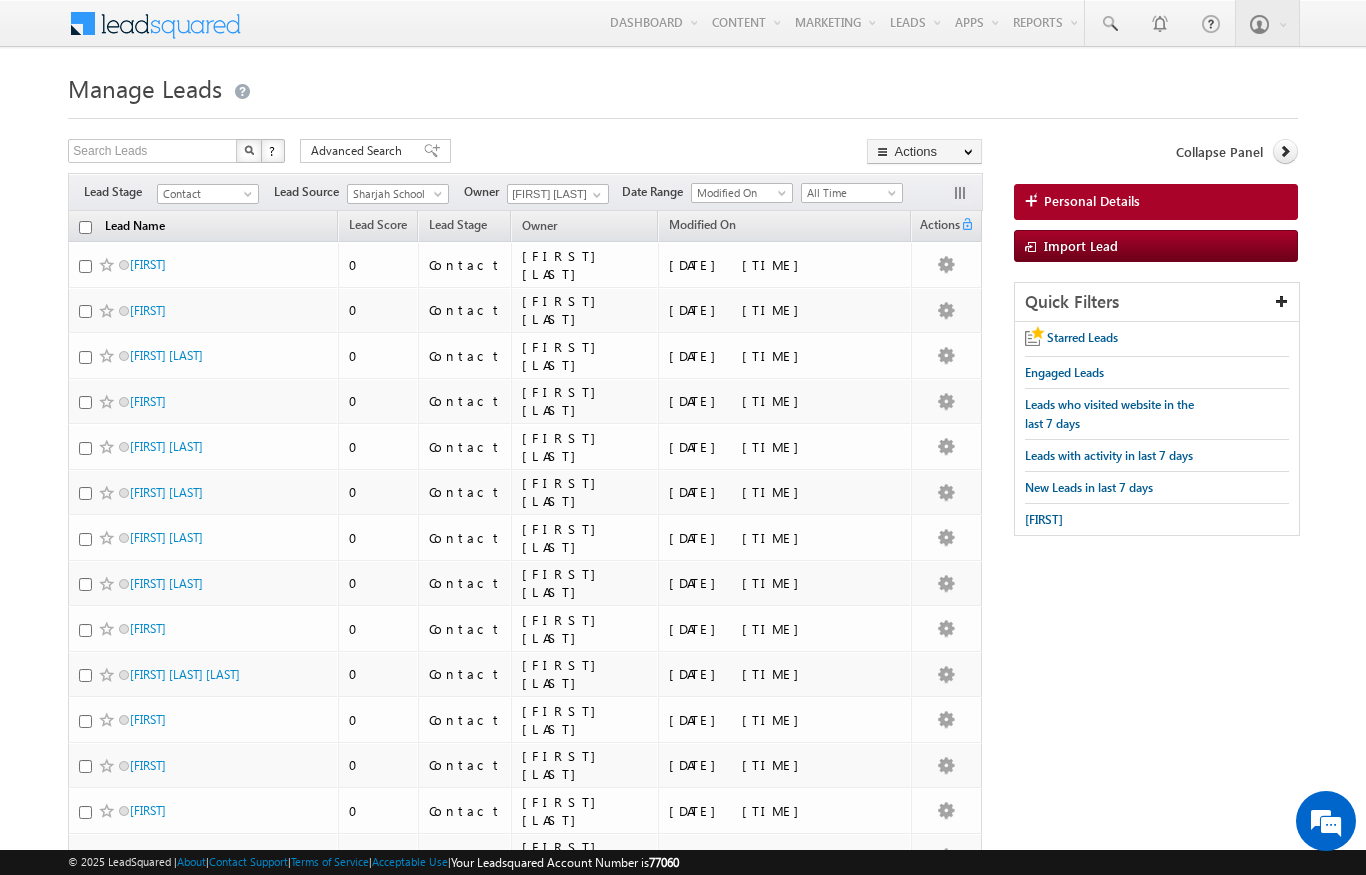click on "Lead Name
(sorted descending)" at bounding box center (135, 228) 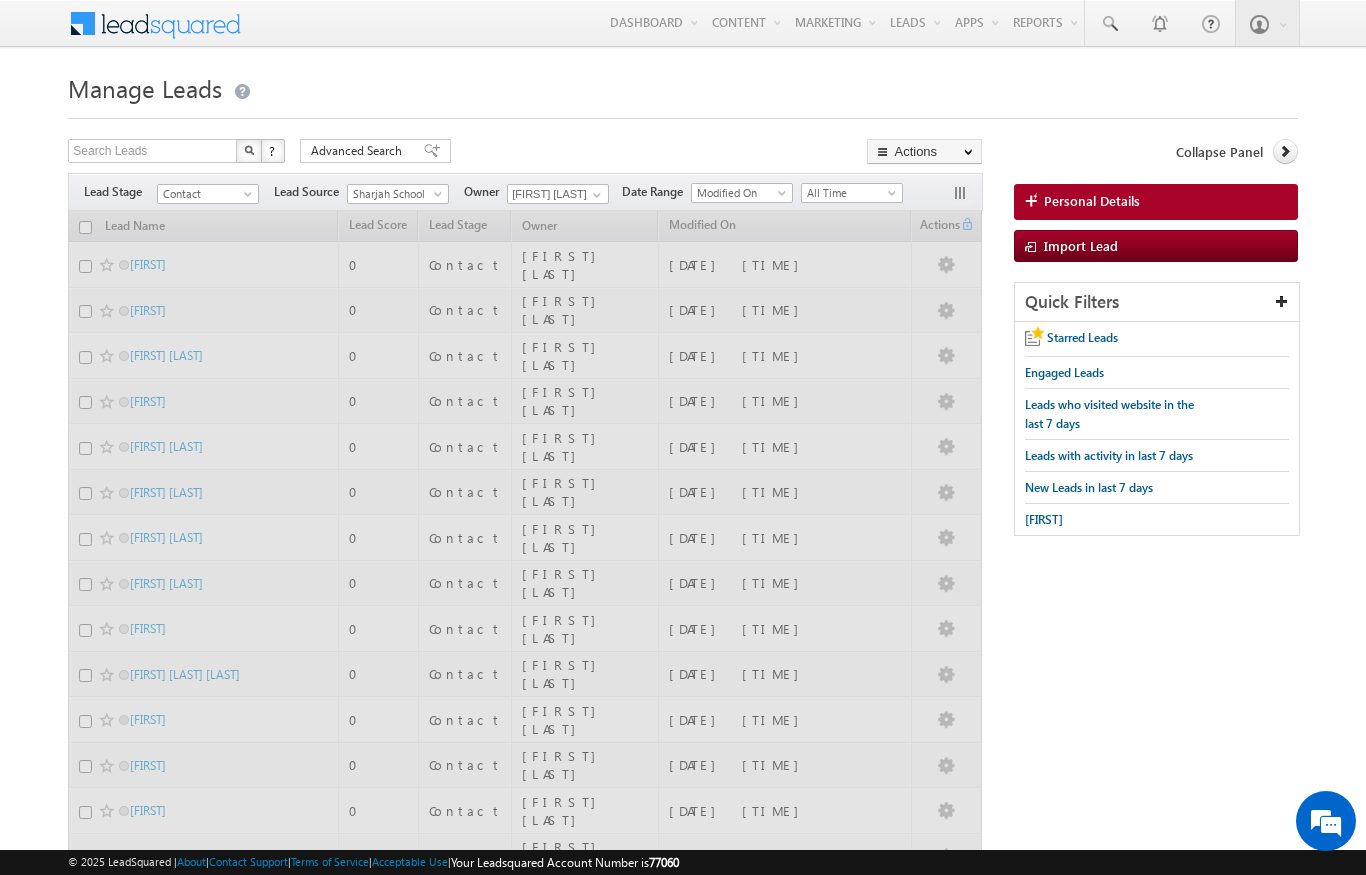 click at bounding box center [525, 4819] 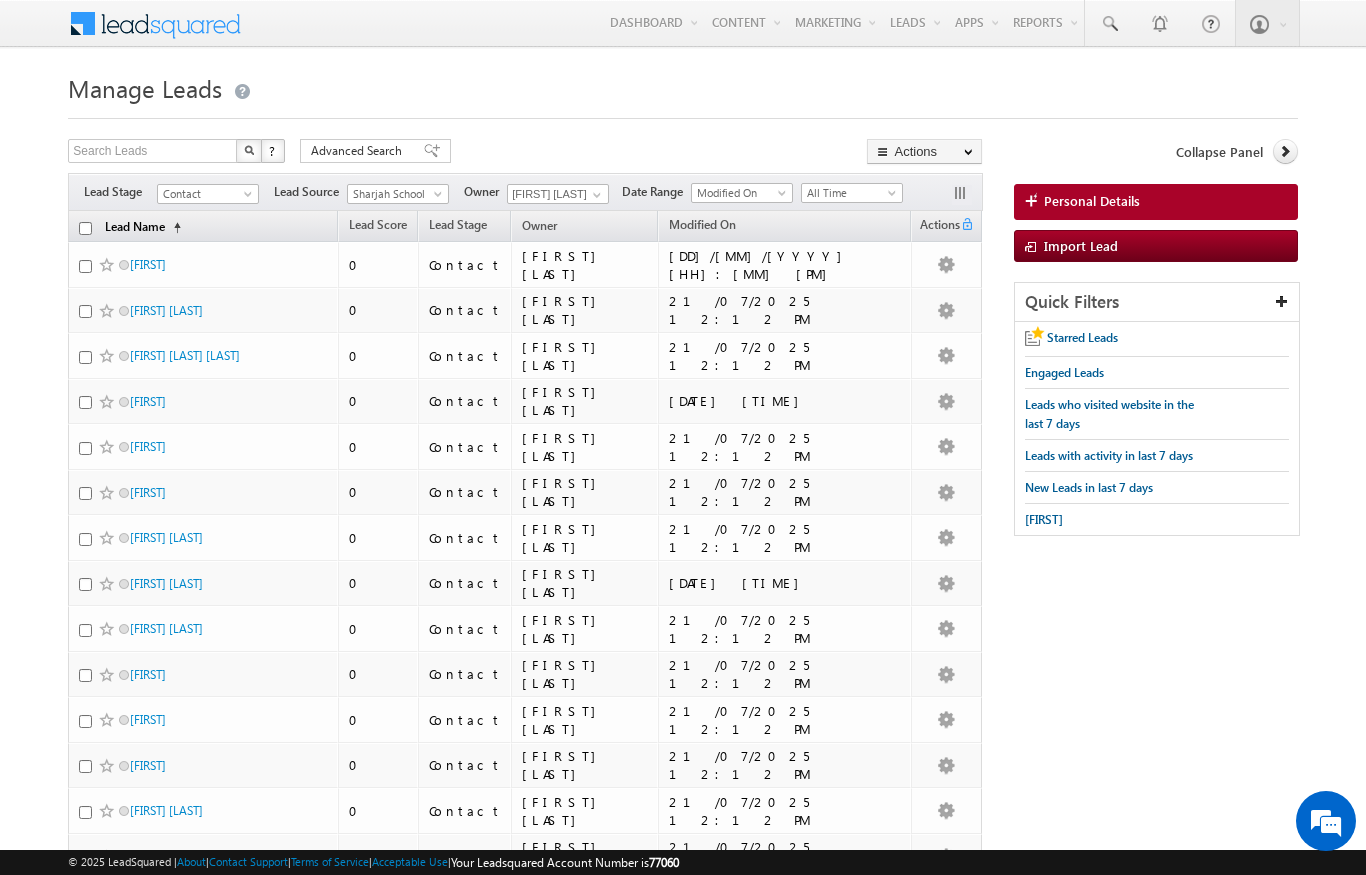click on "Lead Name
(sorted ascending)" at bounding box center (143, 228) 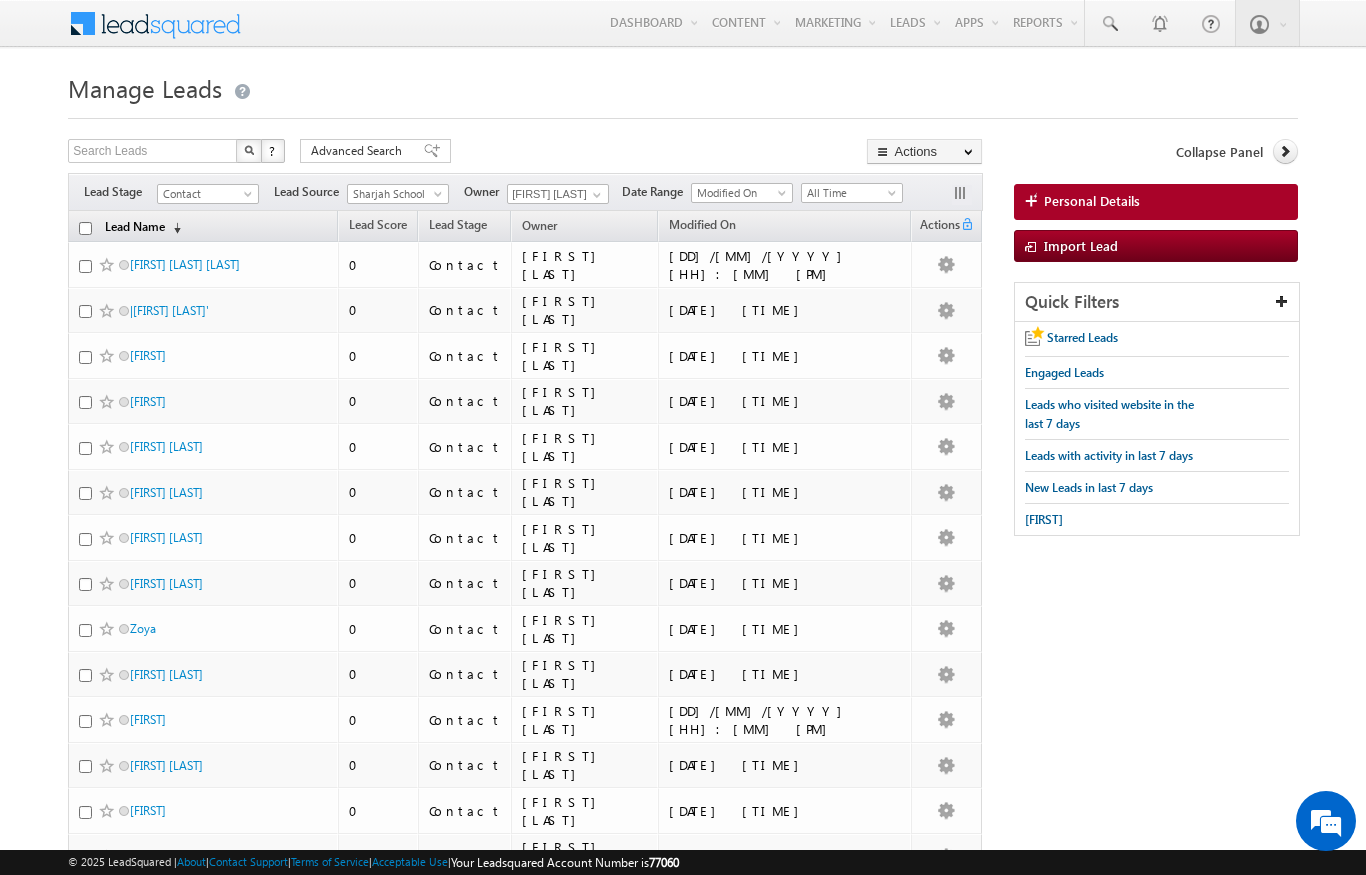 click on "Lead Name
(sorted descending)" at bounding box center (143, 228) 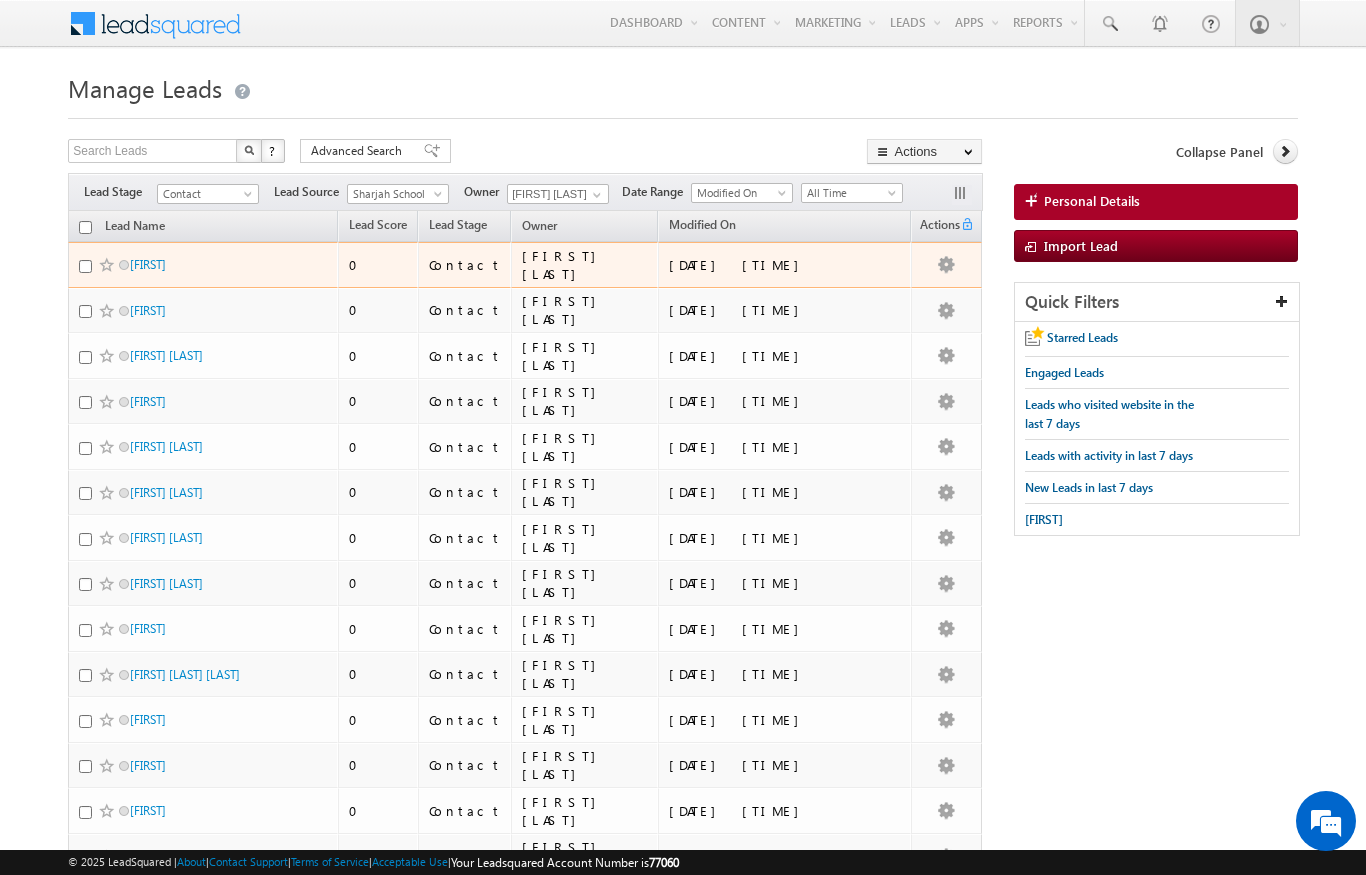click on "[FIRST]" at bounding box center [203, 265] 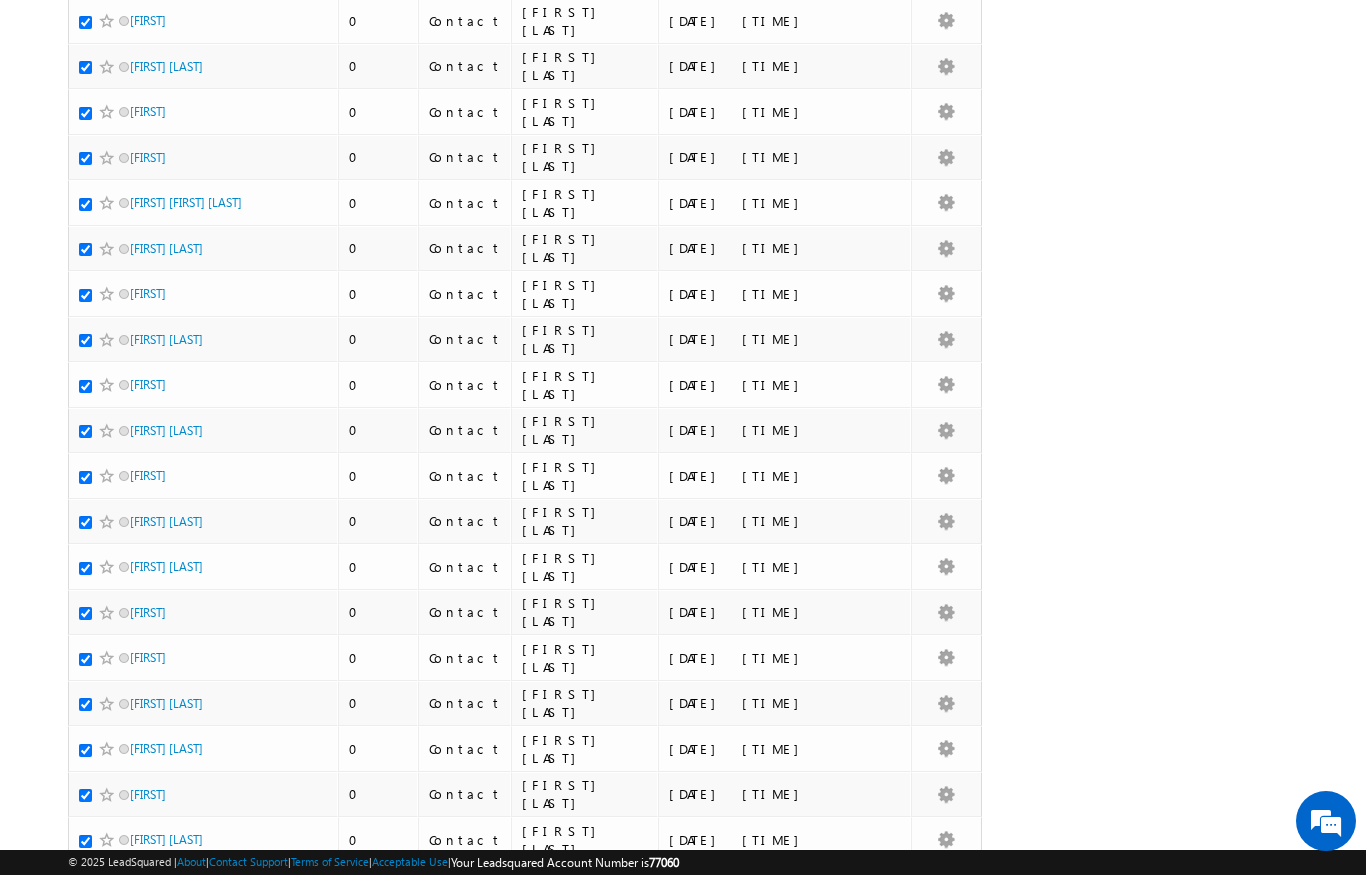 scroll, scrollTop: 0, scrollLeft: 0, axis: both 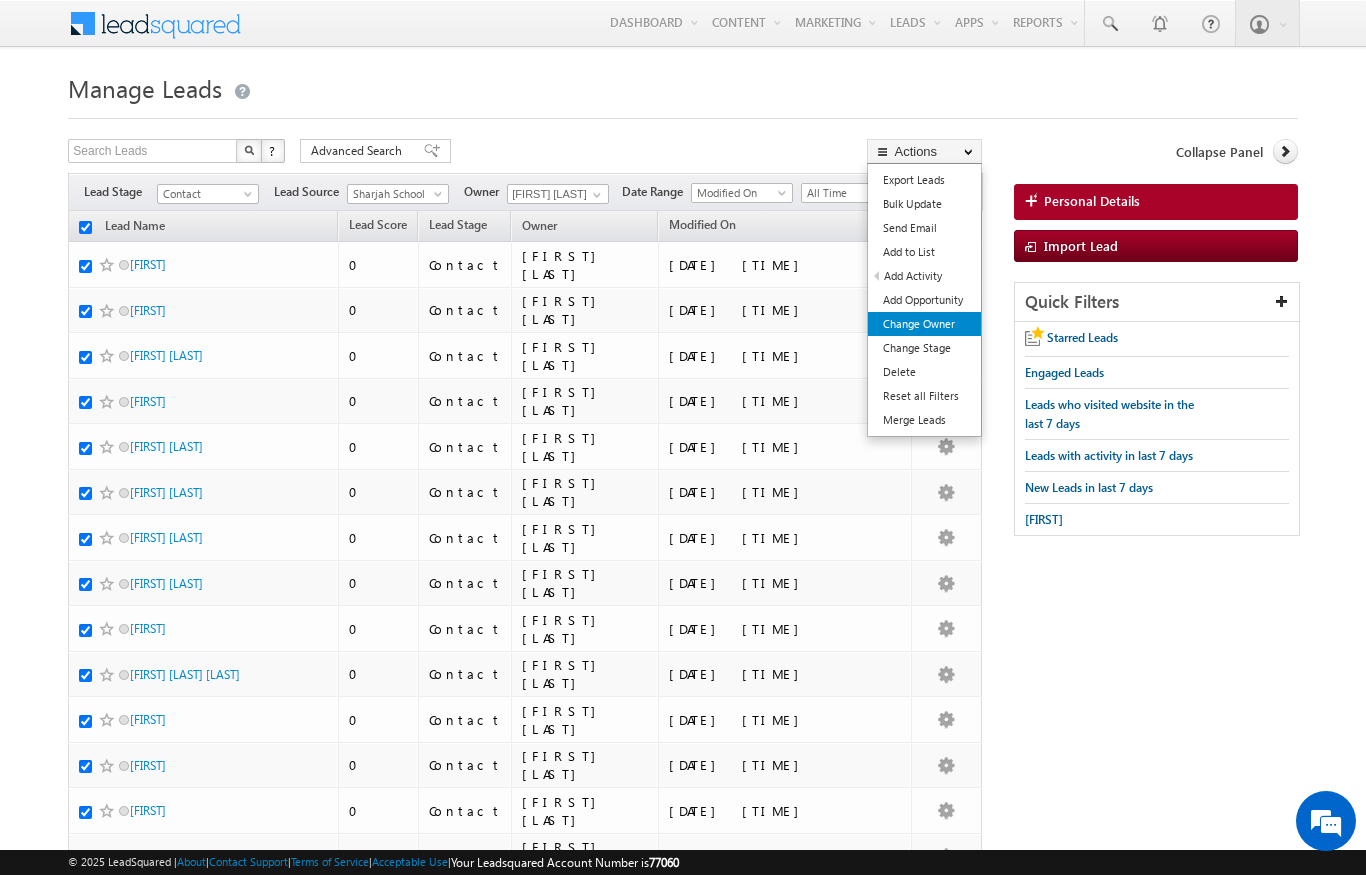 click on "Change Owner" at bounding box center (924, 324) 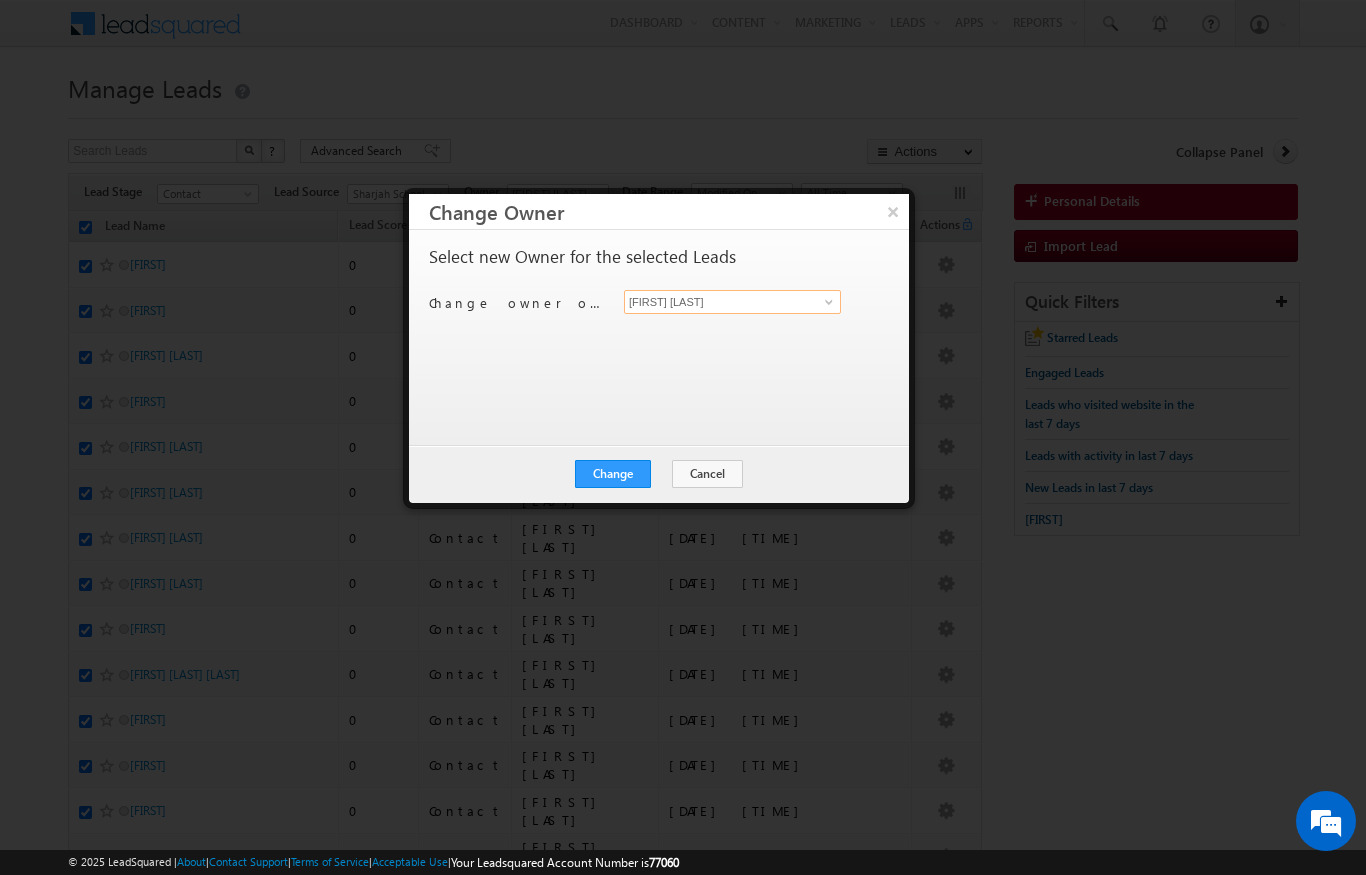 click on "[FIRST] [LAST]" at bounding box center [732, 302] 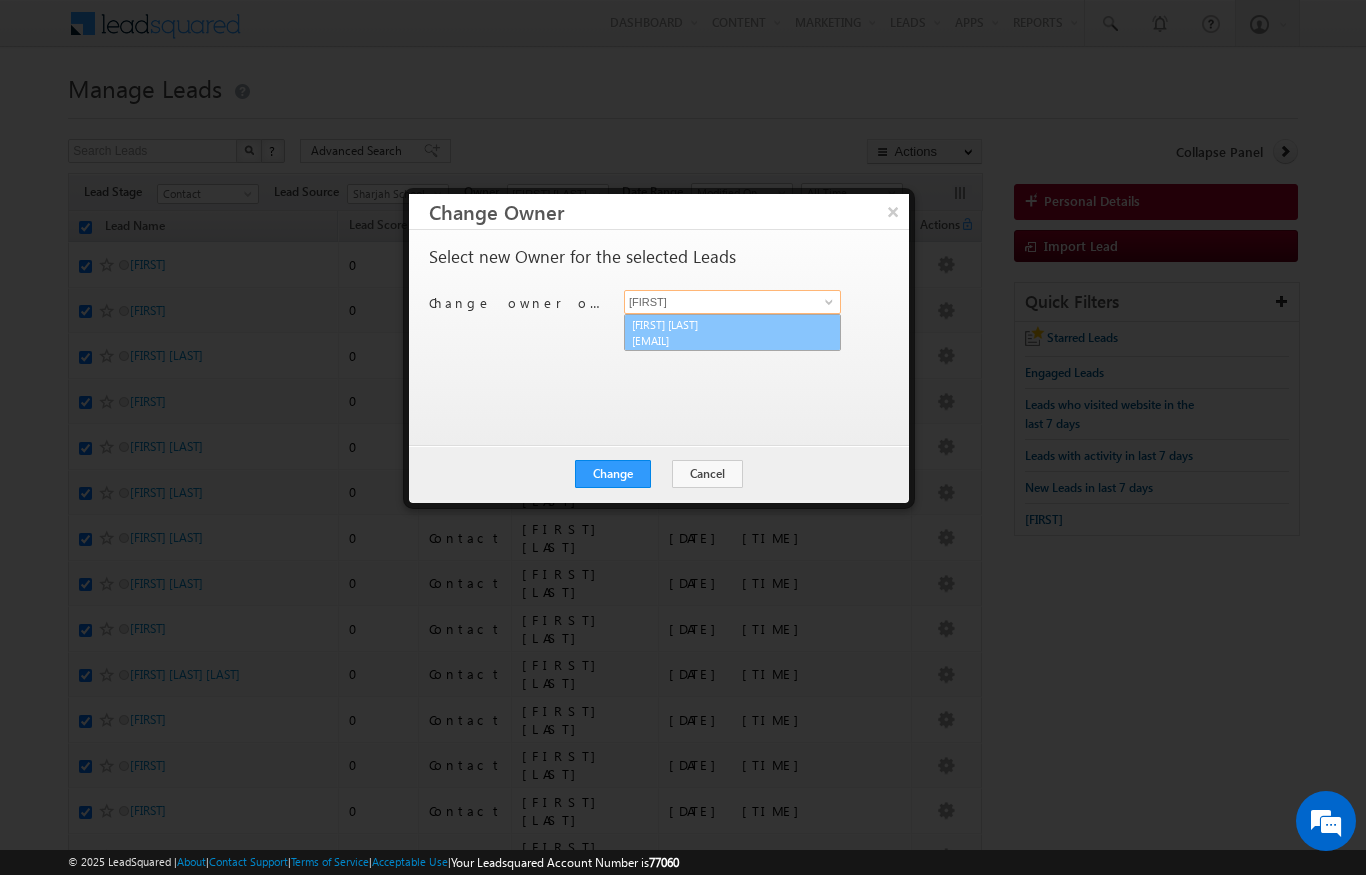 click on "[EMAIL]" at bounding box center [722, 340] 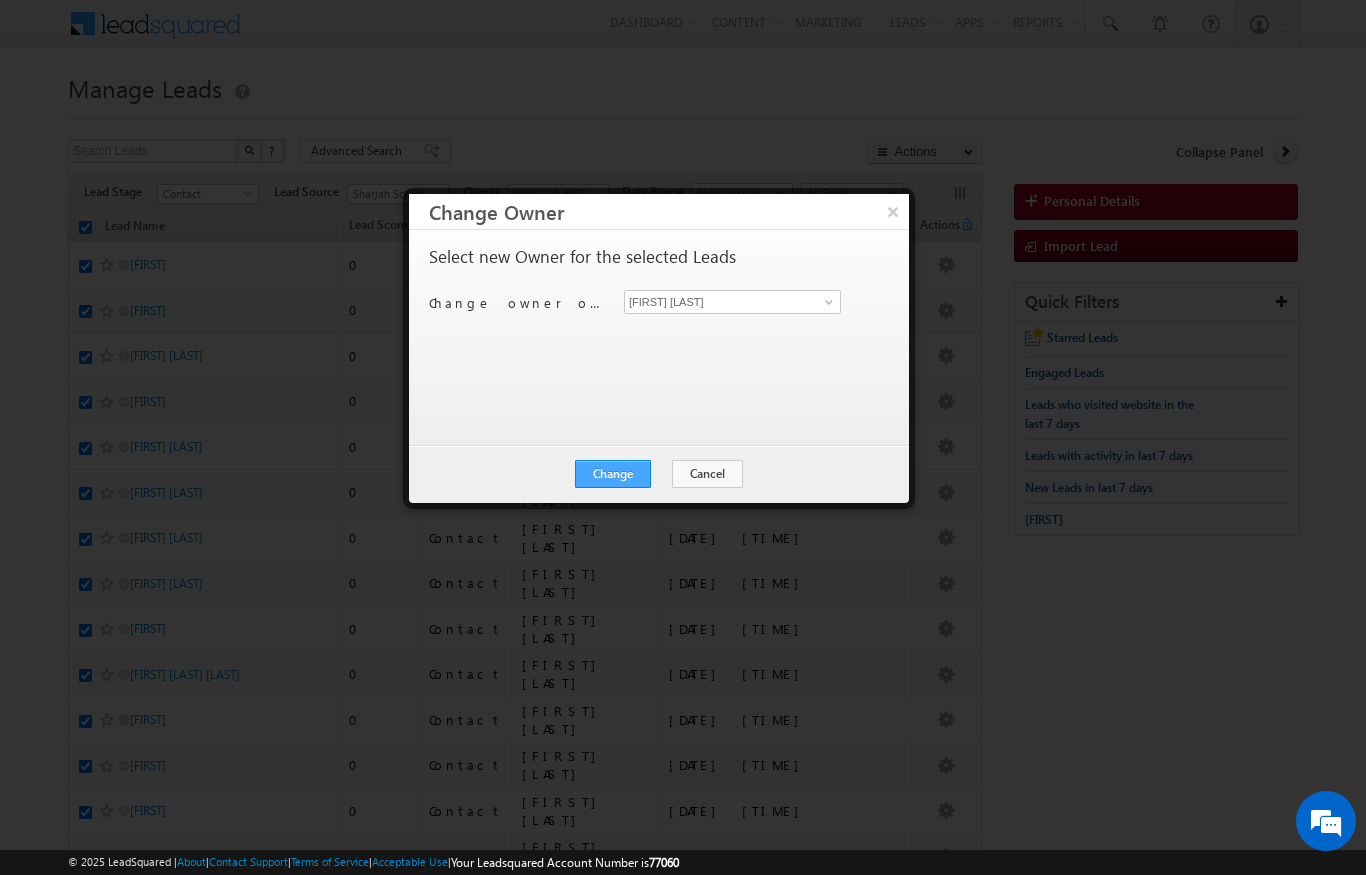 click on "Change" at bounding box center [613, 474] 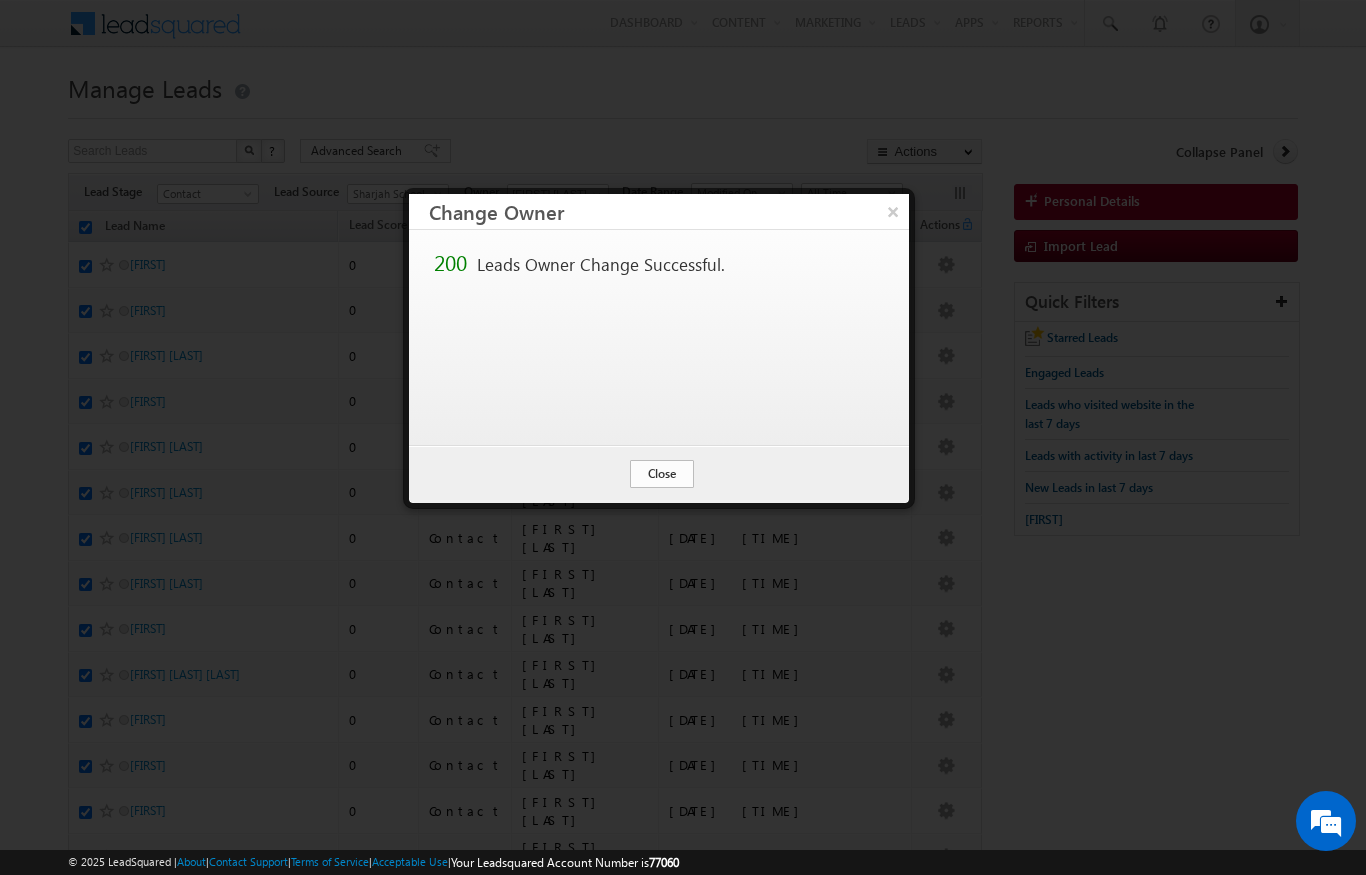 click on "Close" at bounding box center [662, 474] 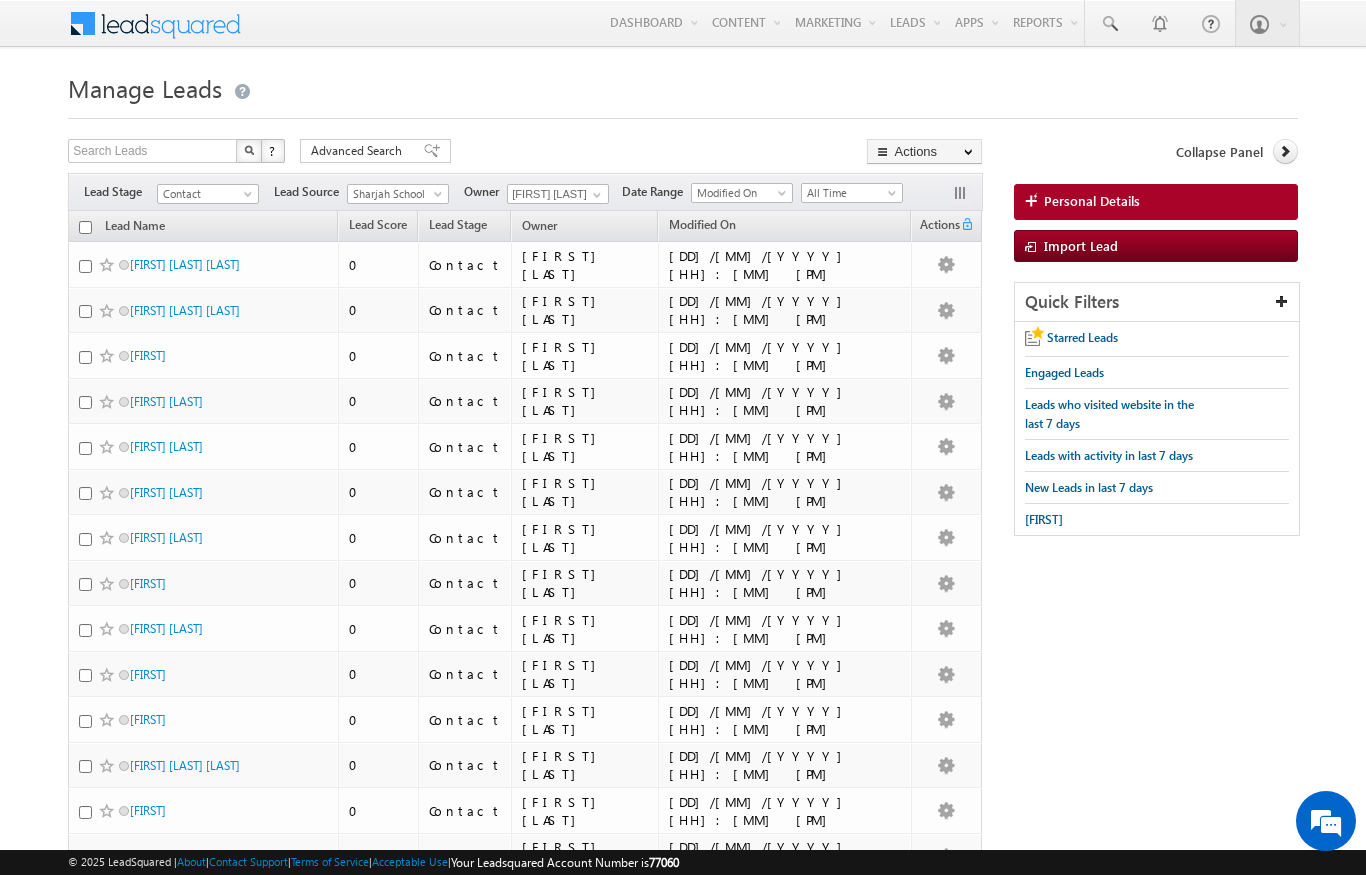 click on "Sharjah School" at bounding box center [395, 194] 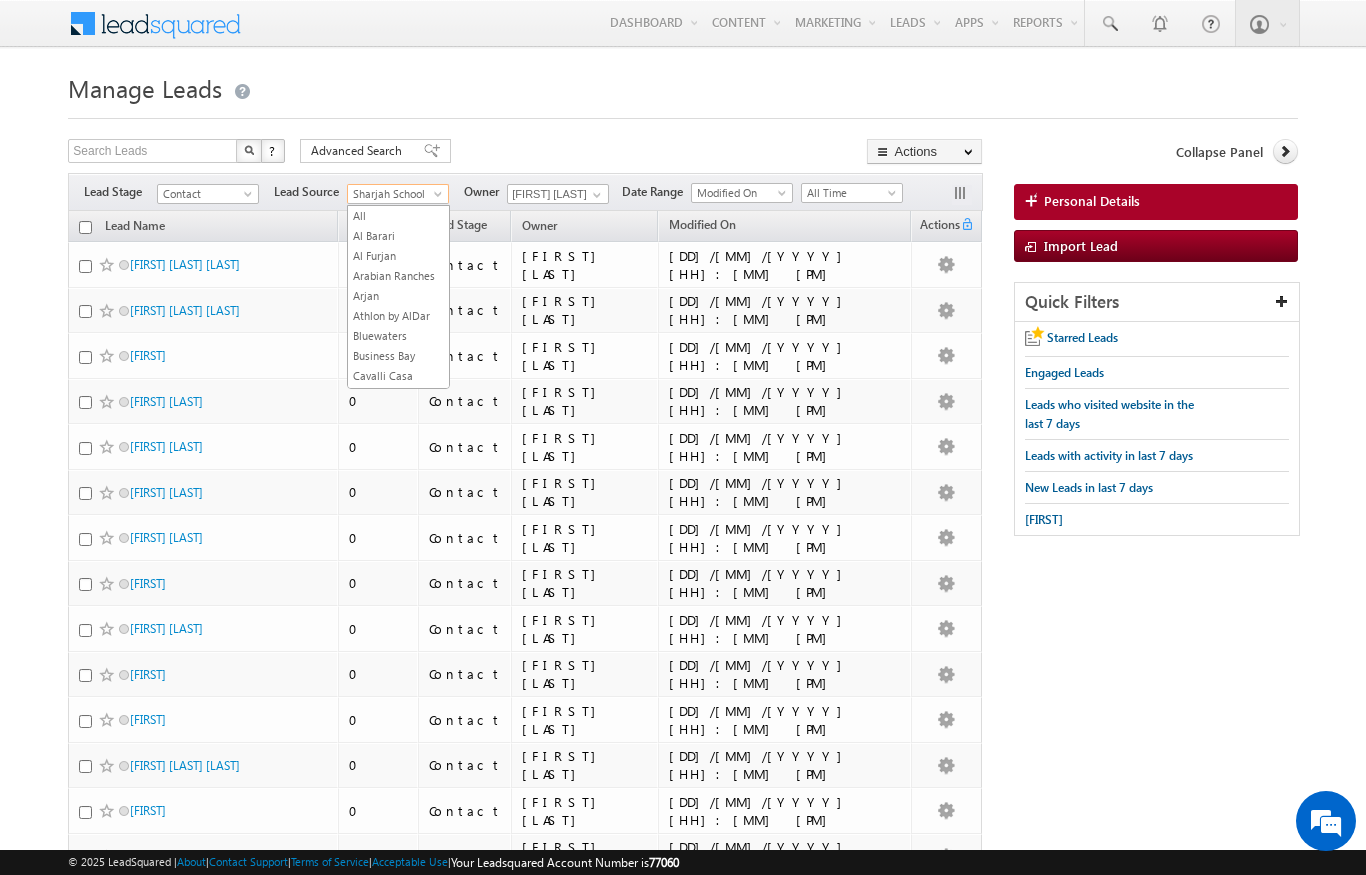 scroll, scrollTop: 0, scrollLeft: 0, axis: both 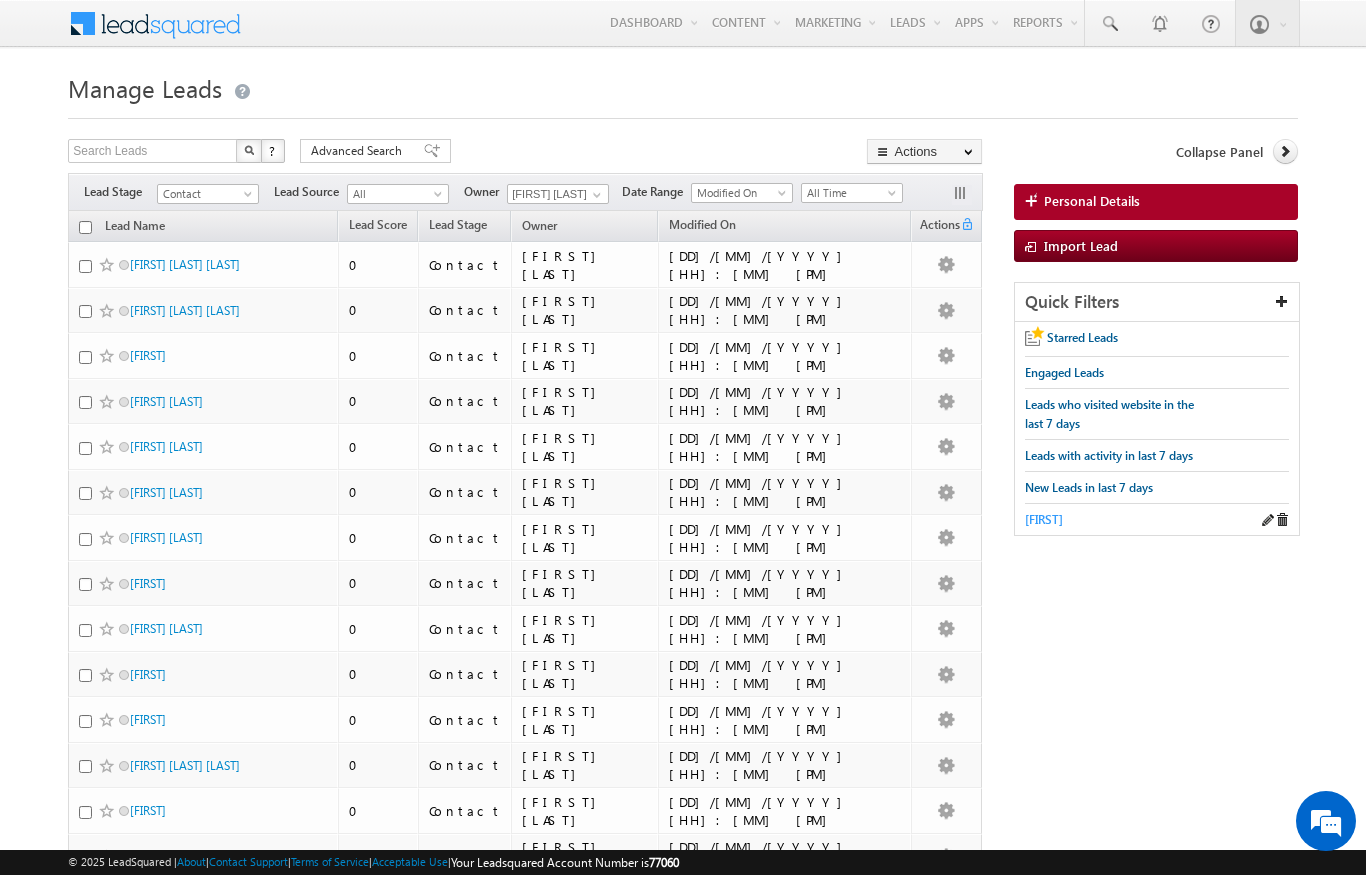 click on "[FIRST]" at bounding box center (1044, 519) 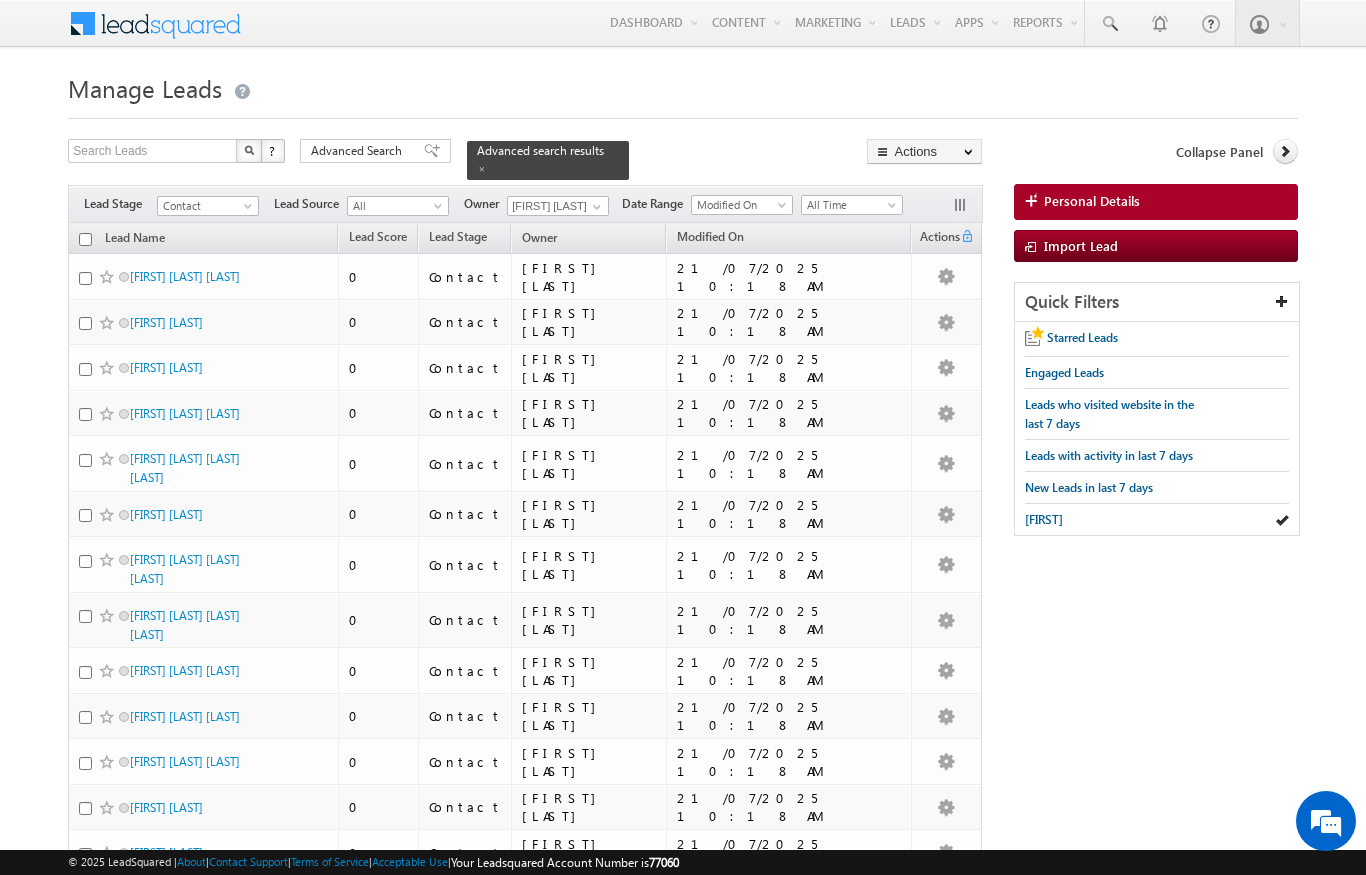 click at bounding box center [85, 239] 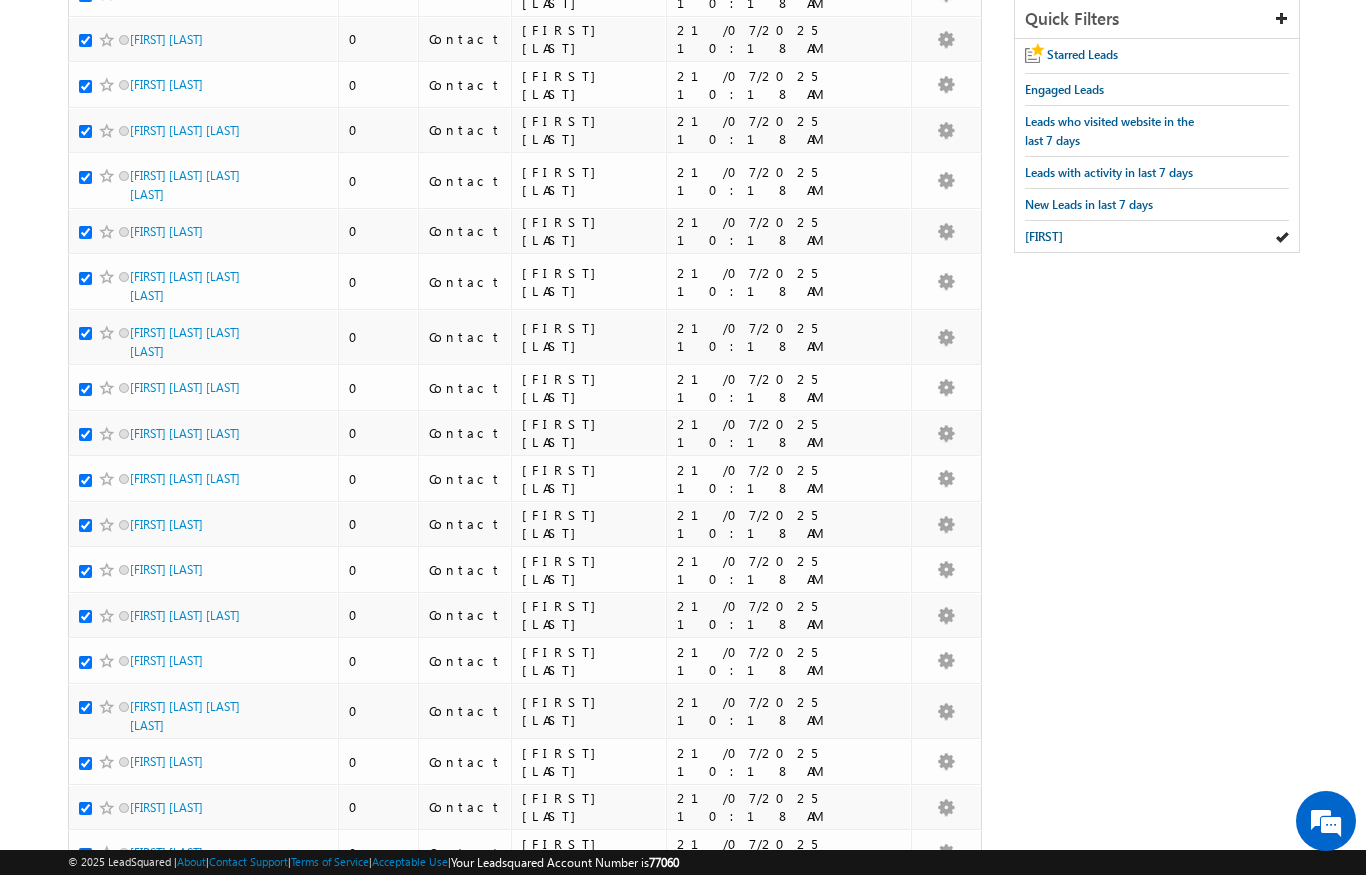 scroll, scrollTop: 0, scrollLeft: 0, axis: both 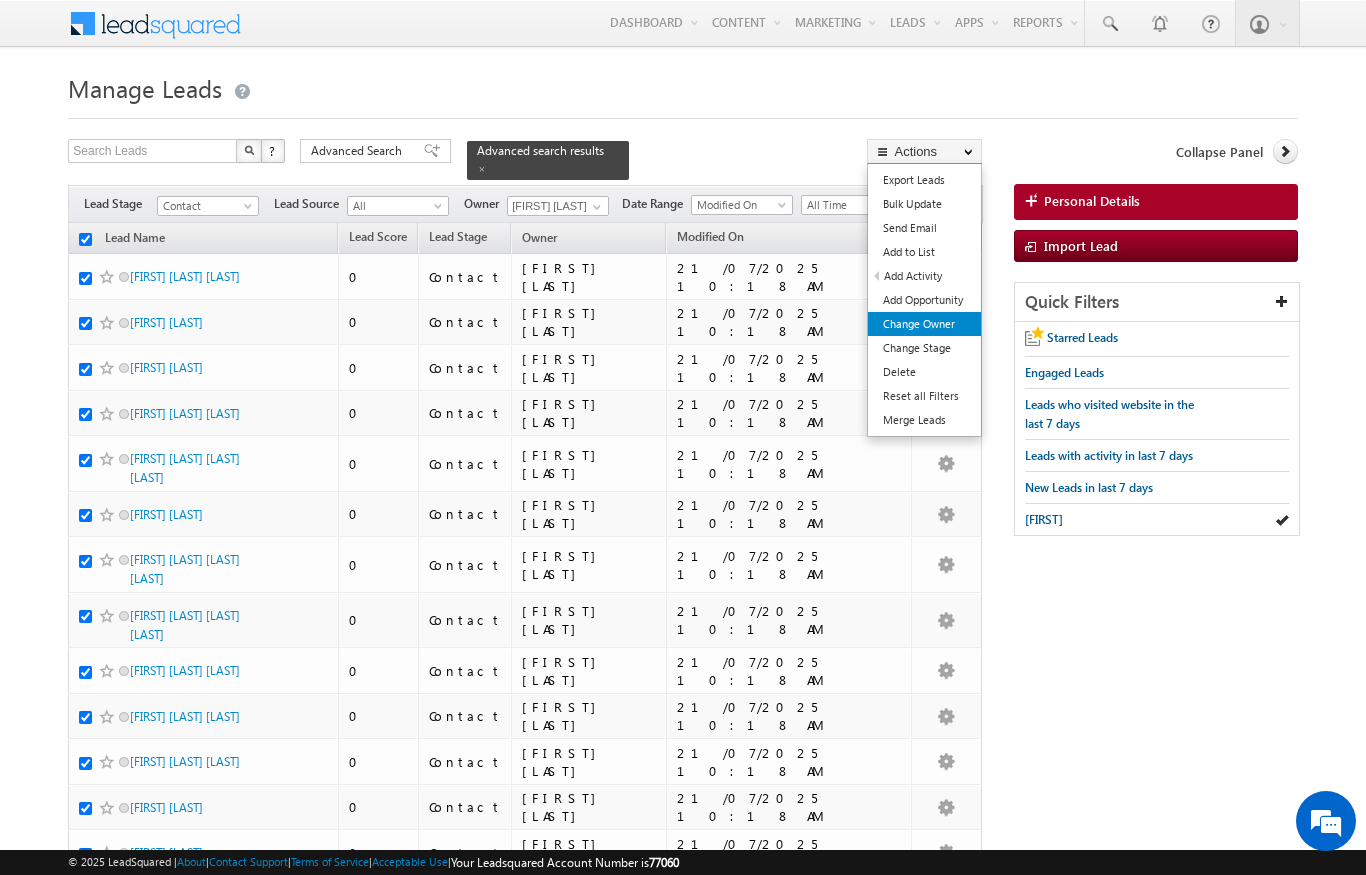click on "Change Owner" at bounding box center [924, 324] 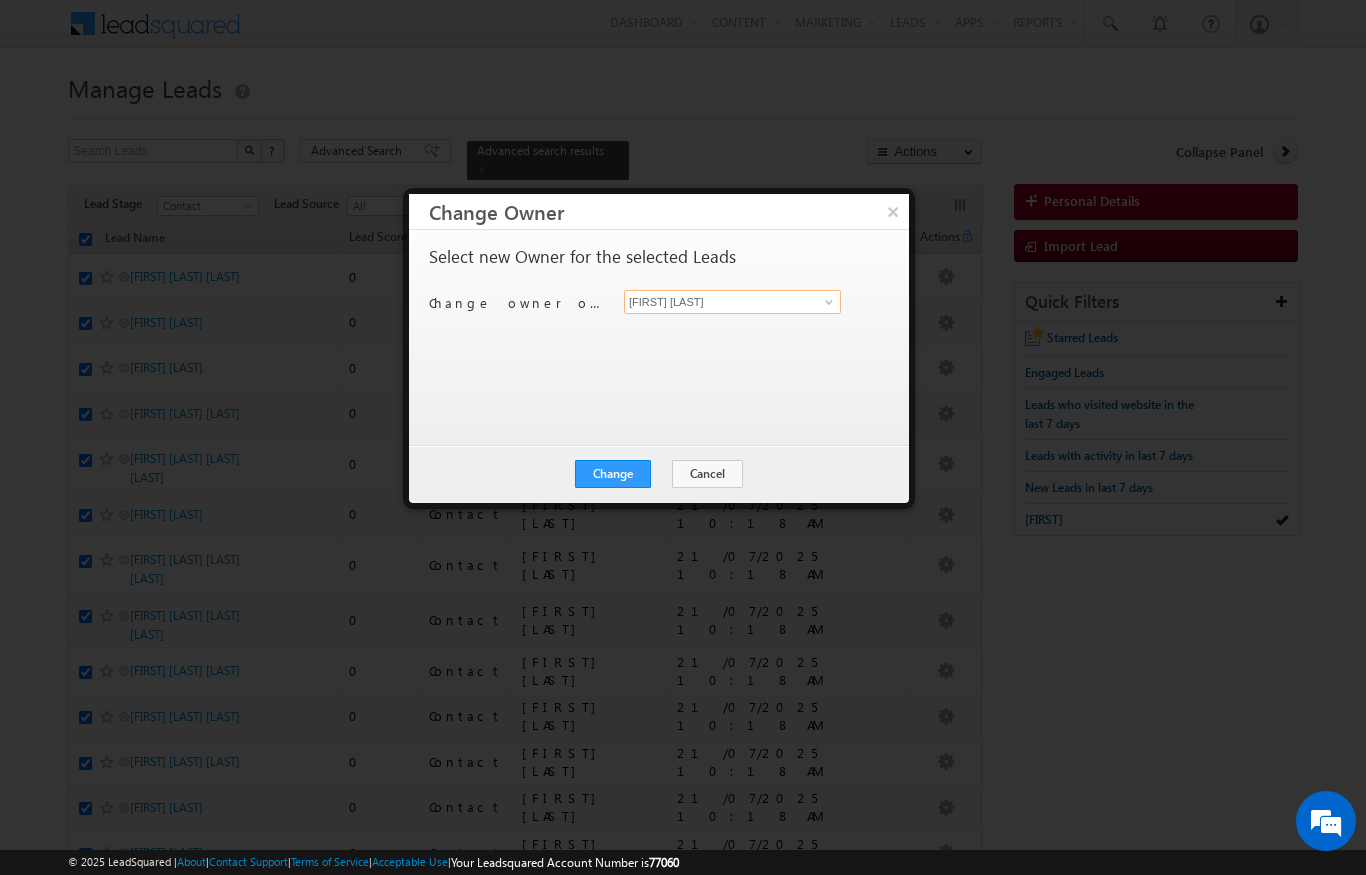 click on "[FIRST] [LAST]" at bounding box center [732, 302] 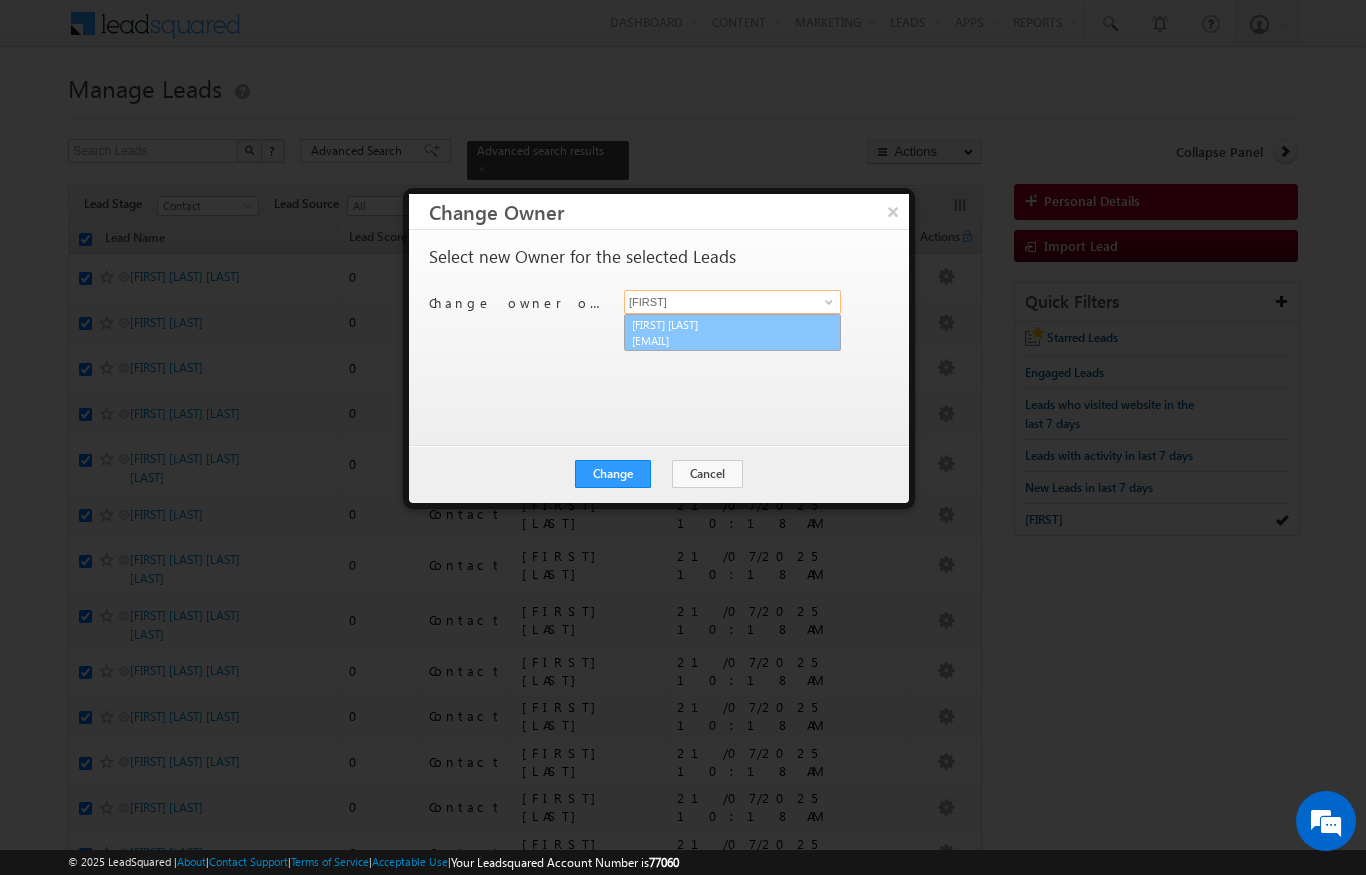 click on "[FIRST] [LAST]   [EMAIL]" at bounding box center (732, 333) 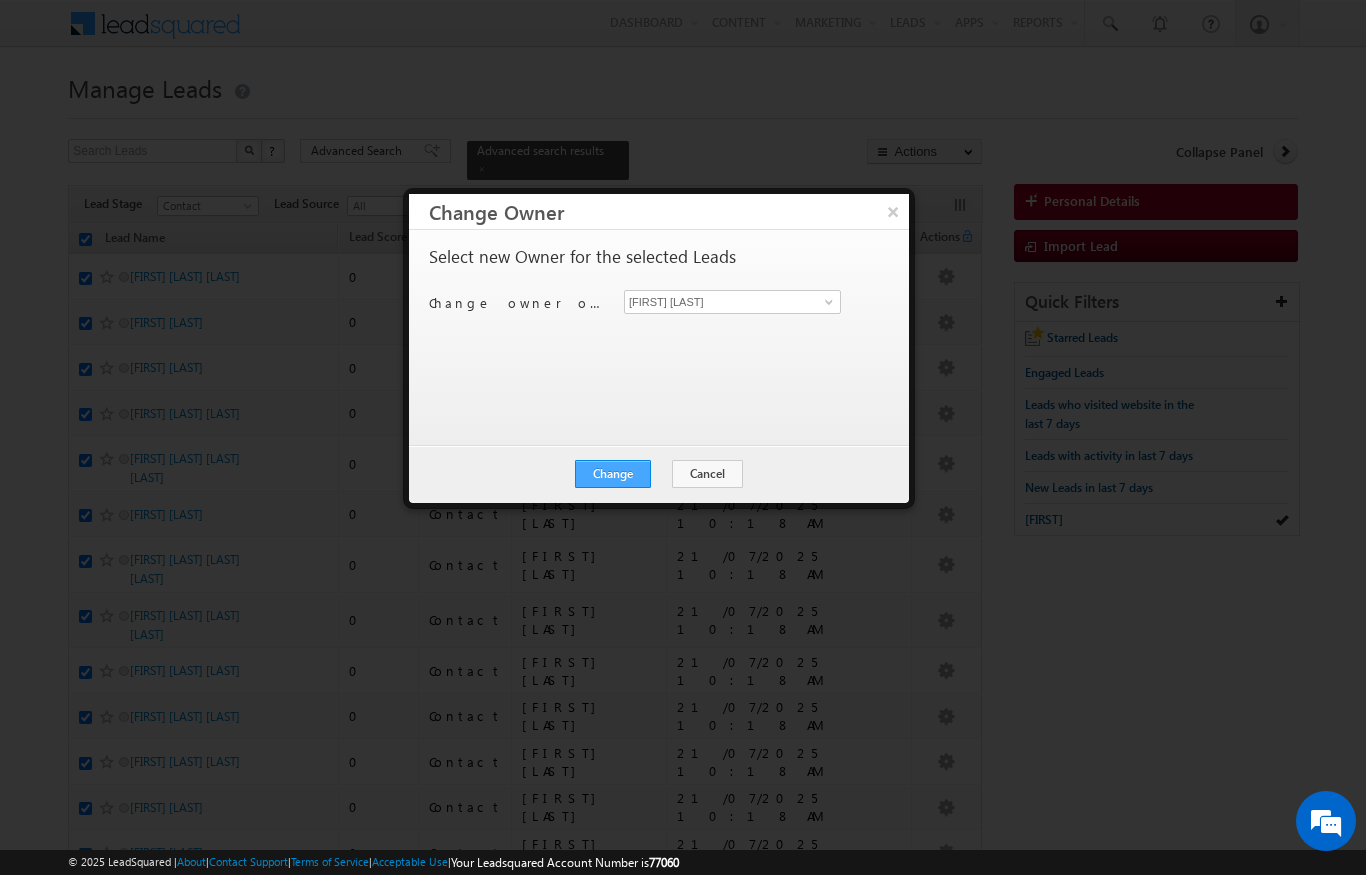 click on "Change" at bounding box center [613, 474] 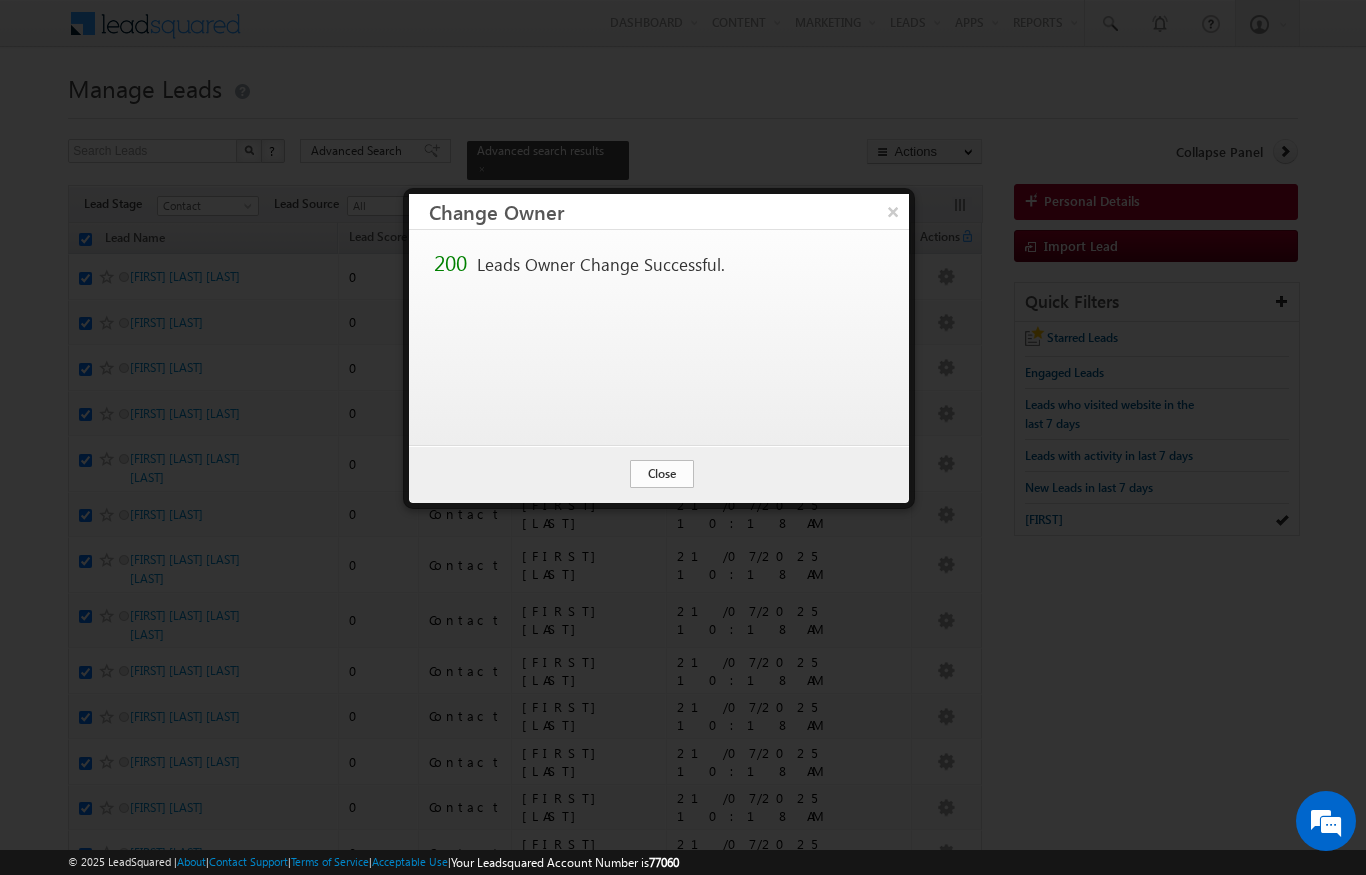 click on "Close" at bounding box center (662, 474) 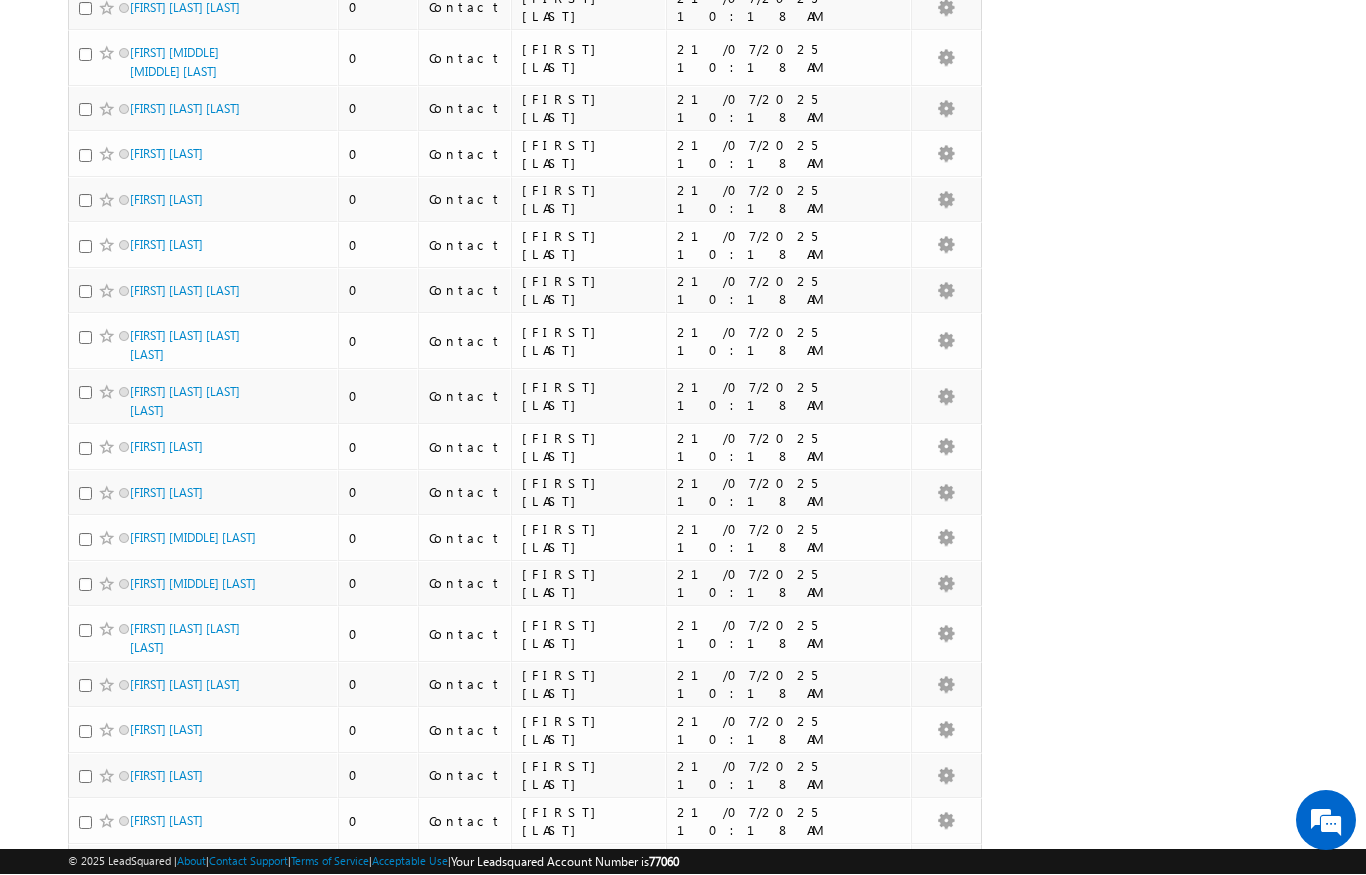 scroll, scrollTop: 699, scrollLeft: 0, axis: vertical 